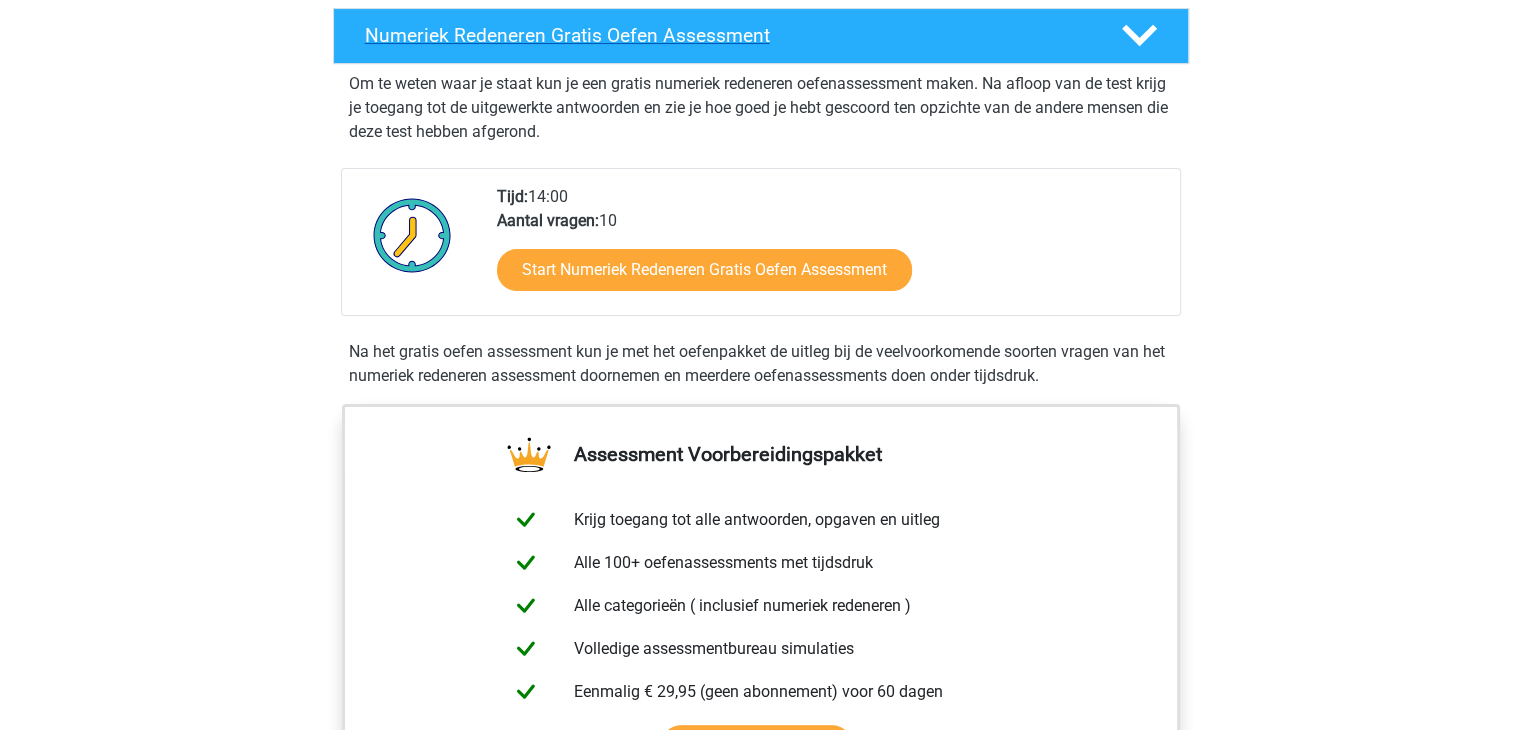 scroll, scrollTop: 395, scrollLeft: 0, axis: vertical 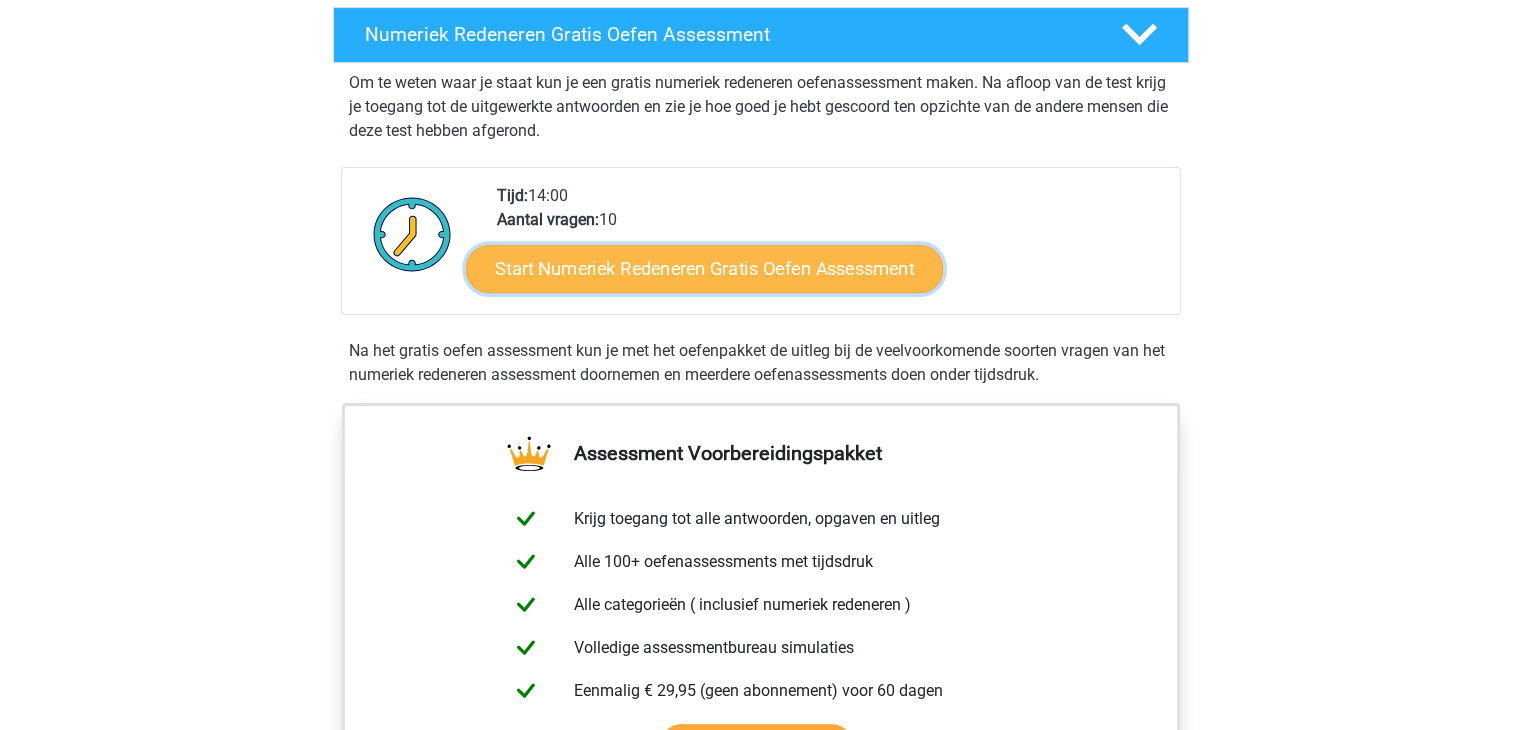 click on "Start Numeriek Redeneren
Gratis Oefen Assessment" at bounding box center [704, 268] 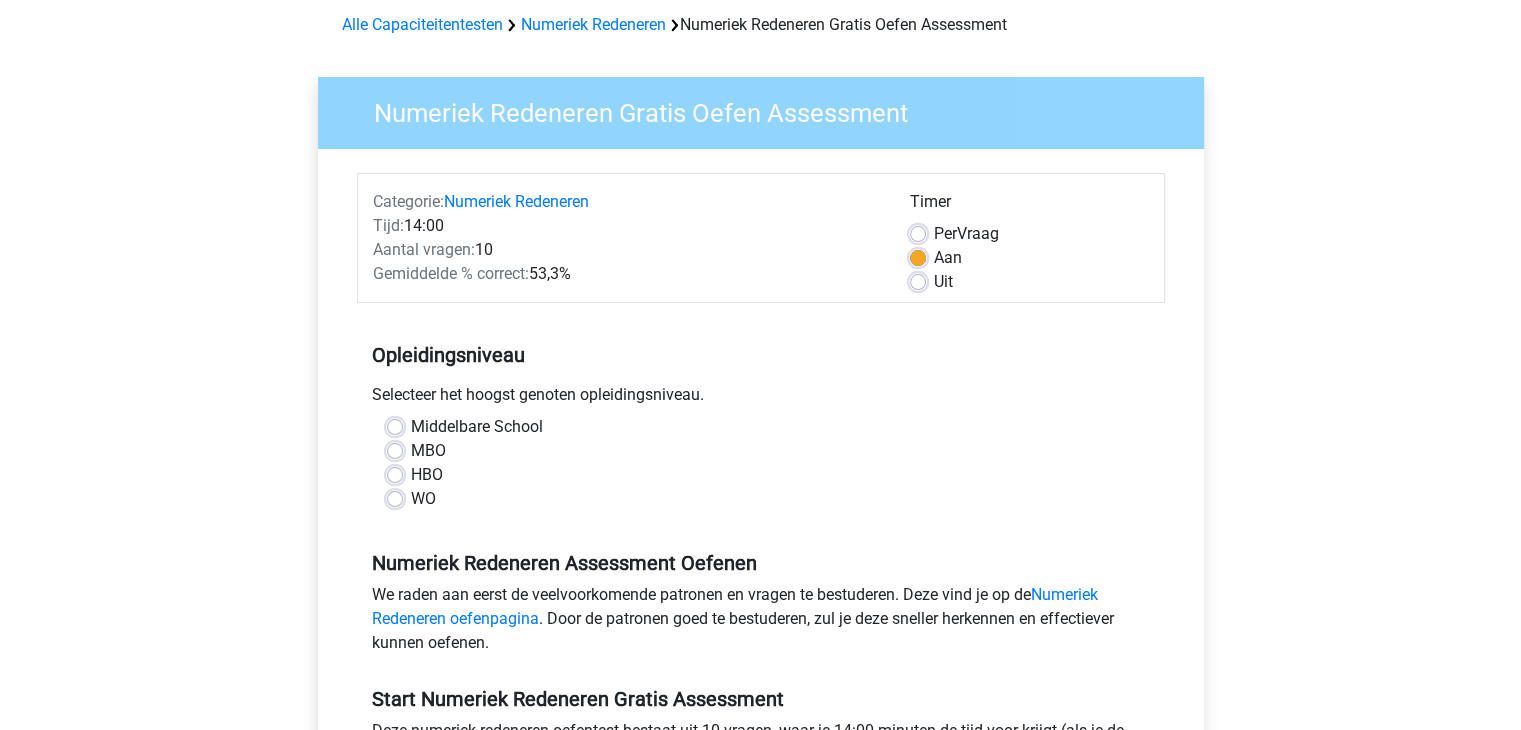 scroll, scrollTop: 88, scrollLeft: 0, axis: vertical 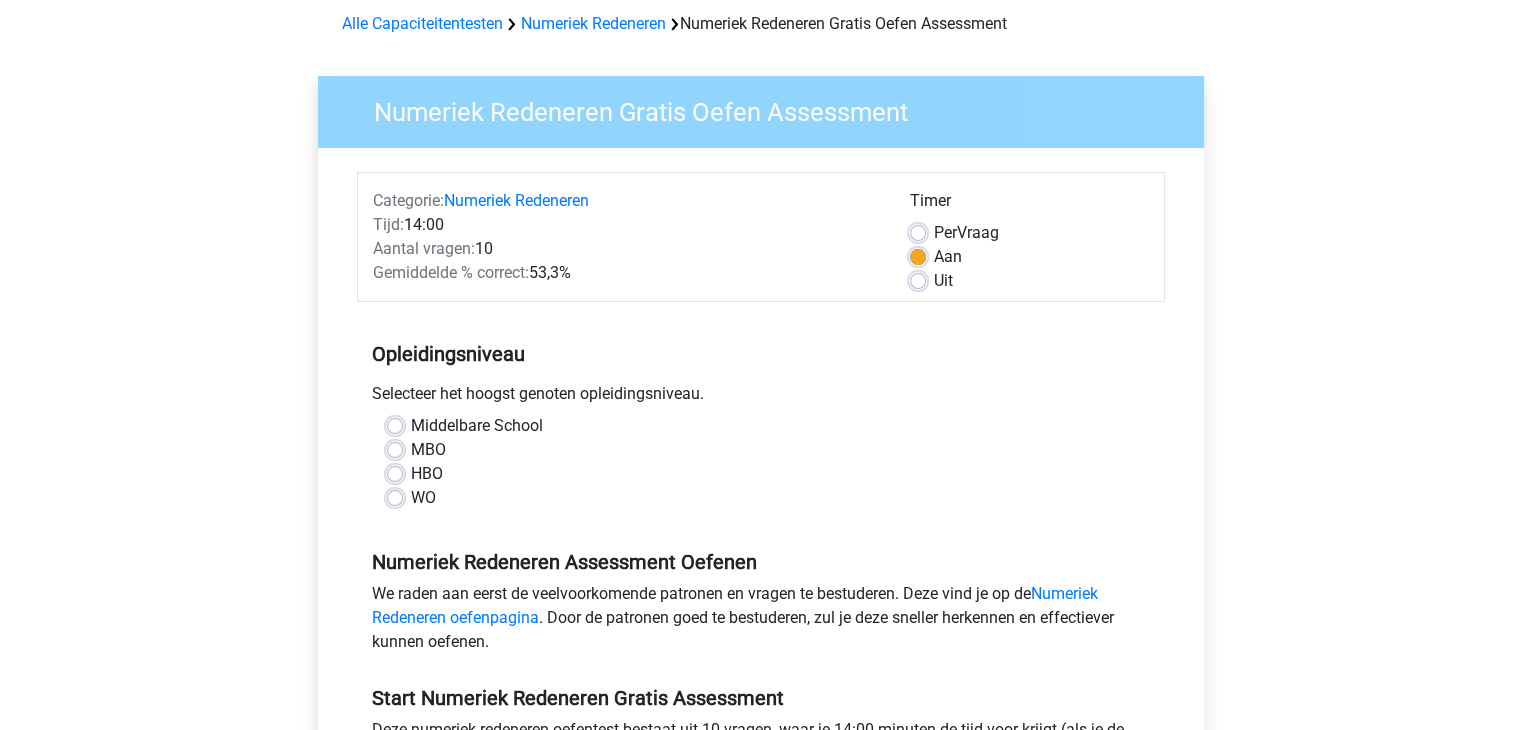 click on "WO" at bounding box center (423, 498) 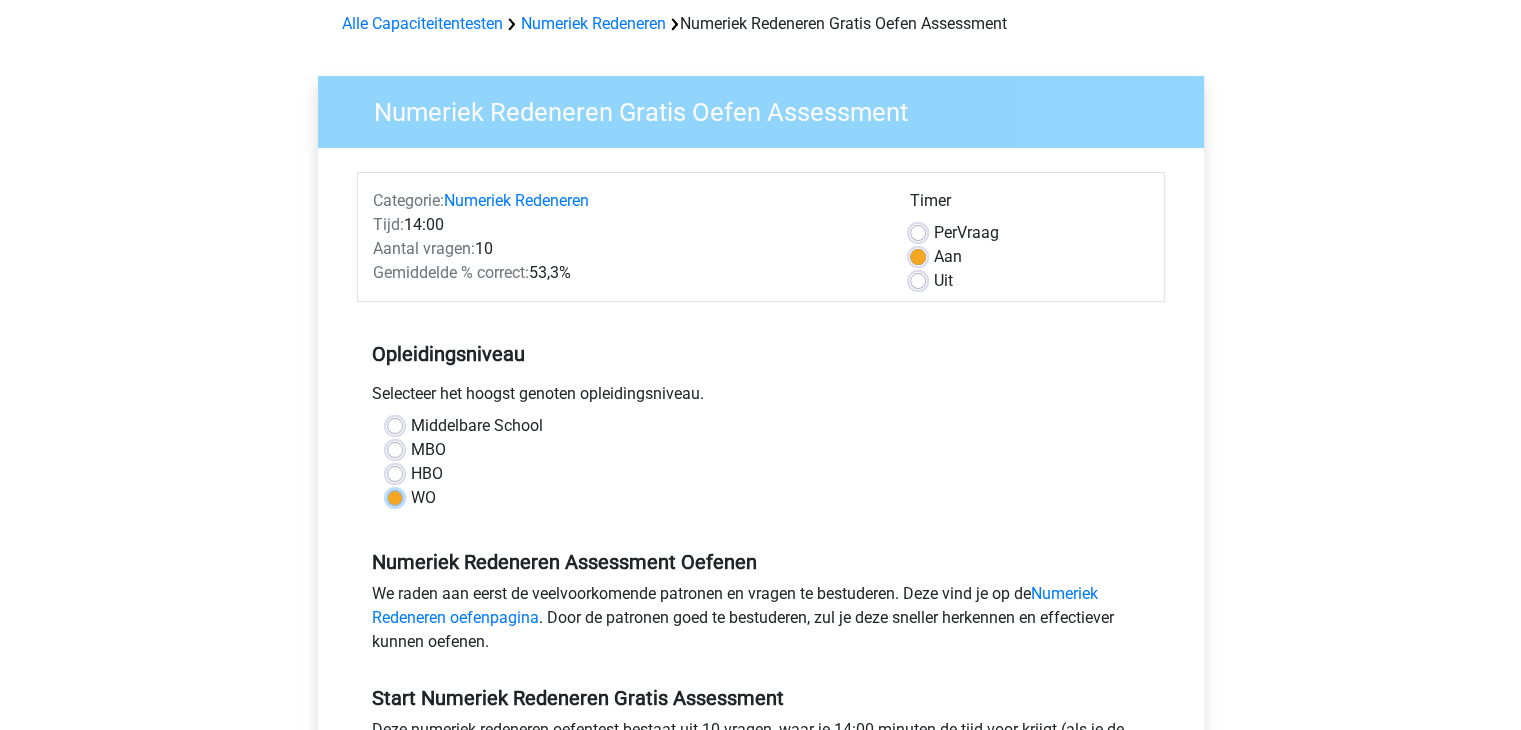 click on "WO" at bounding box center (395, 496) 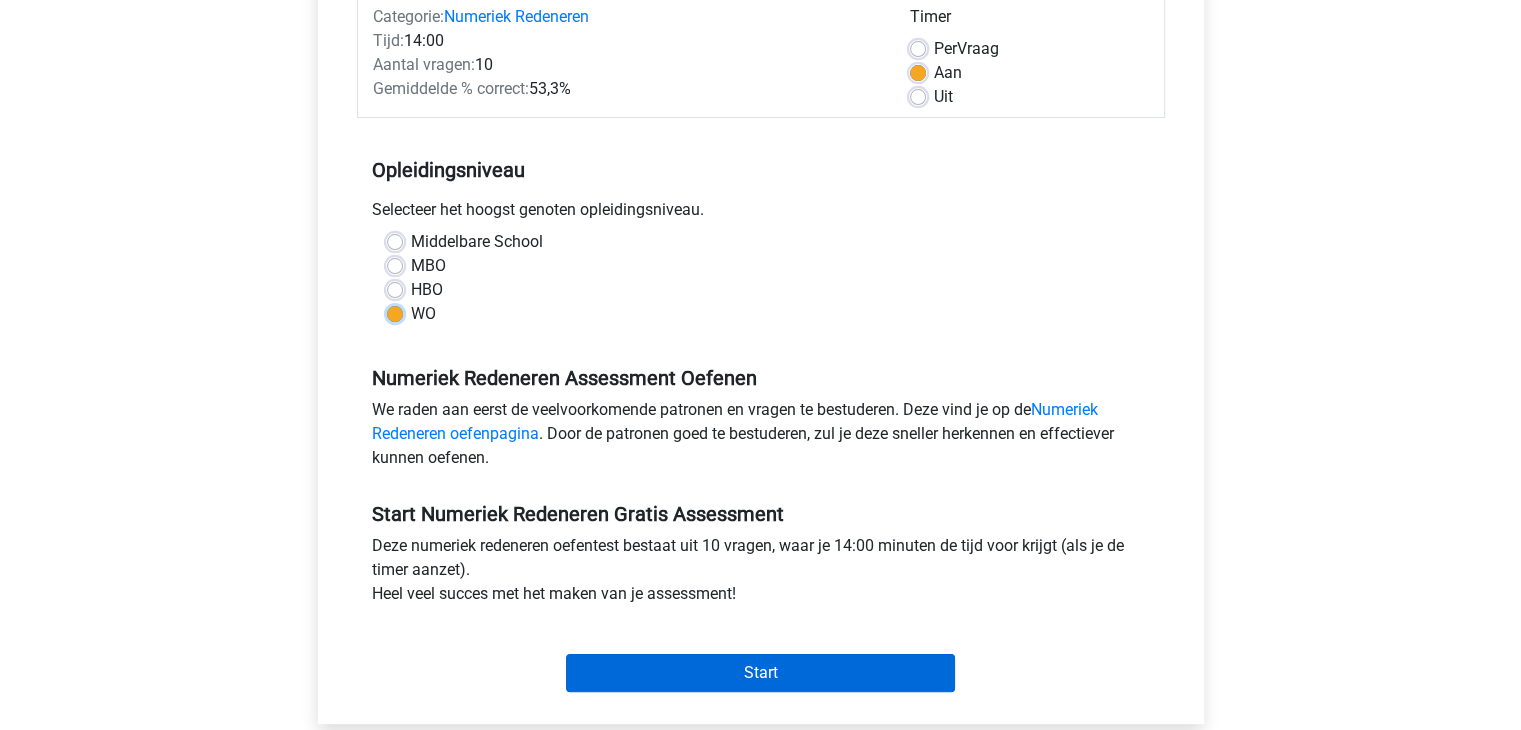 scroll, scrollTop: 272, scrollLeft: 0, axis: vertical 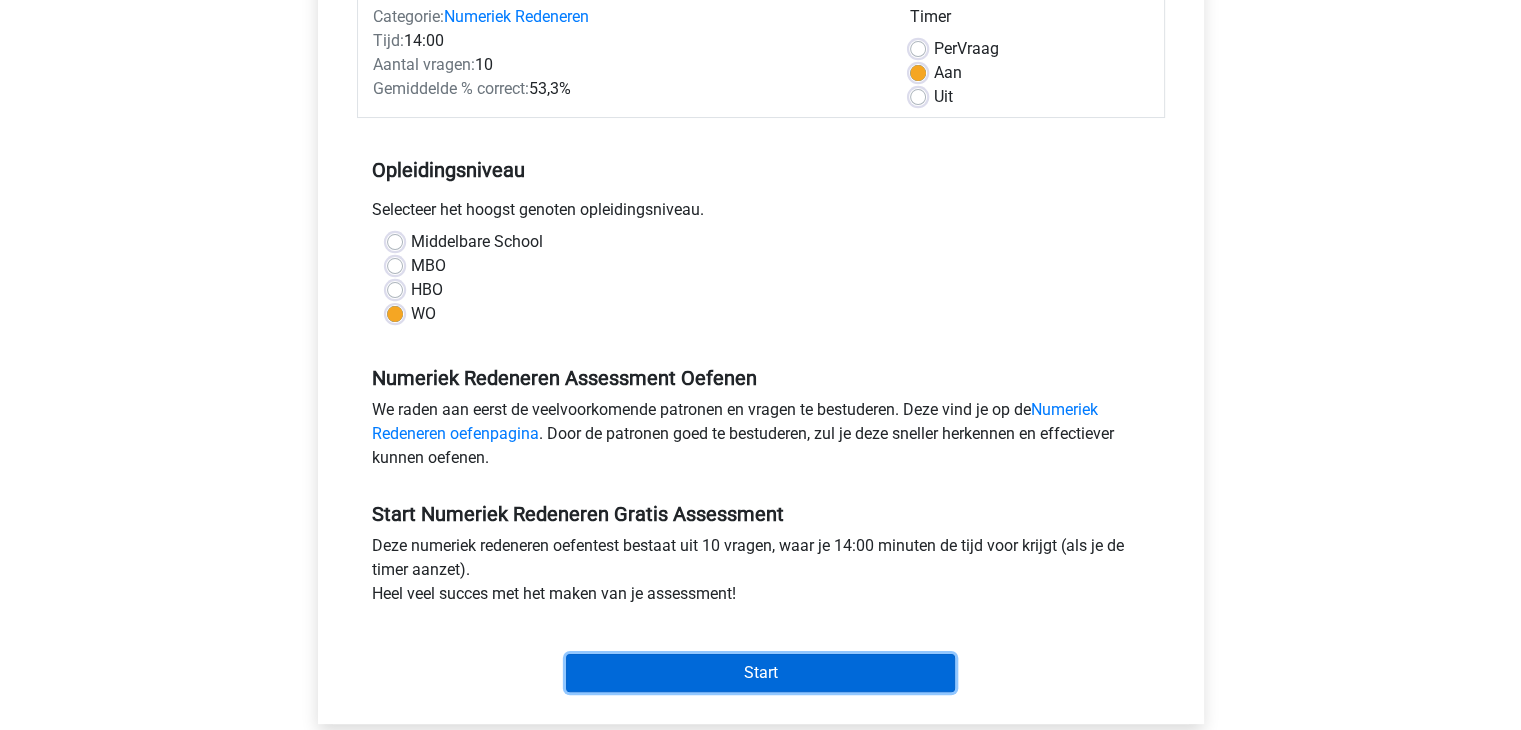 click on "Start" at bounding box center [760, 673] 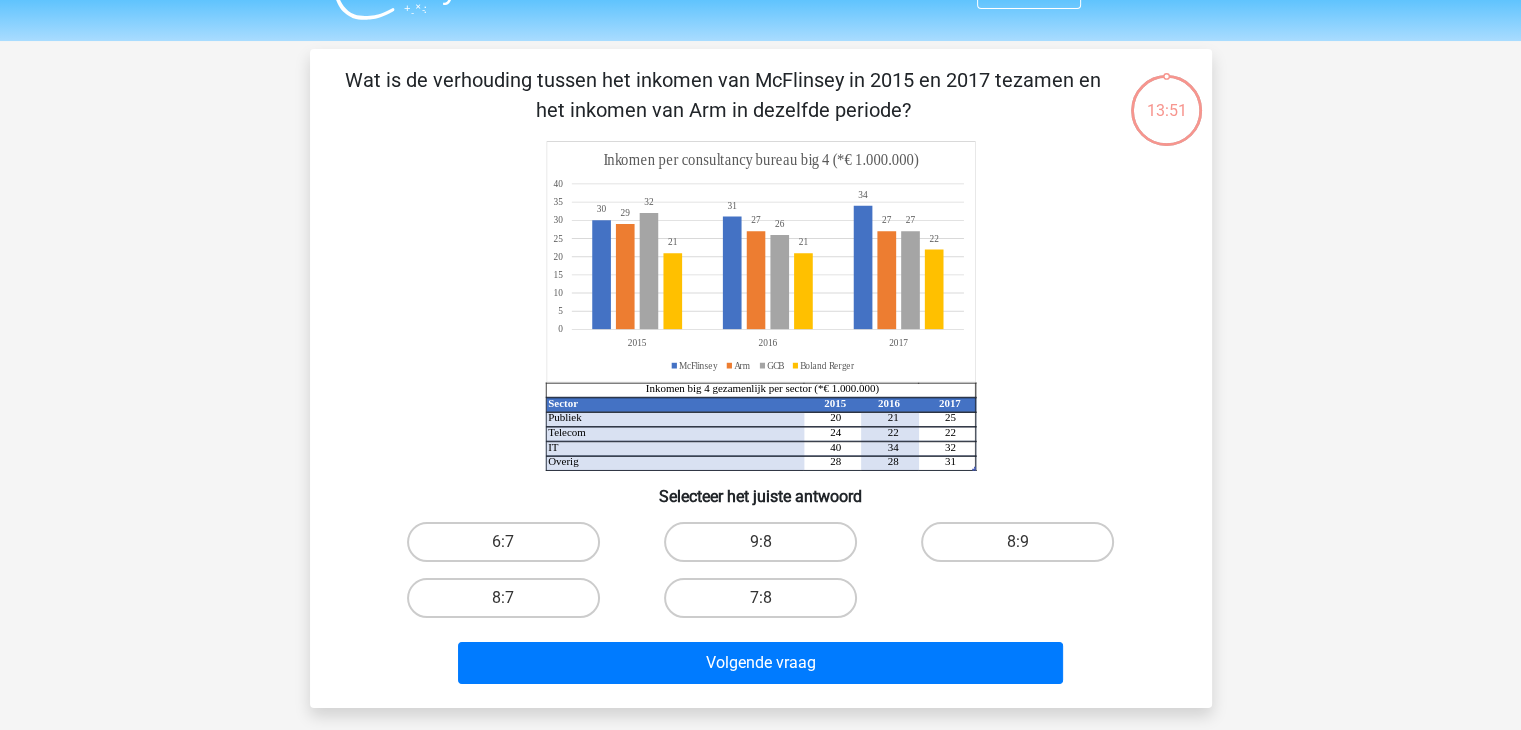 scroll, scrollTop: 44, scrollLeft: 0, axis: vertical 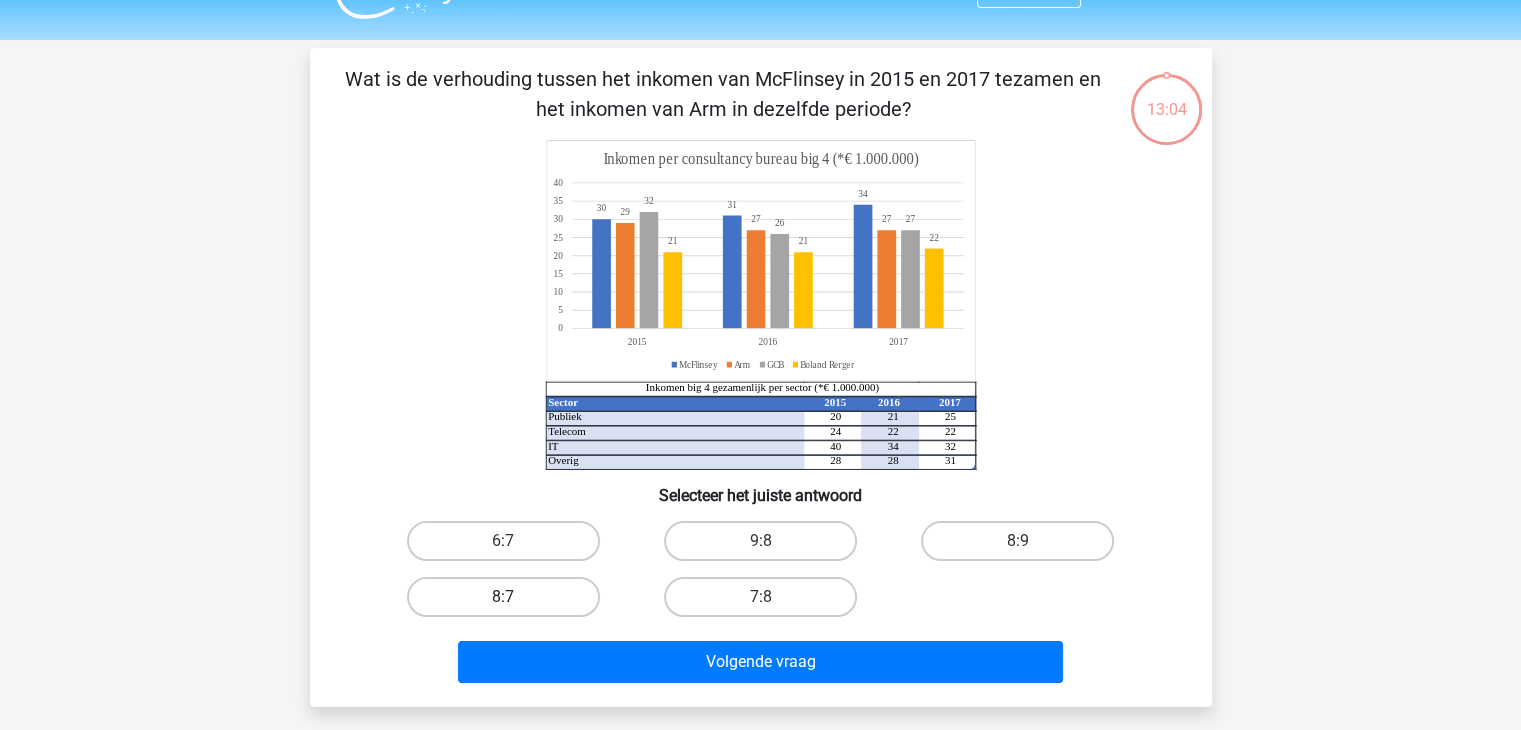 click on "8:7" at bounding box center (503, 597) 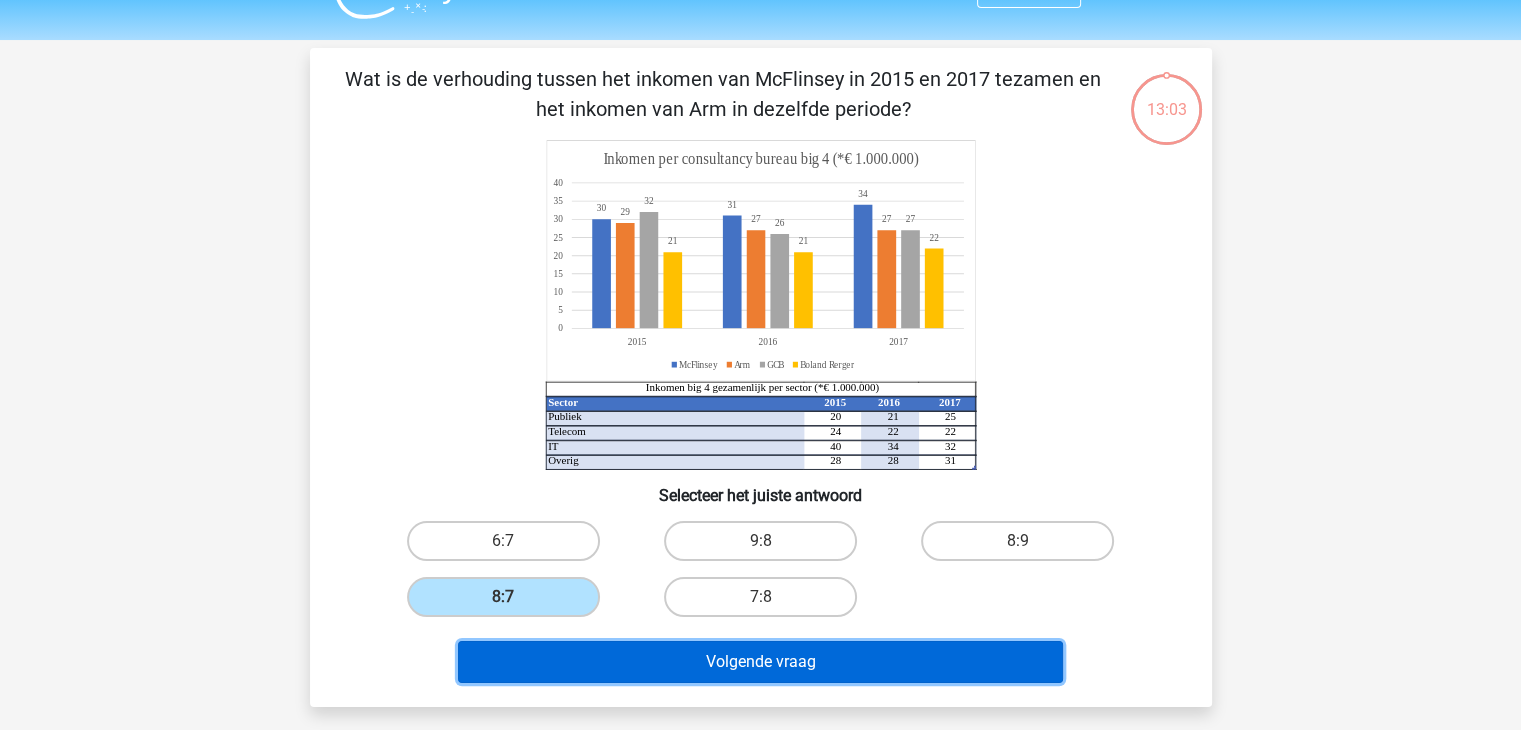 click on "Volgende vraag" at bounding box center (760, 662) 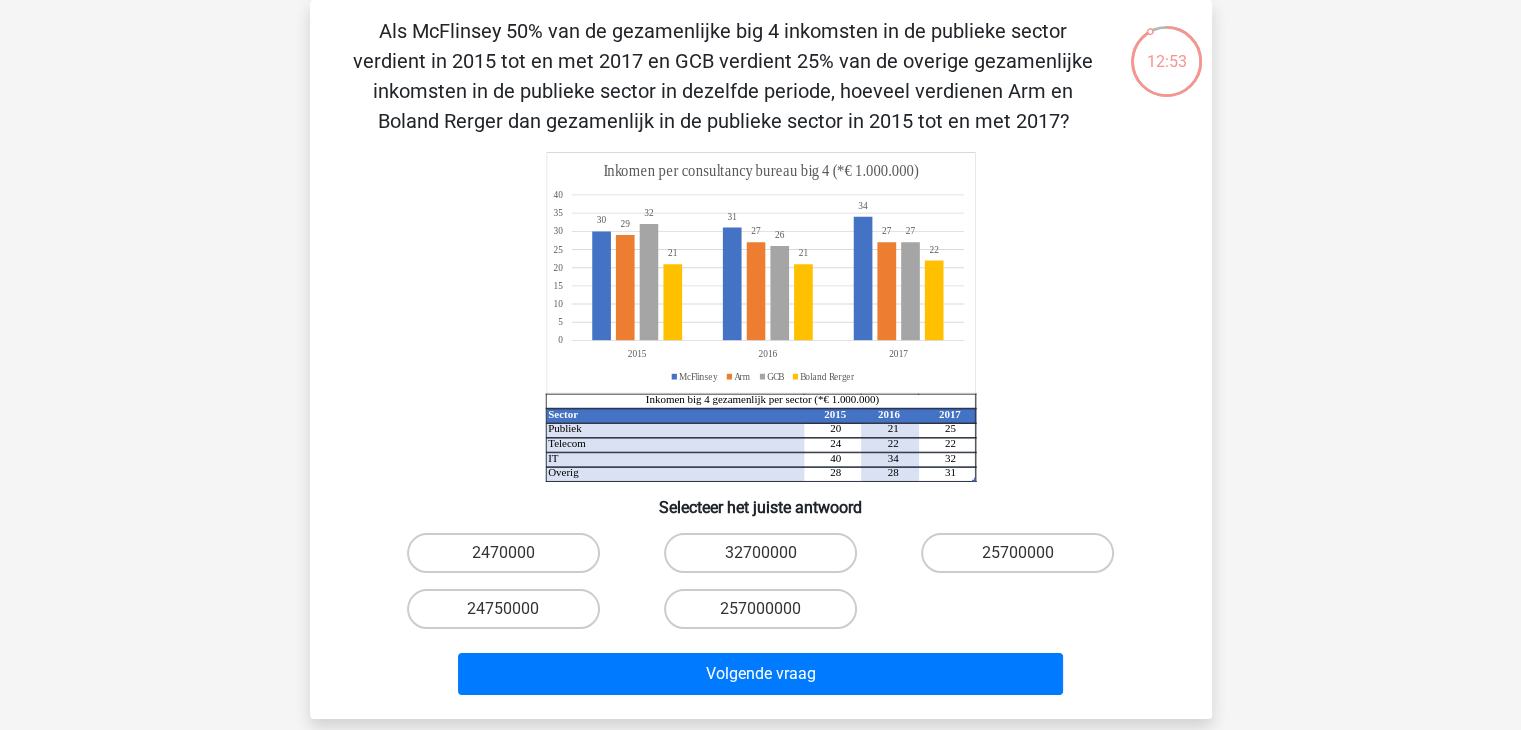 scroll, scrollTop: 0, scrollLeft: 0, axis: both 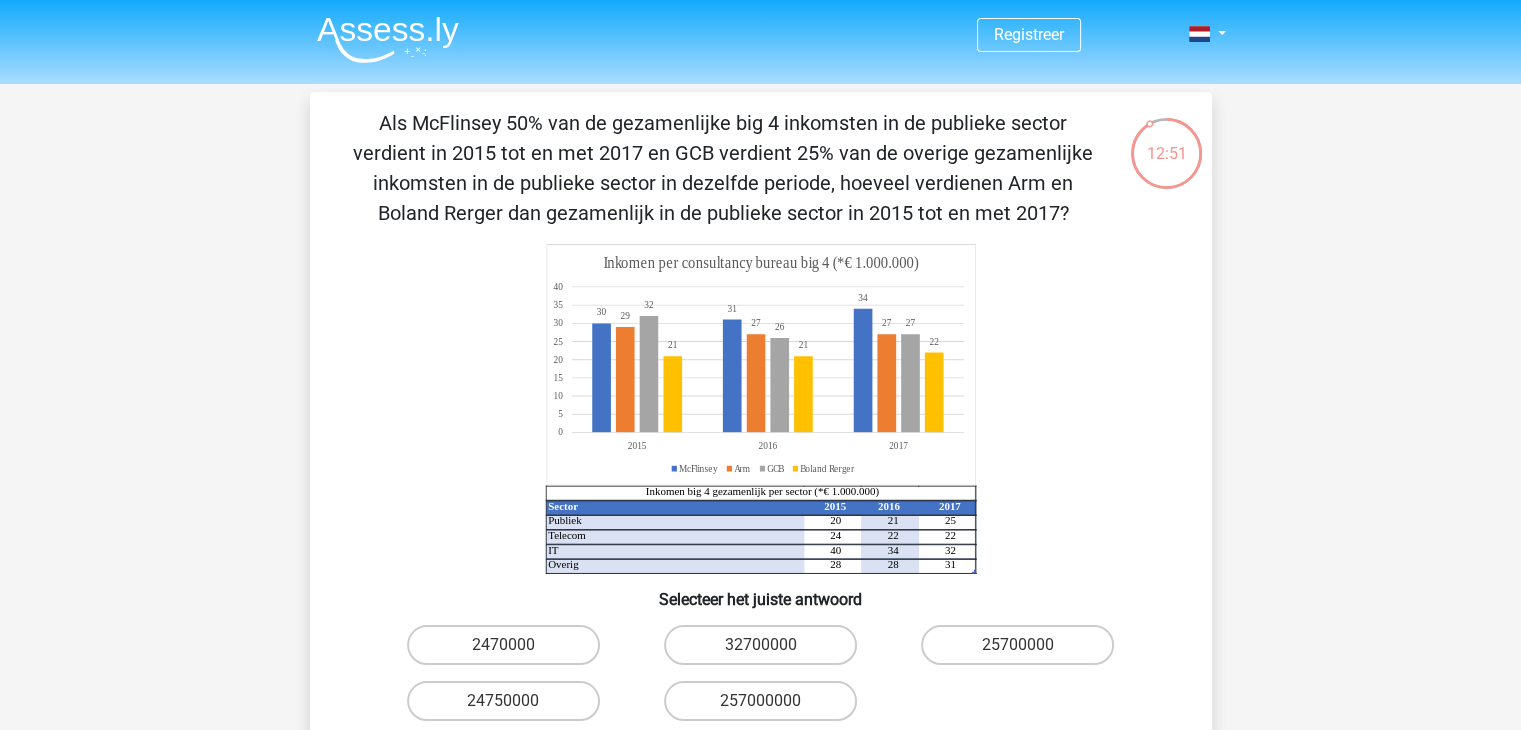 click at bounding box center [388, 39] 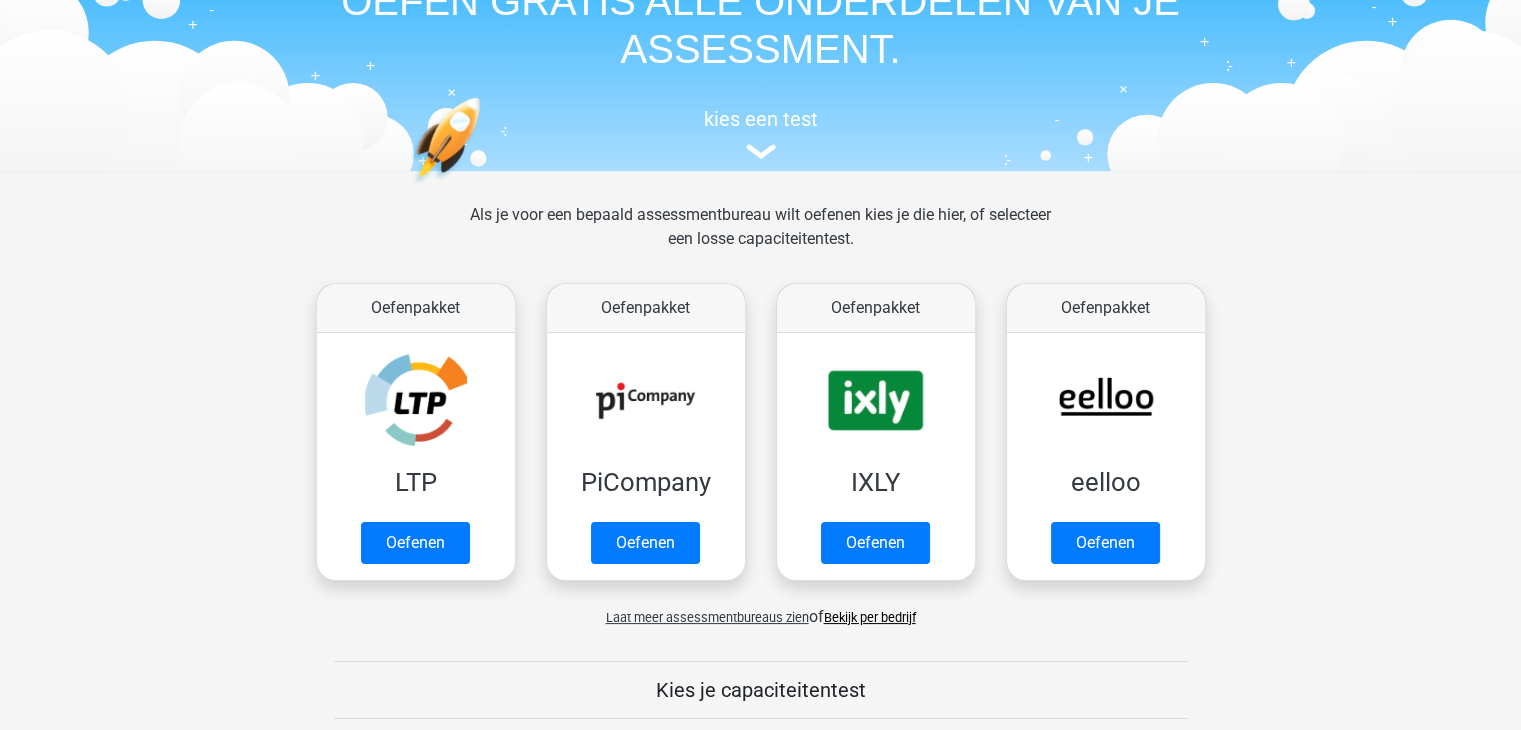 scroll, scrollTop: 119, scrollLeft: 0, axis: vertical 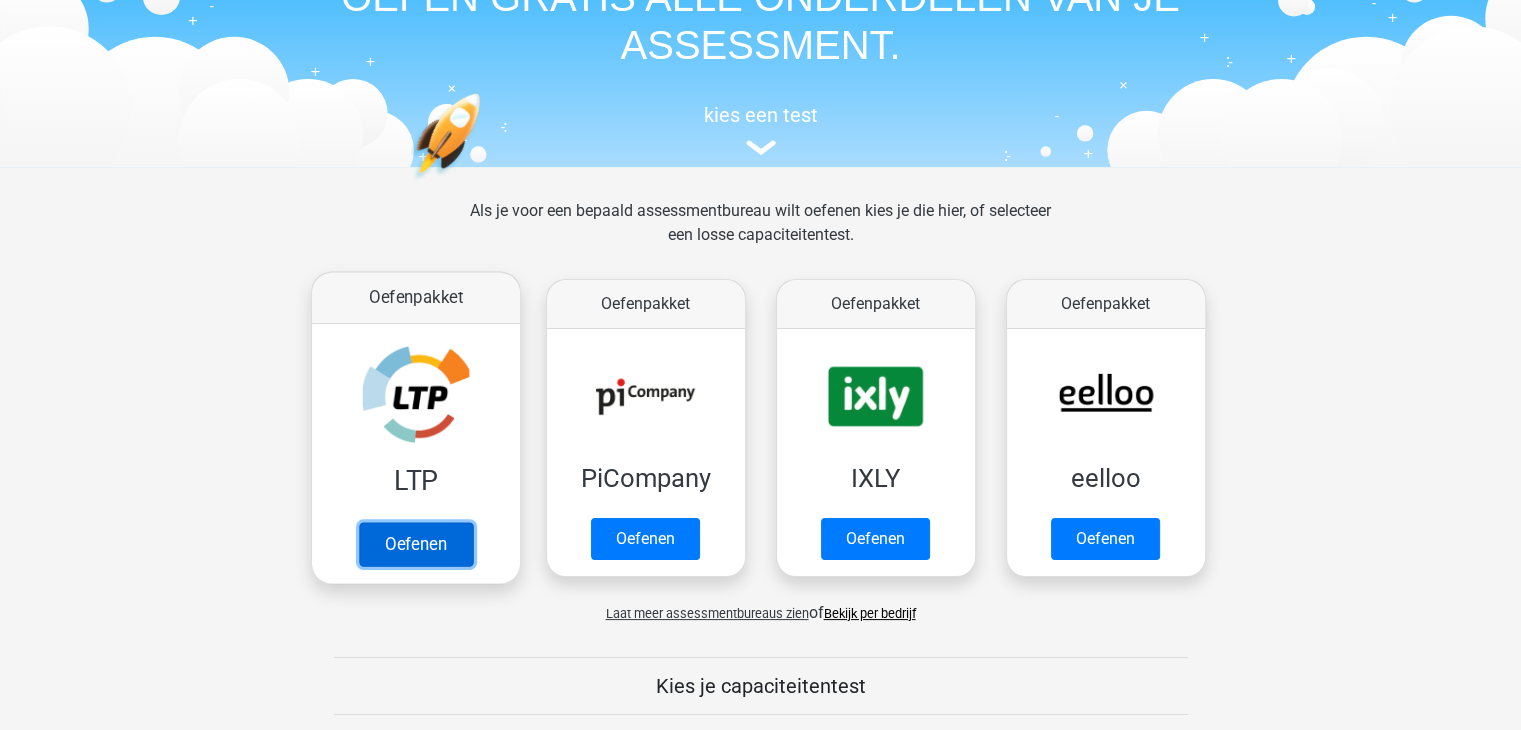click on "Oefenen" at bounding box center (415, 544) 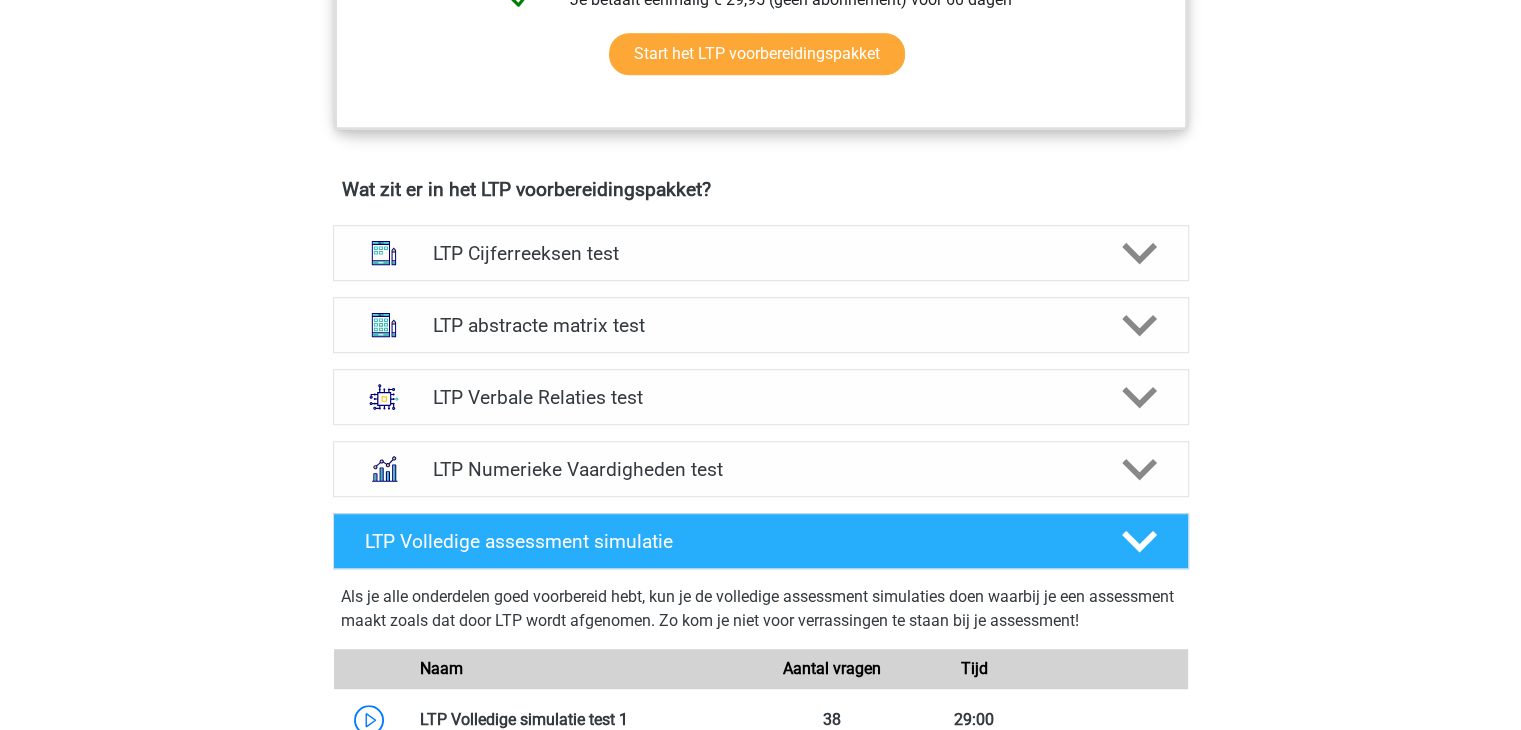 scroll, scrollTop: 1124, scrollLeft: 0, axis: vertical 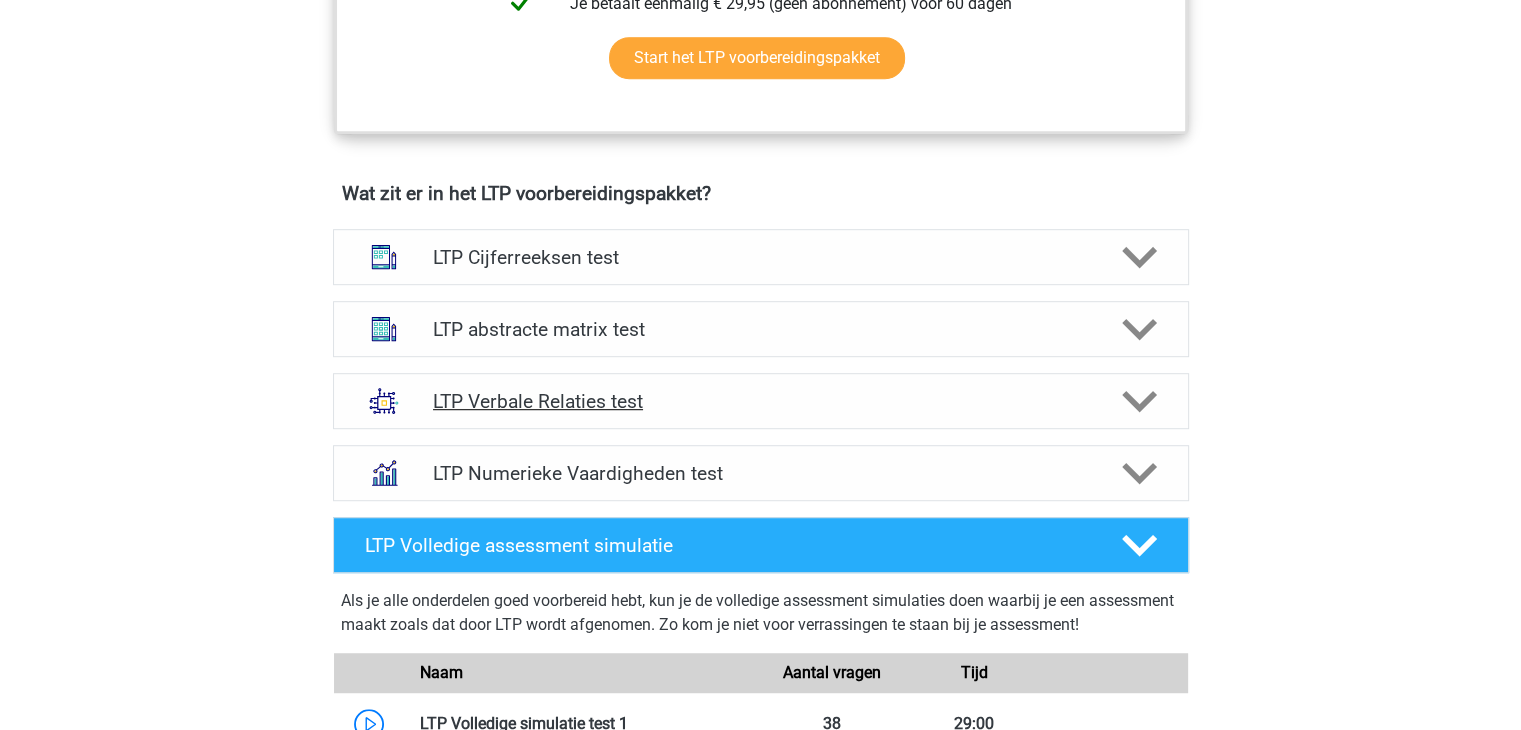 click 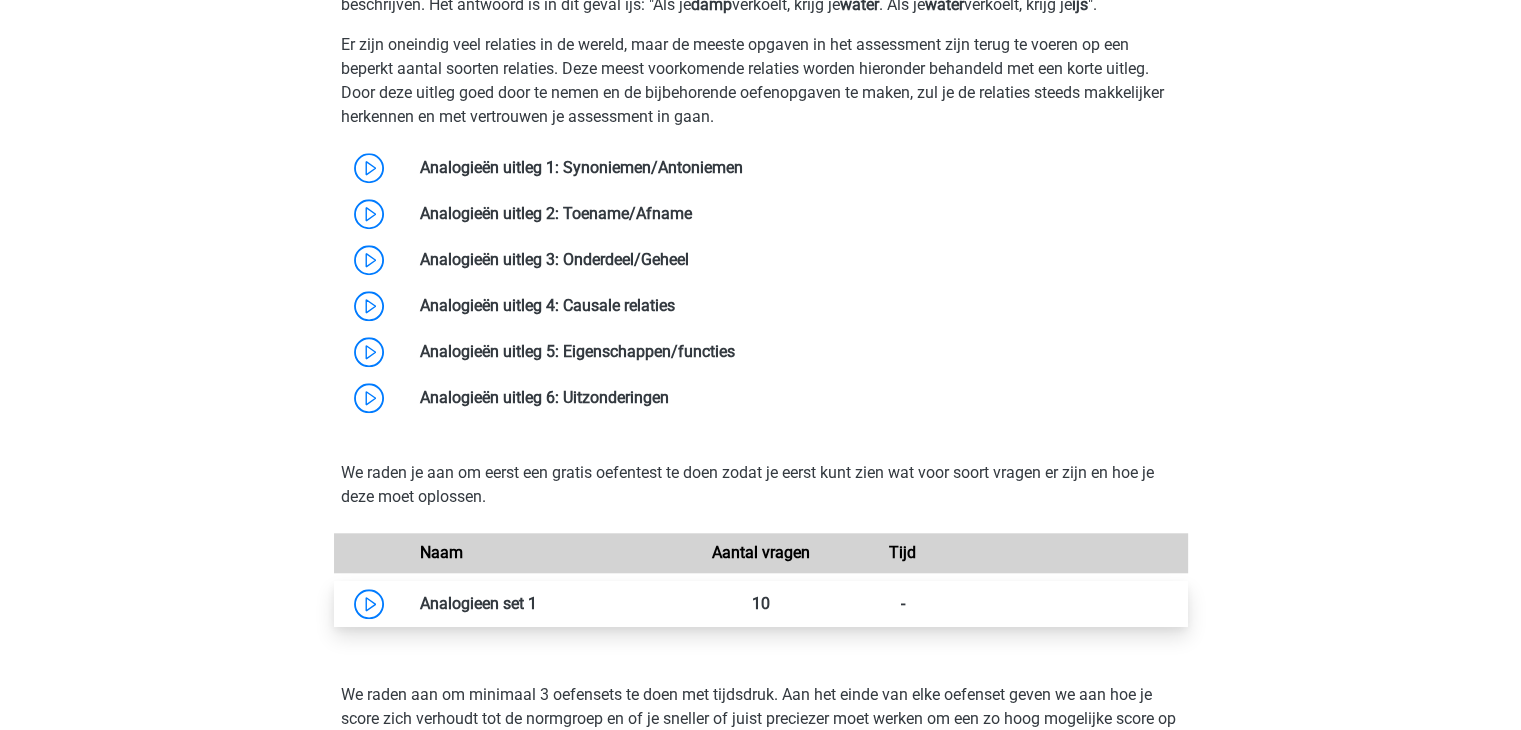 scroll, scrollTop: 1730, scrollLeft: 0, axis: vertical 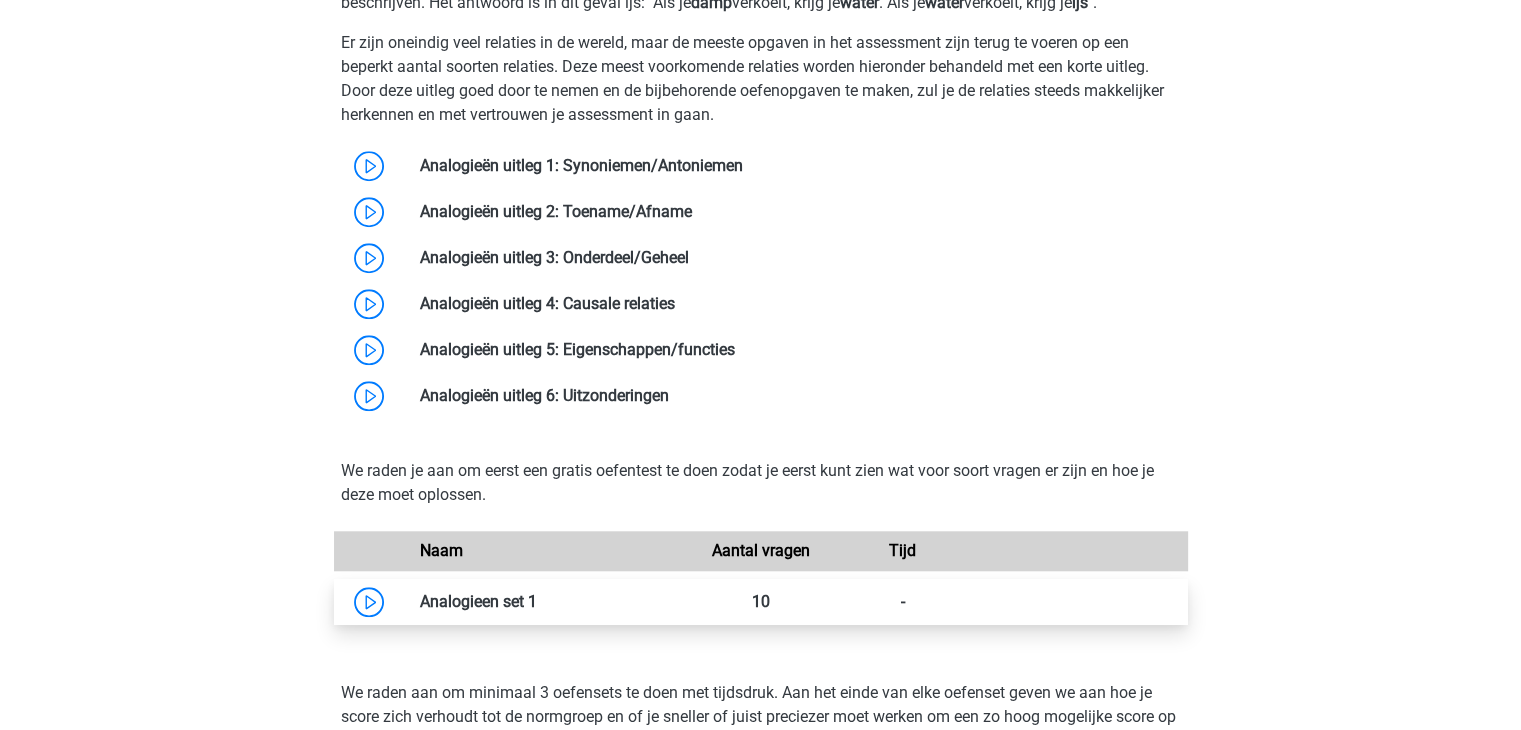 click at bounding box center [537, 601] 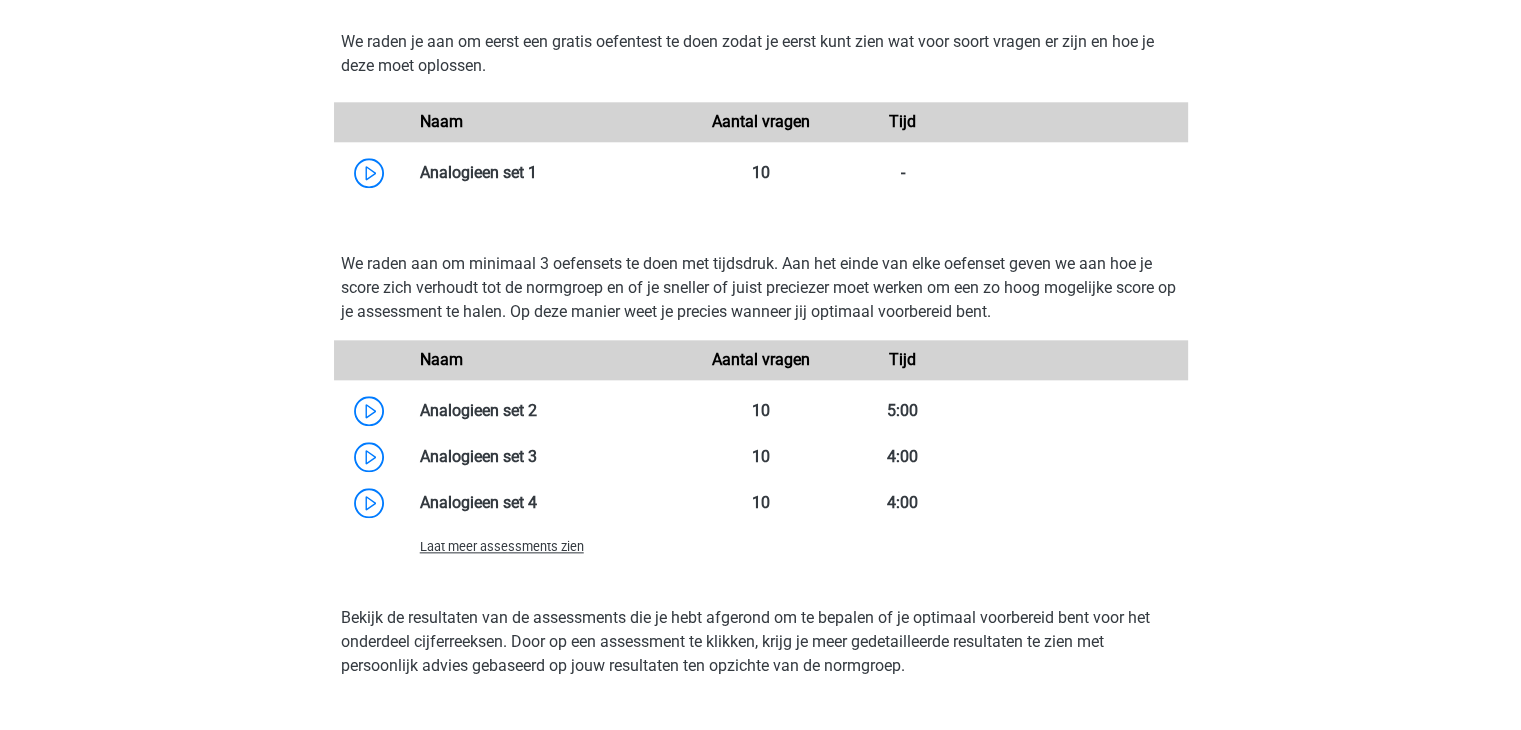 scroll, scrollTop: 2160, scrollLeft: 0, axis: vertical 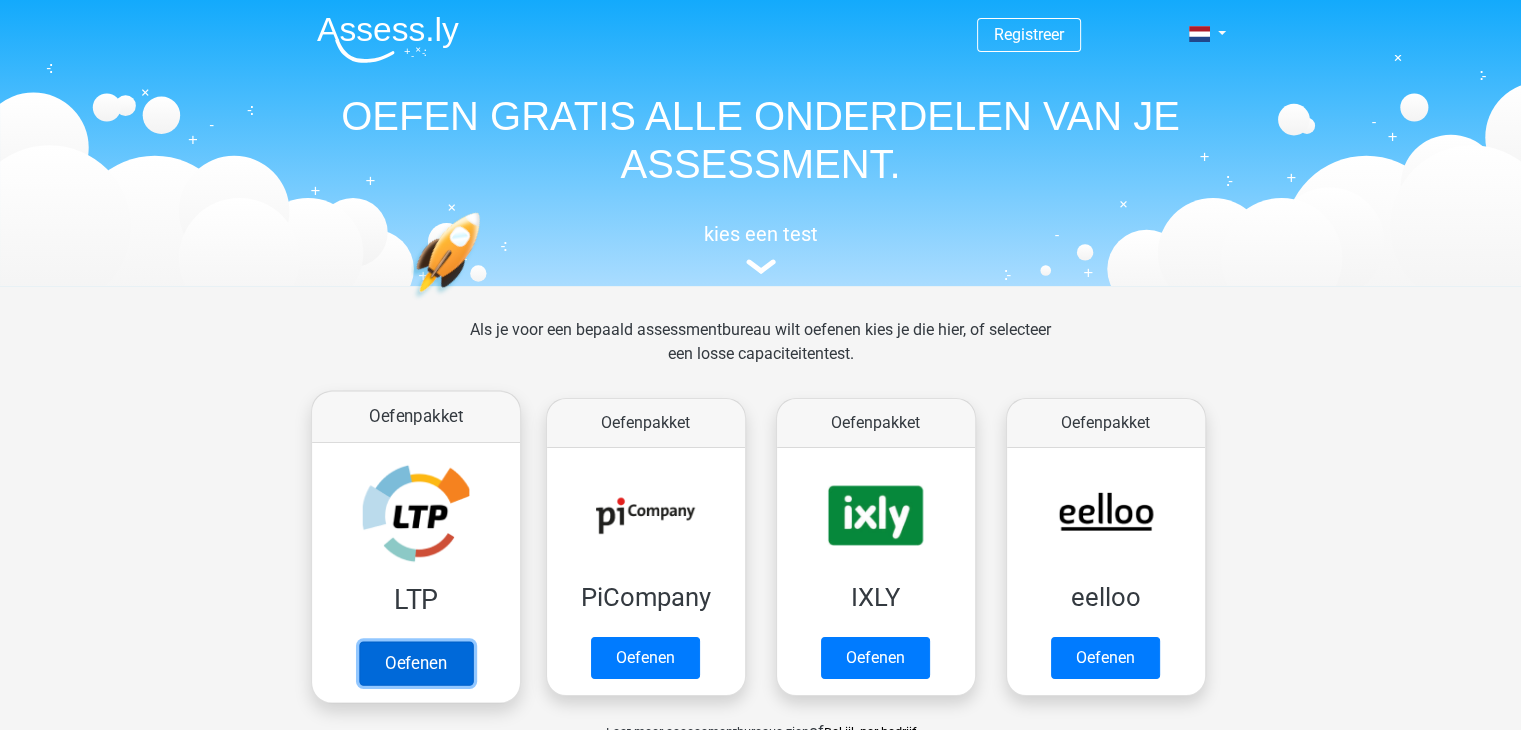 click on "Oefenen" at bounding box center [415, 663] 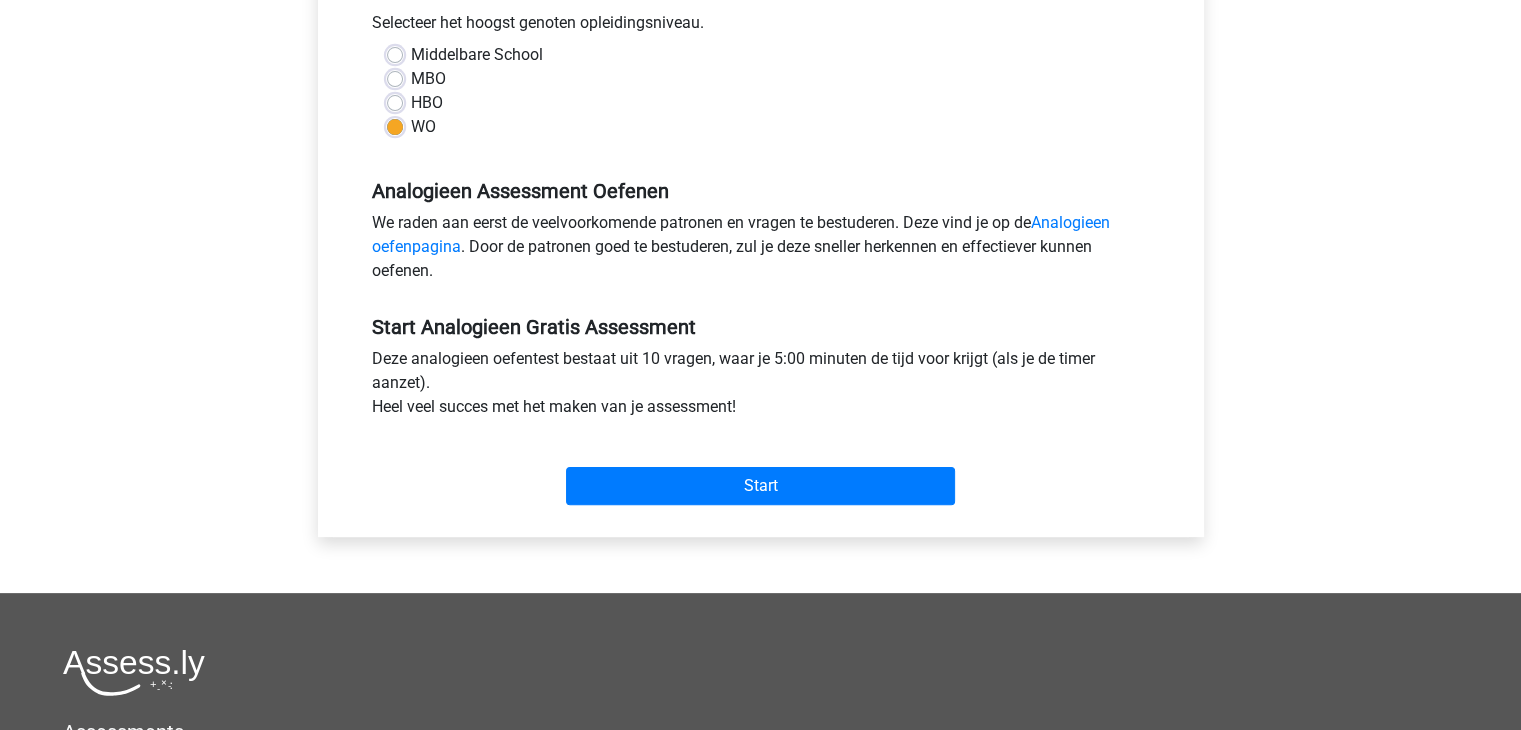 scroll, scrollTop: 456, scrollLeft: 0, axis: vertical 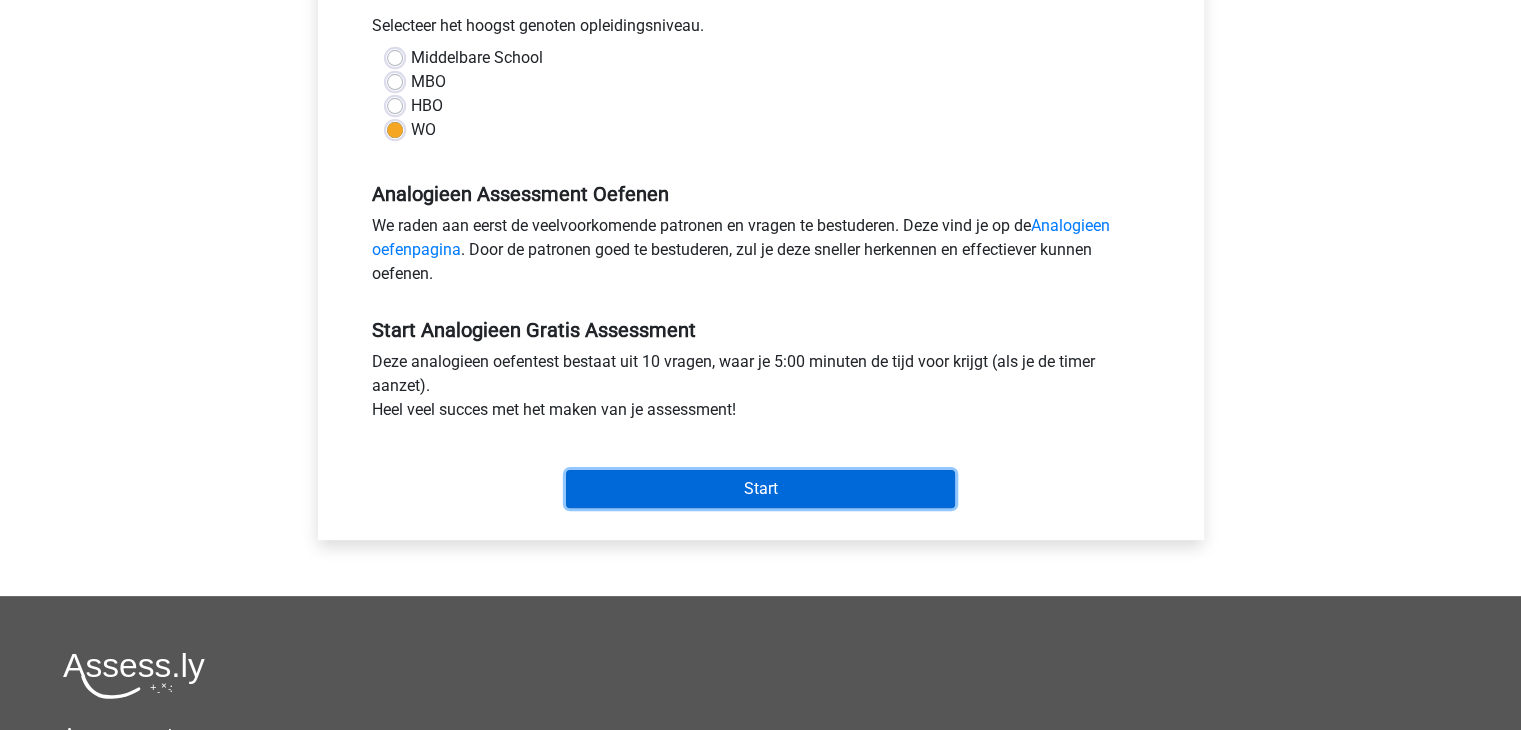 click on "Start" at bounding box center [760, 489] 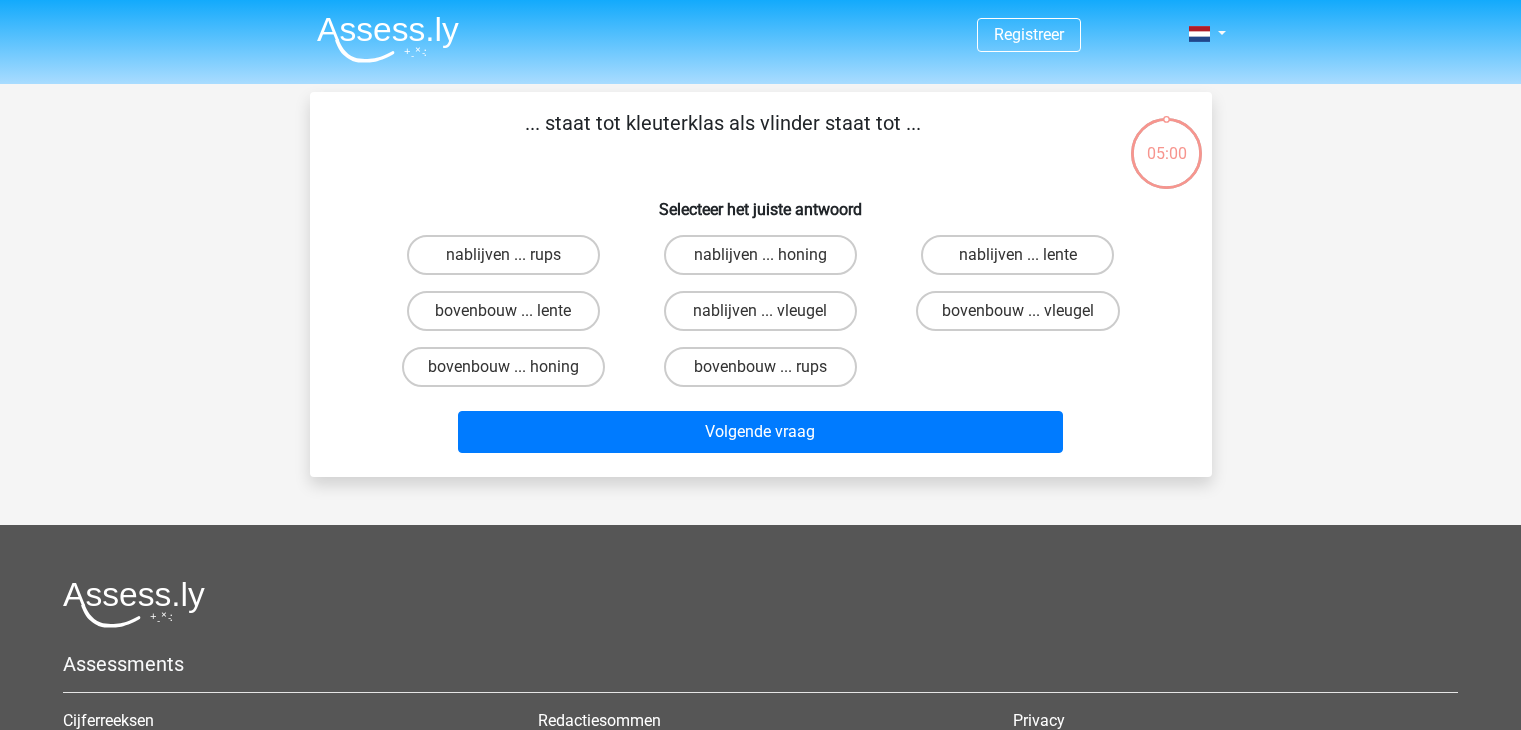 scroll, scrollTop: 0, scrollLeft: 0, axis: both 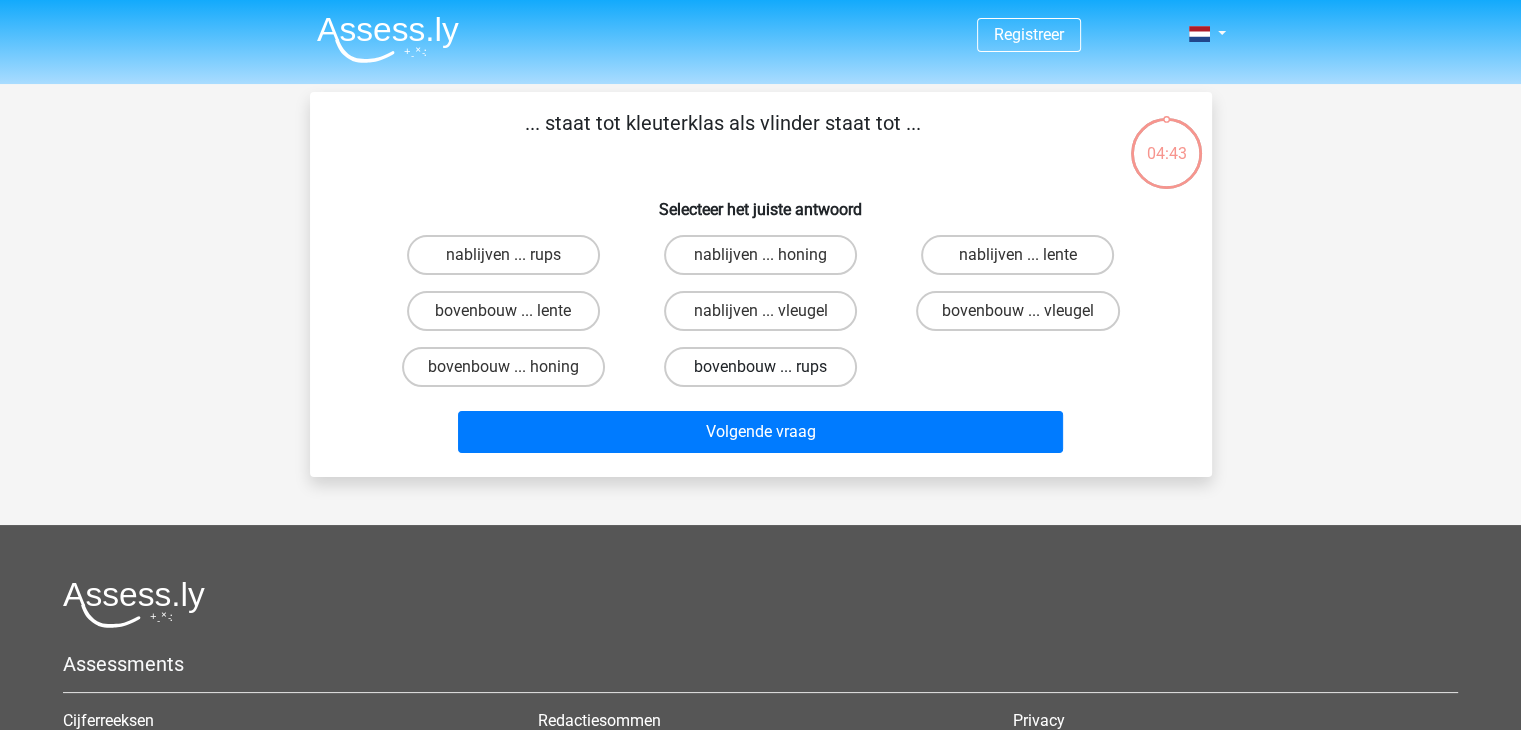 click on "bovenbouw ... rups" at bounding box center (760, 367) 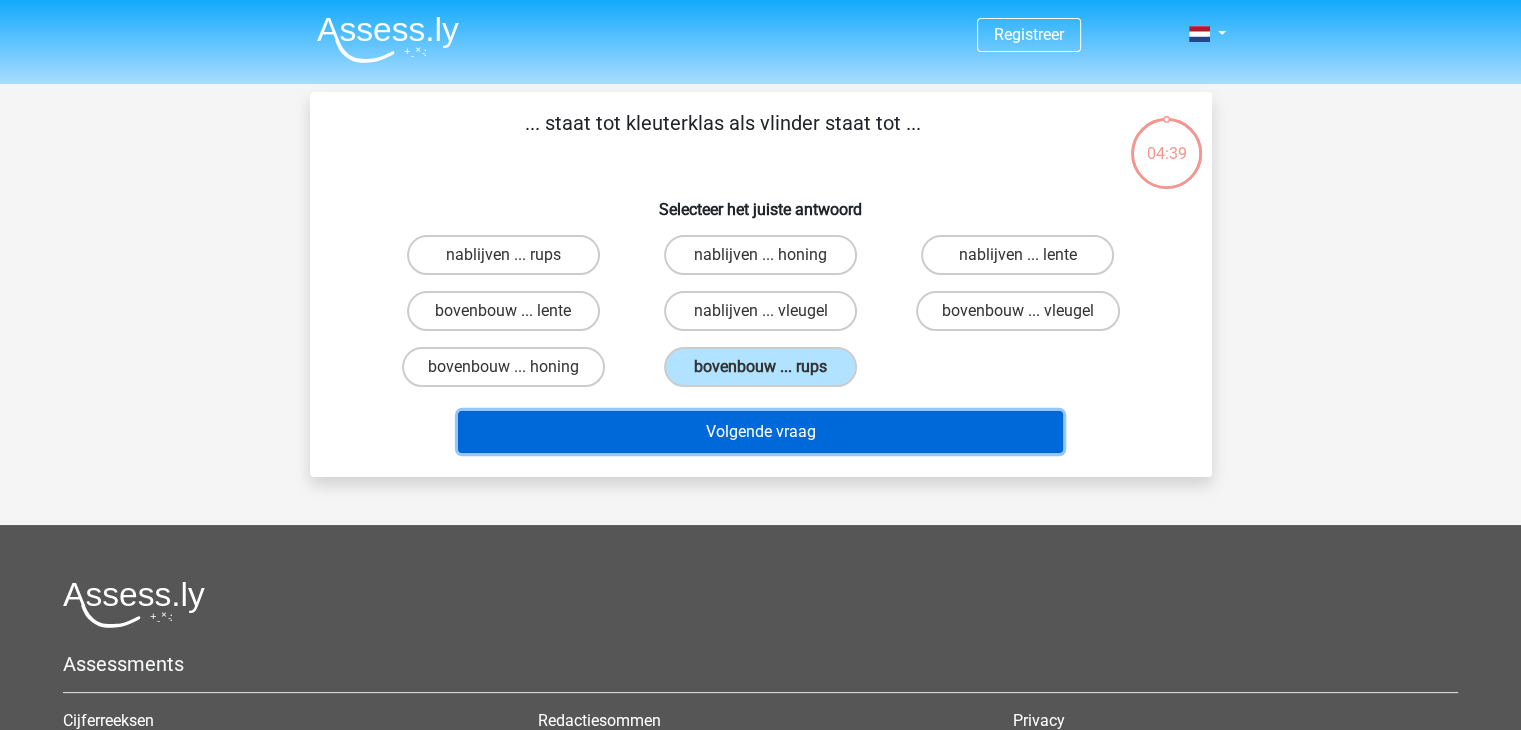 click on "Volgende vraag" at bounding box center (760, 432) 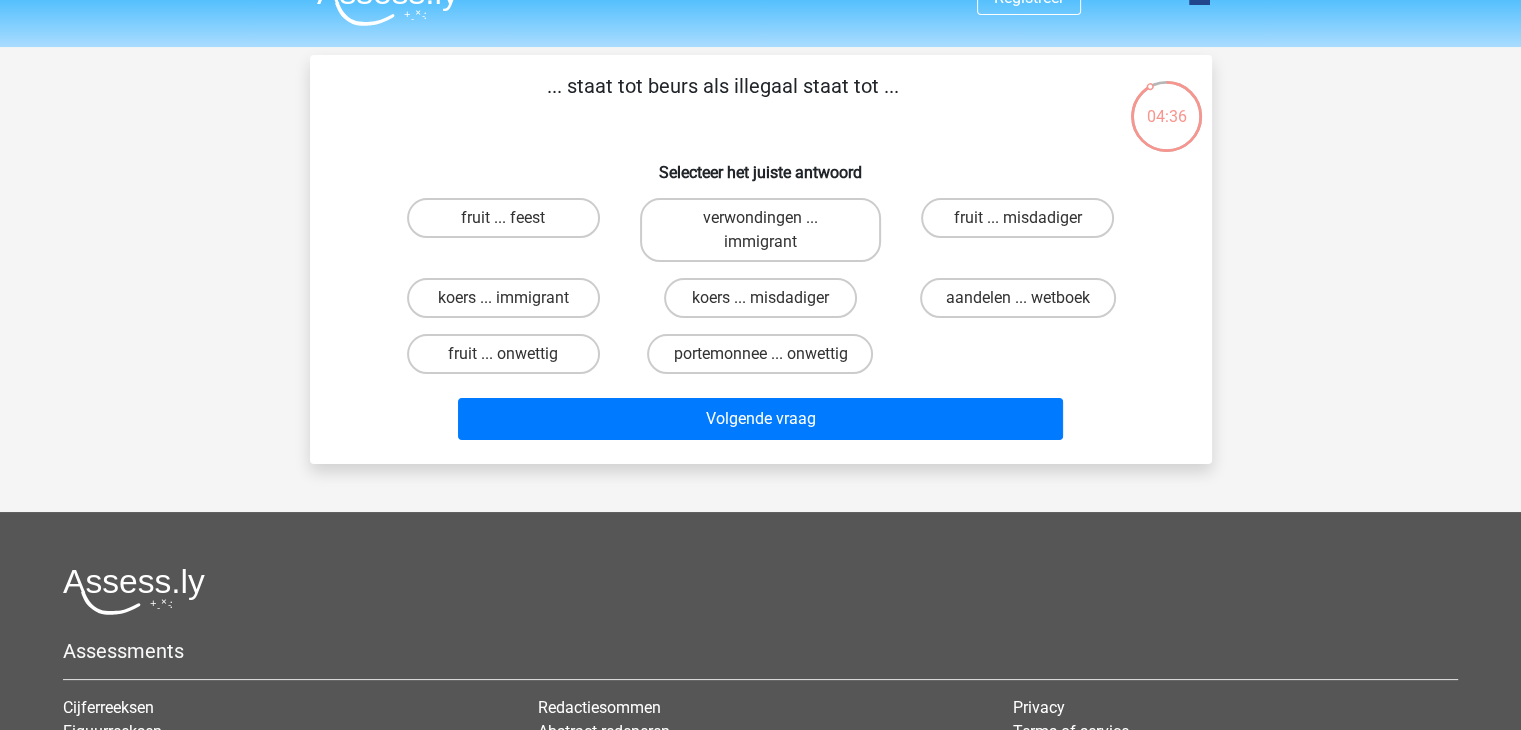 scroll, scrollTop: 26, scrollLeft: 0, axis: vertical 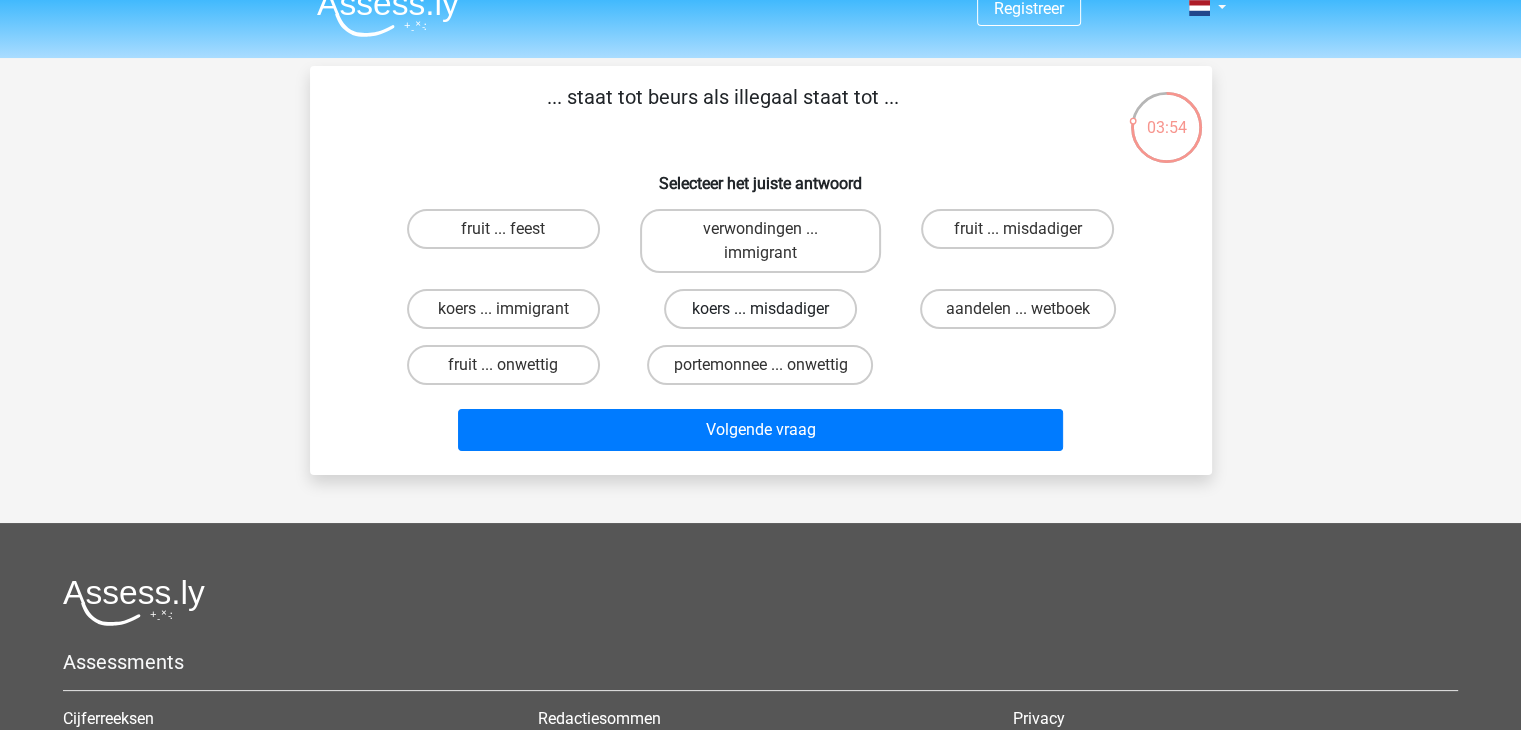click on "koers ... misdadiger" at bounding box center (760, 309) 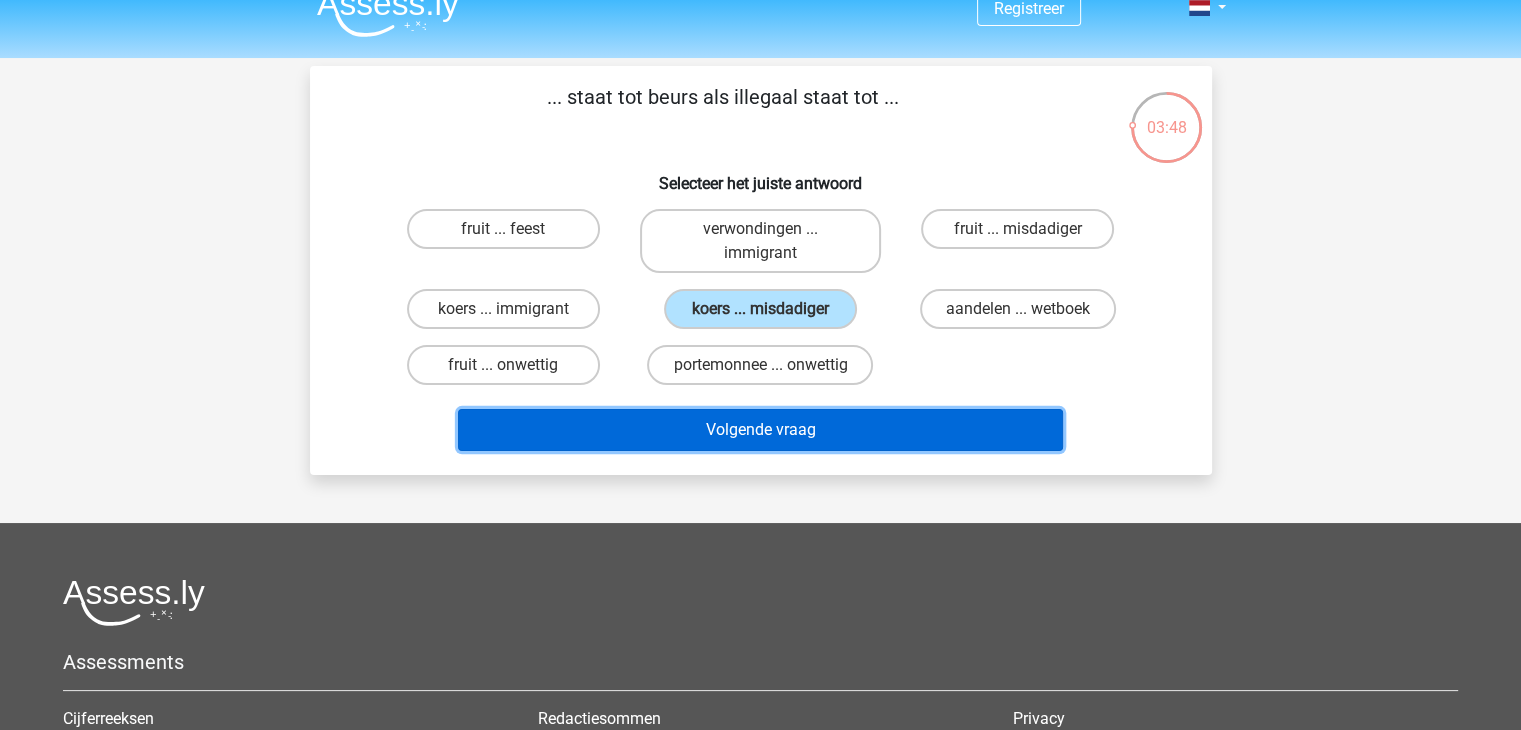 click on "Volgende vraag" at bounding box center (760, 430) 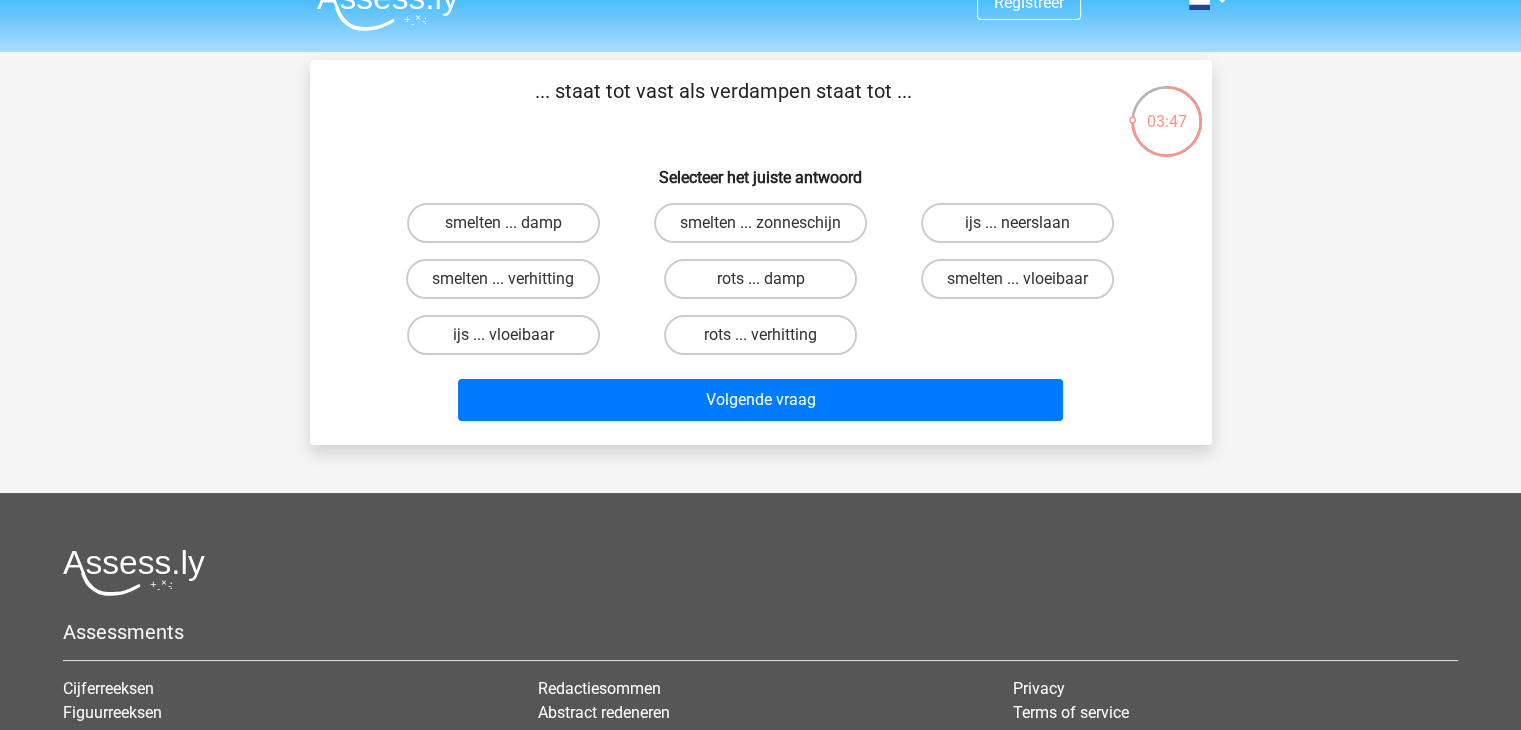 scroll, scrollTop: 12, scrollLeft: 0, axis: vertical 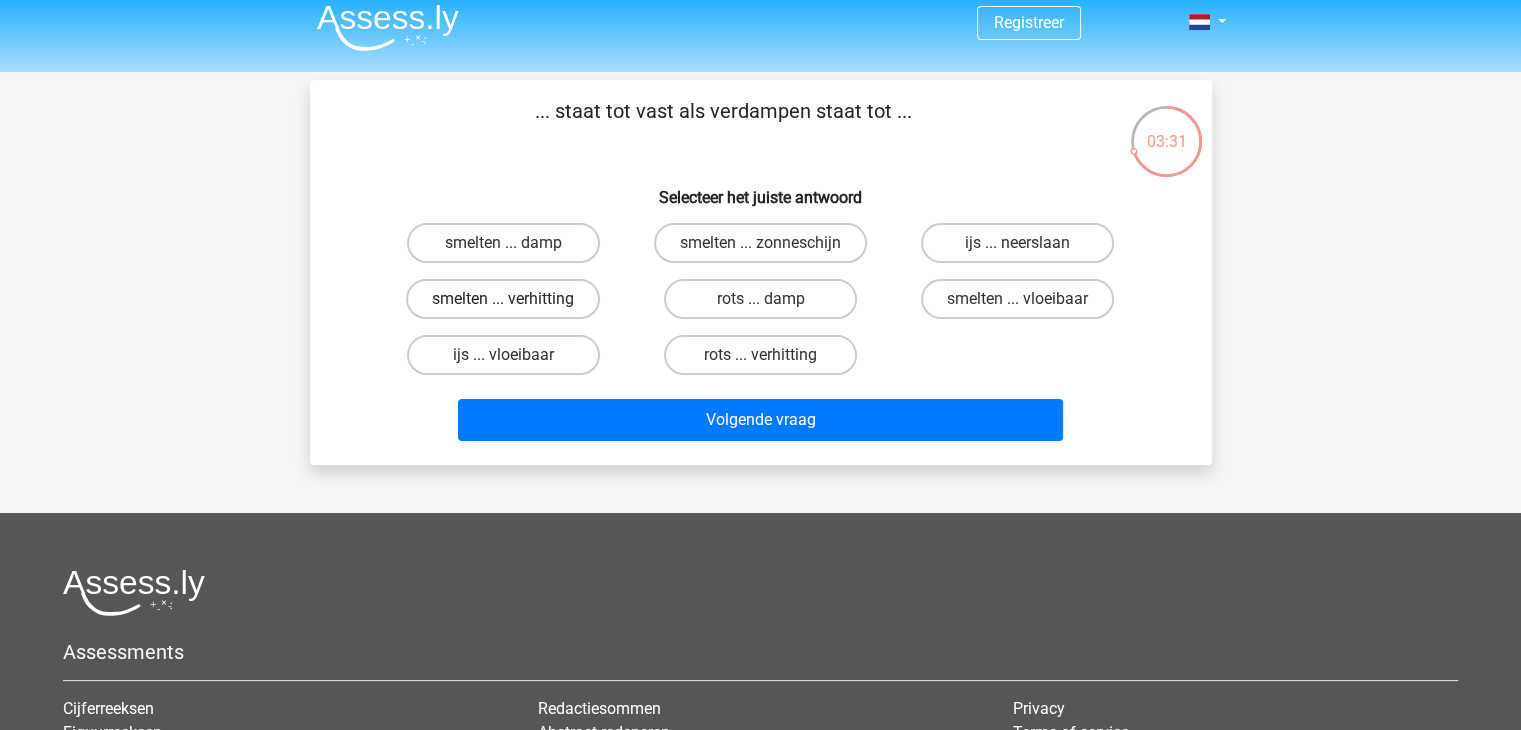click on "smelten ... verhitting" at bounding box center [503, 299] 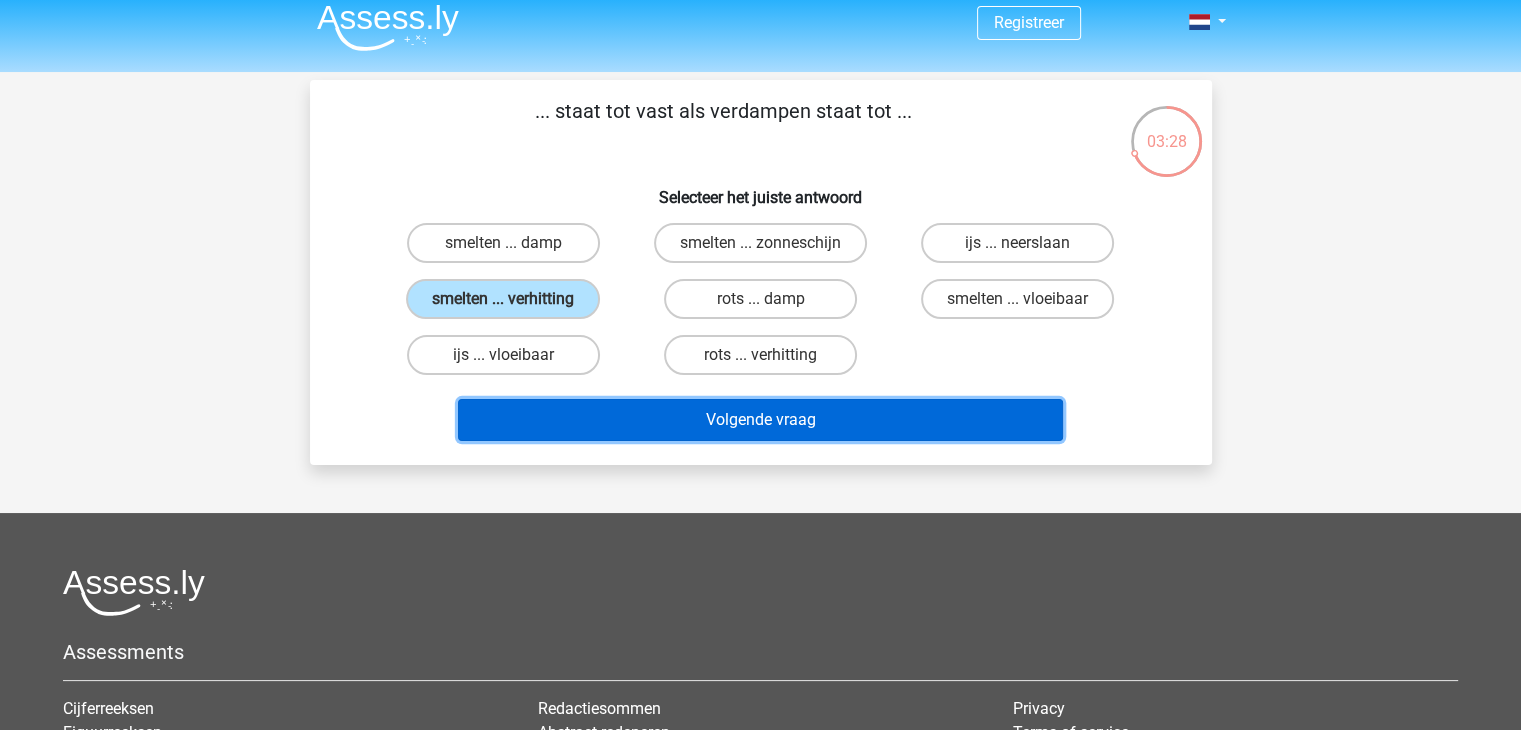 click on "Volgende vraag" at bounding box center (760, 420) 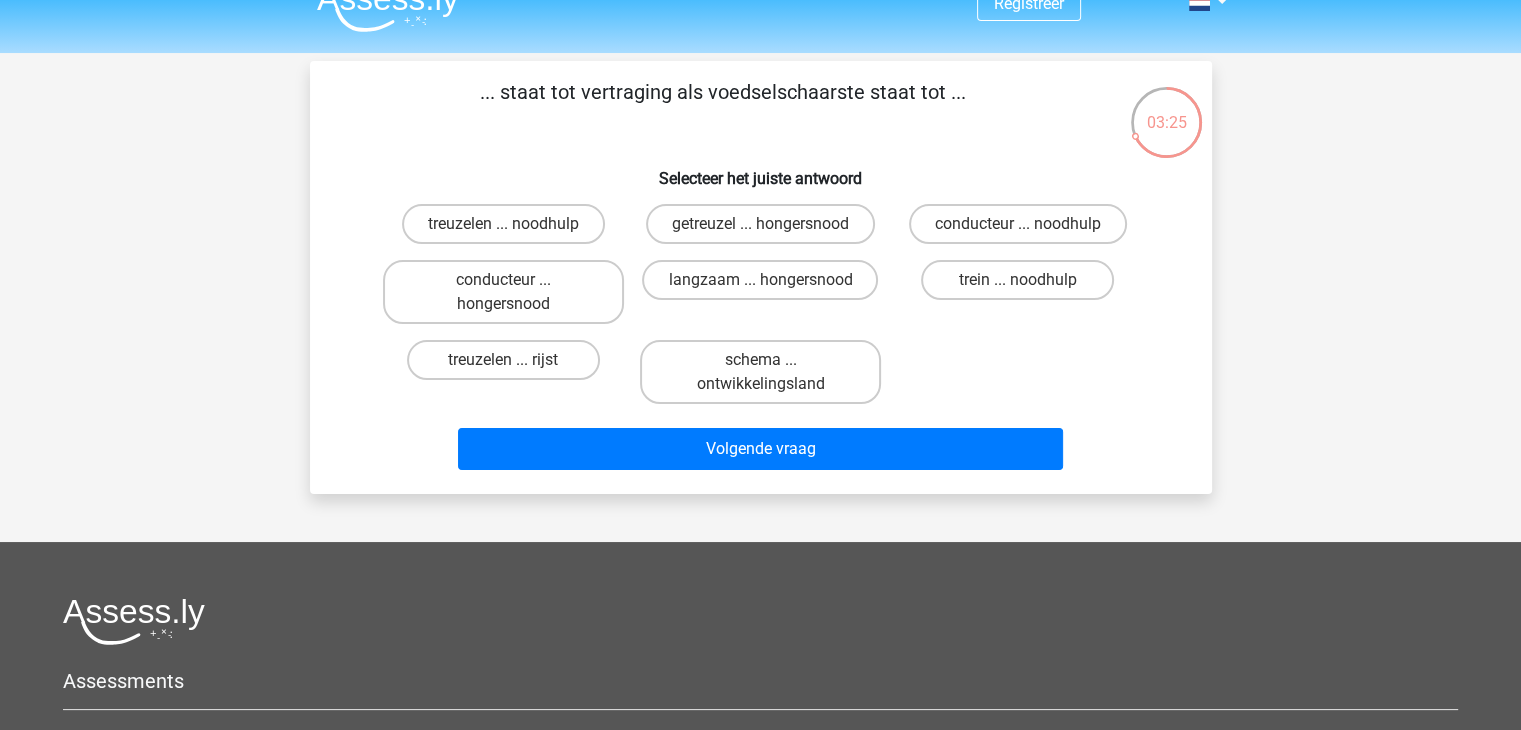 scroll, scrollTop: 30, scrollLeft: 0, axis: vertical 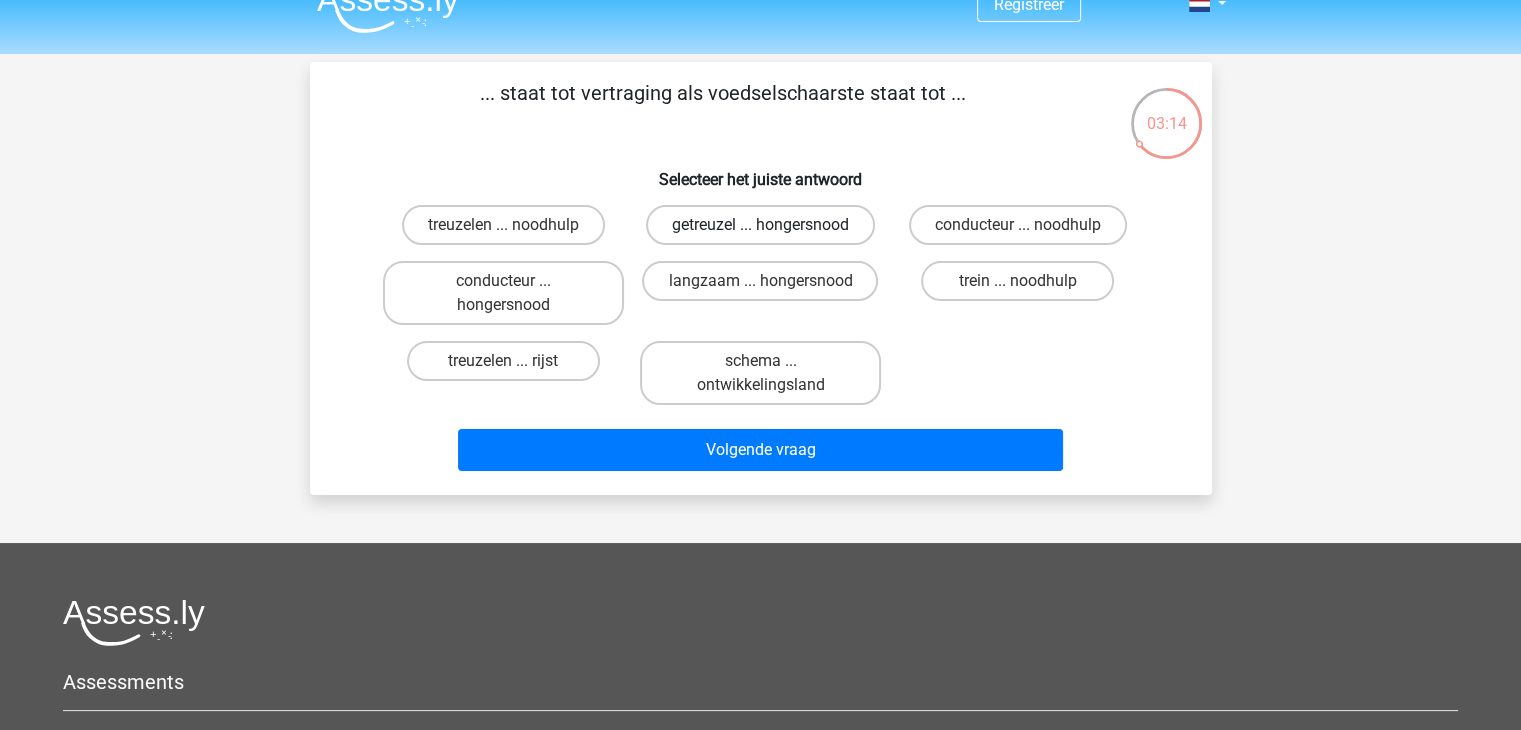 click on "getreuzel ... hongersnood" at bounding box center [760, 225] 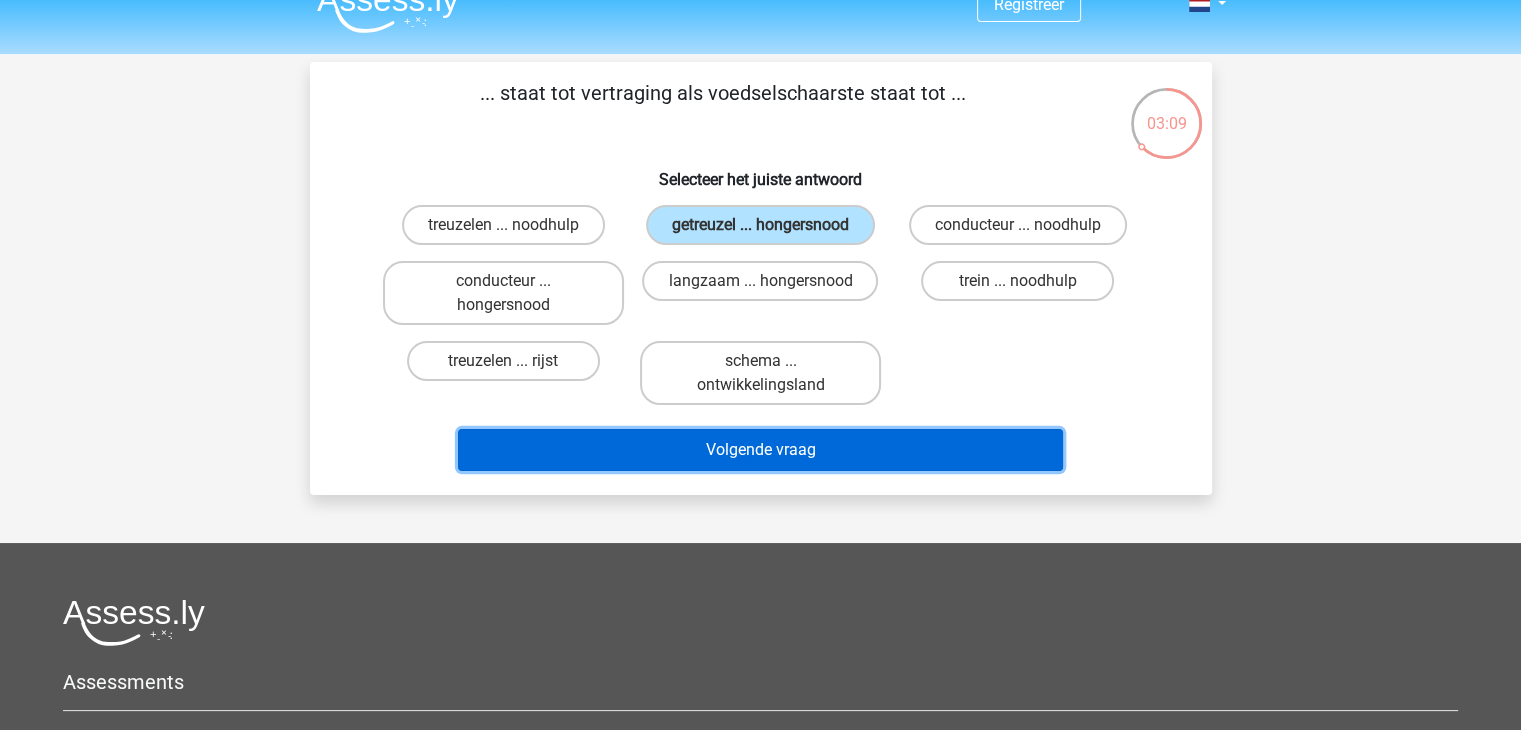 click on "Volgende vraag" at bounding box center [760, 450] 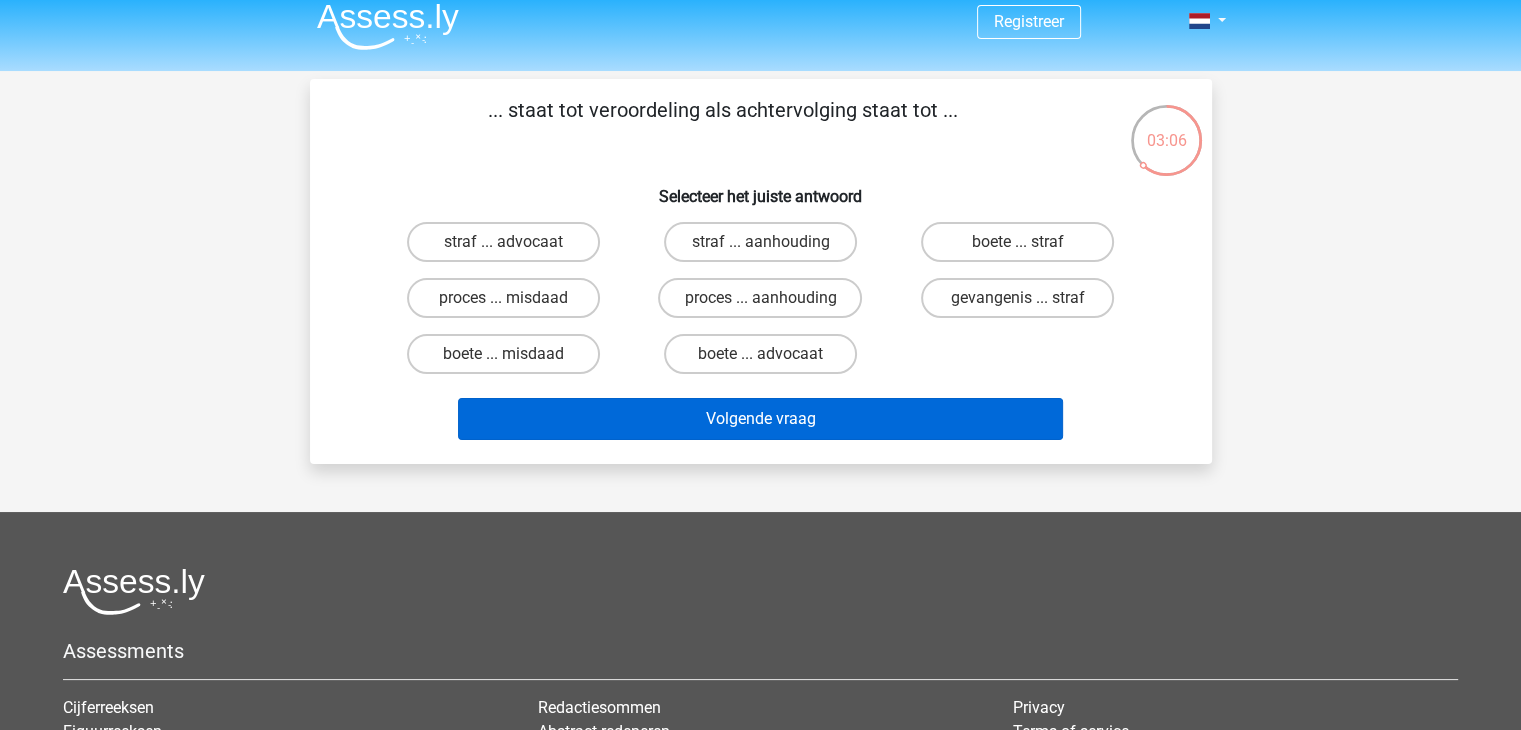 scroll, scrollTop: 0, scrollLeft: 0, axis: both 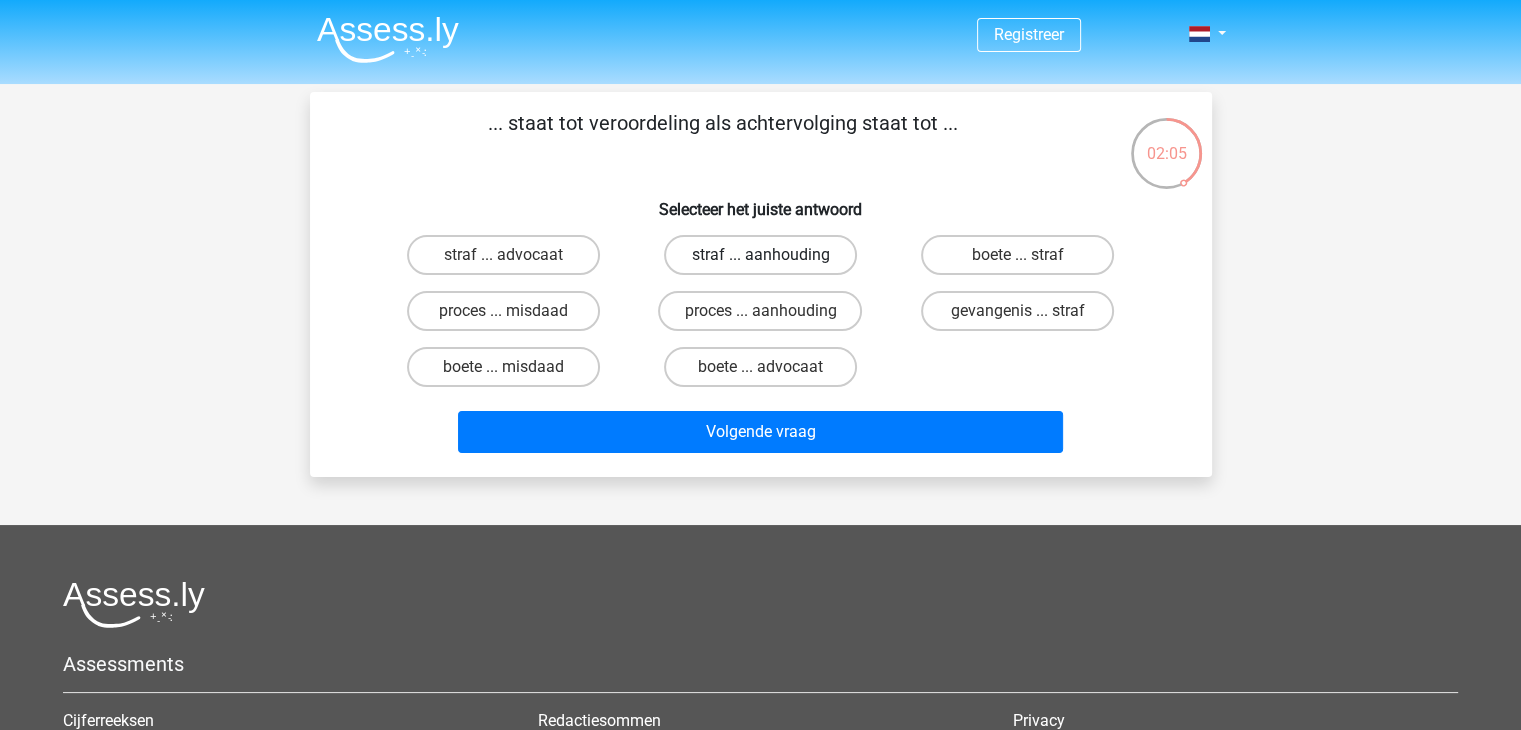 click on "straf ... aanhouding" at bounding box center [760, 255] 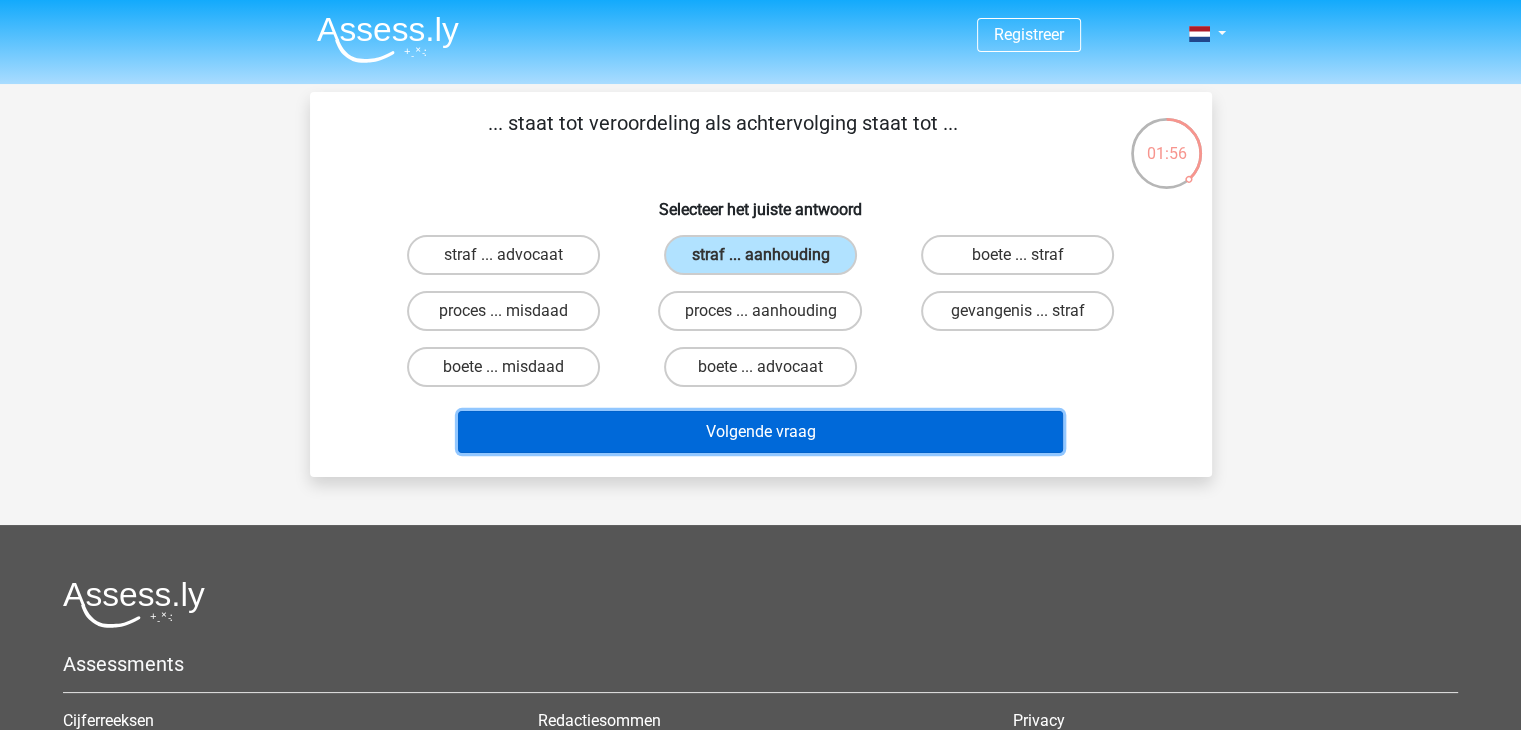 click on "Volgende vraag" at bounding box center [760, 432] 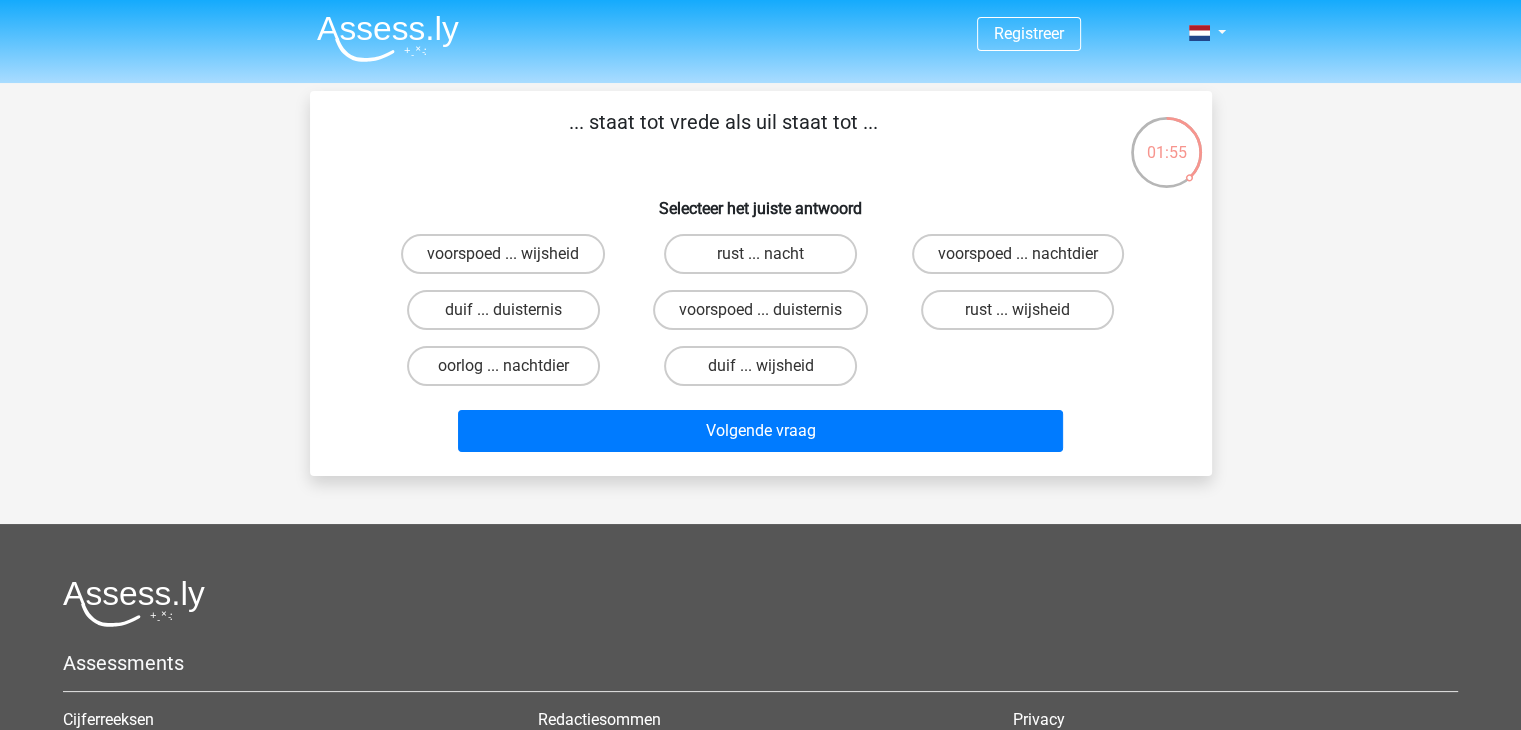 scroll, scrollTop: 0, scrollLeft: 0, axis: both 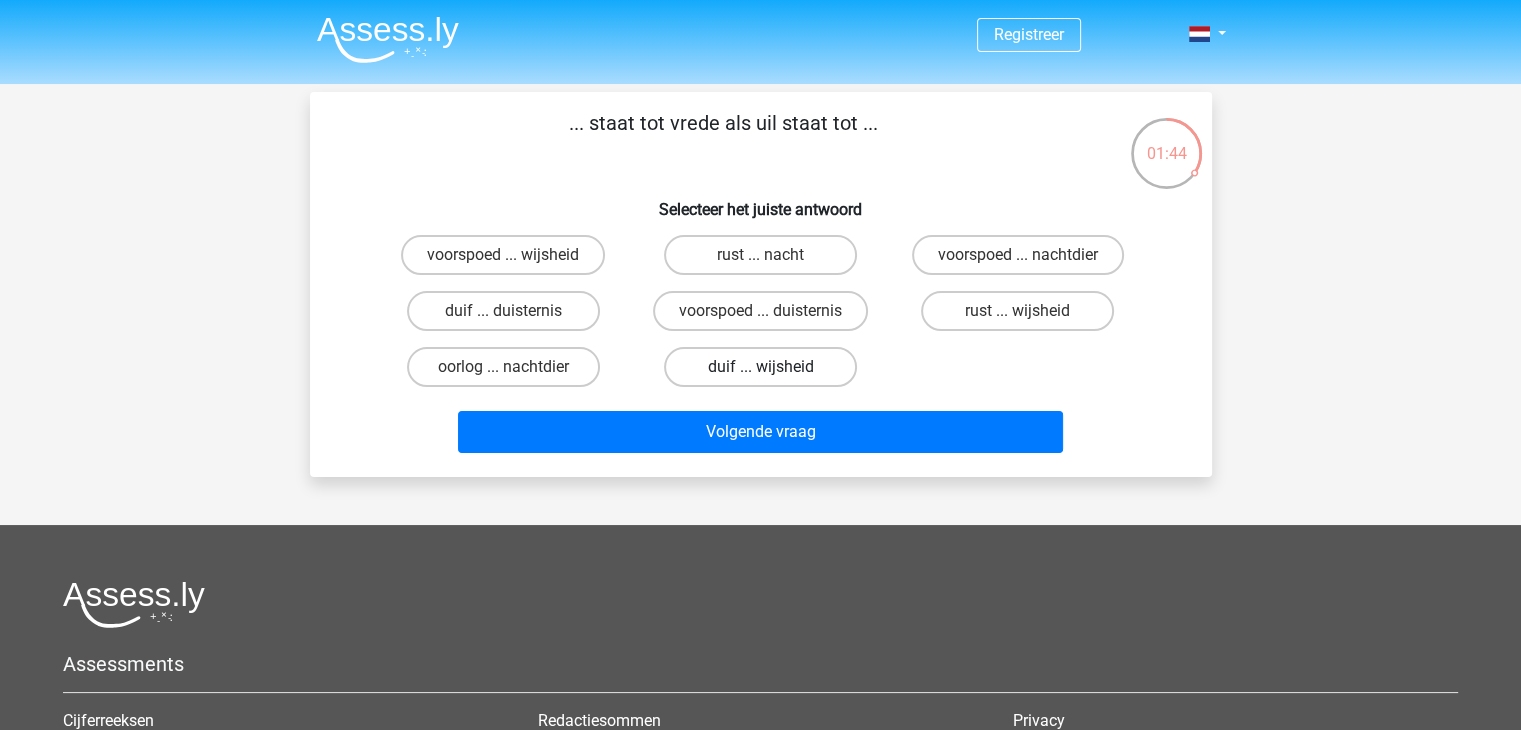 click on "duif ... wijsheid" at bounding box center (760, 367) 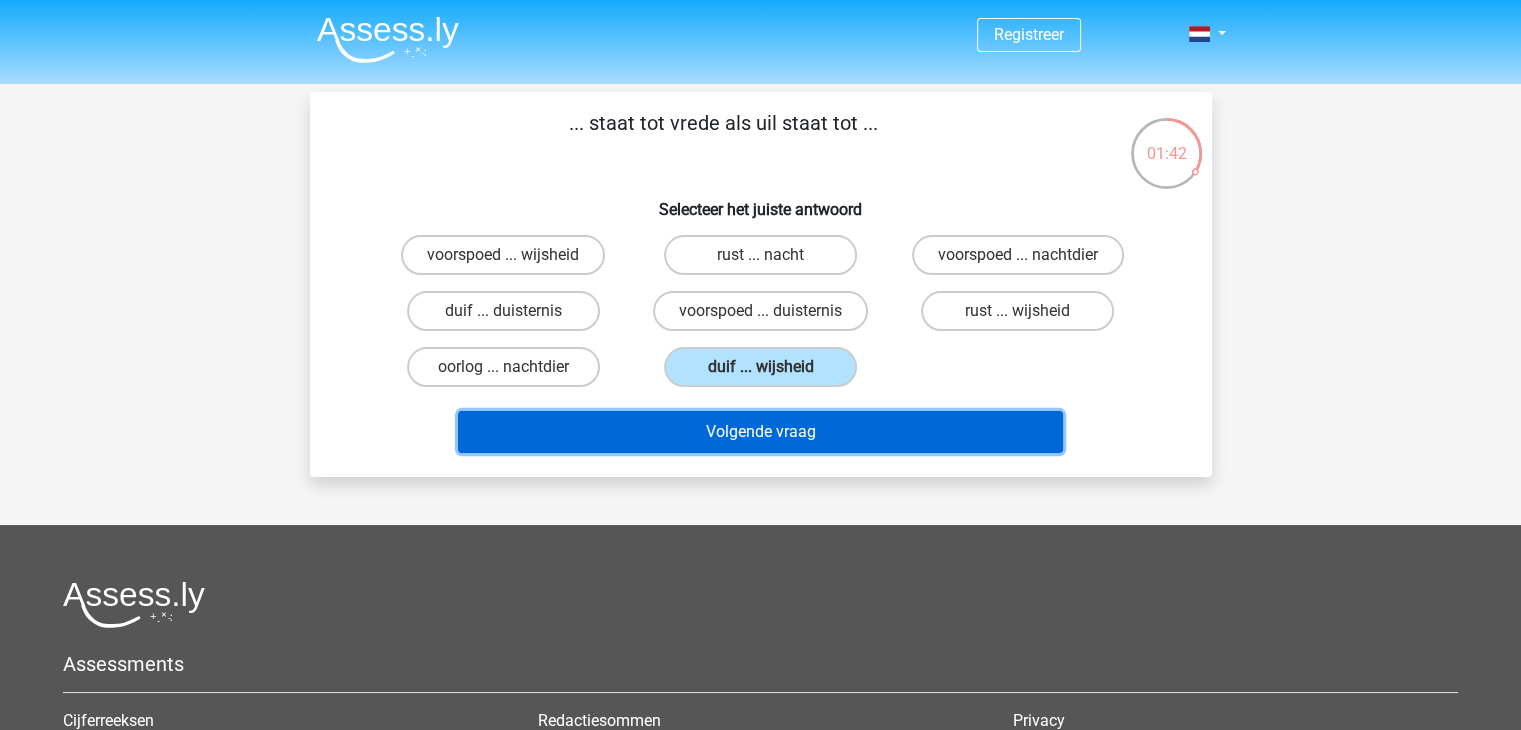 click on "Volgende vraag" at bounding box center (760, 432) 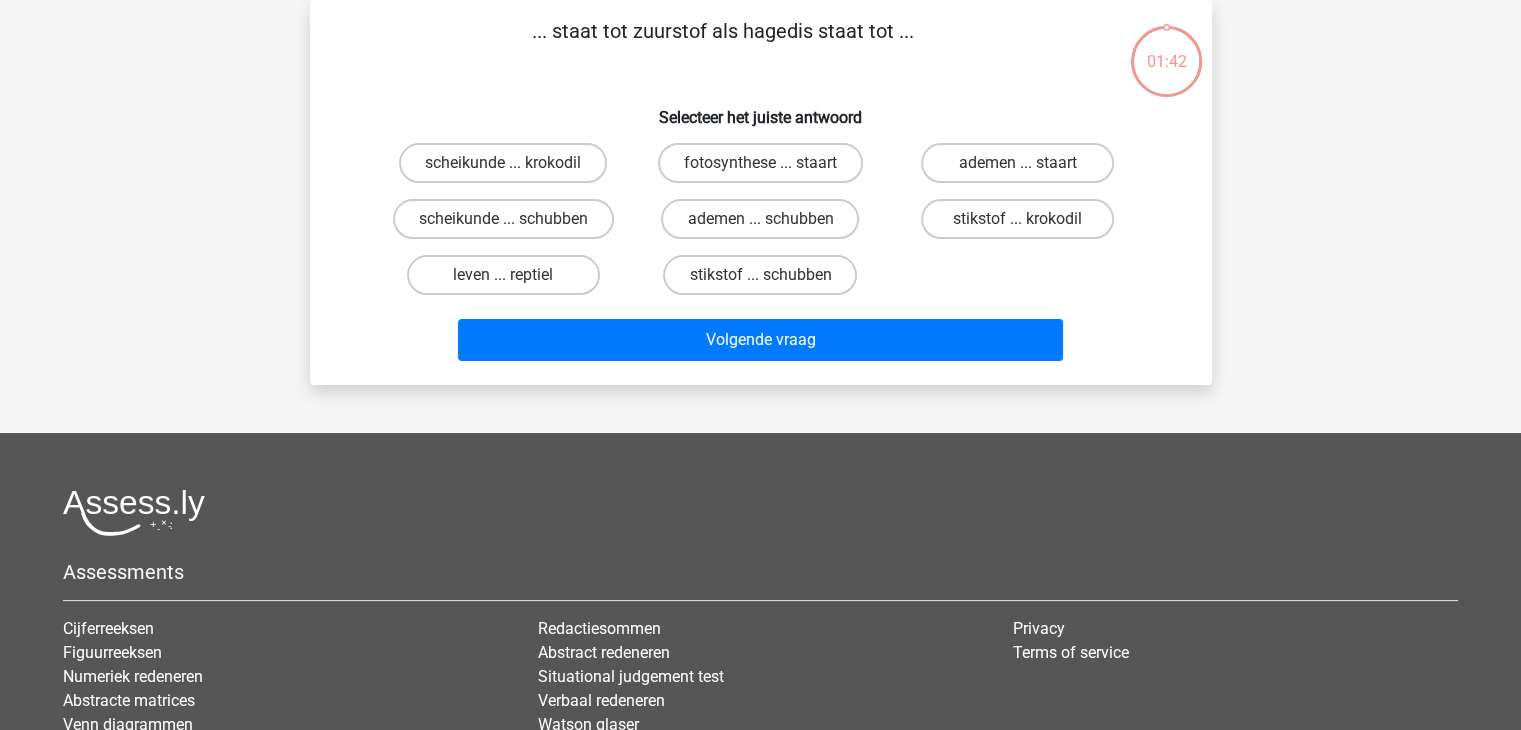 scroll, scrollTop: 0, scrollLeft: 0, axis: both 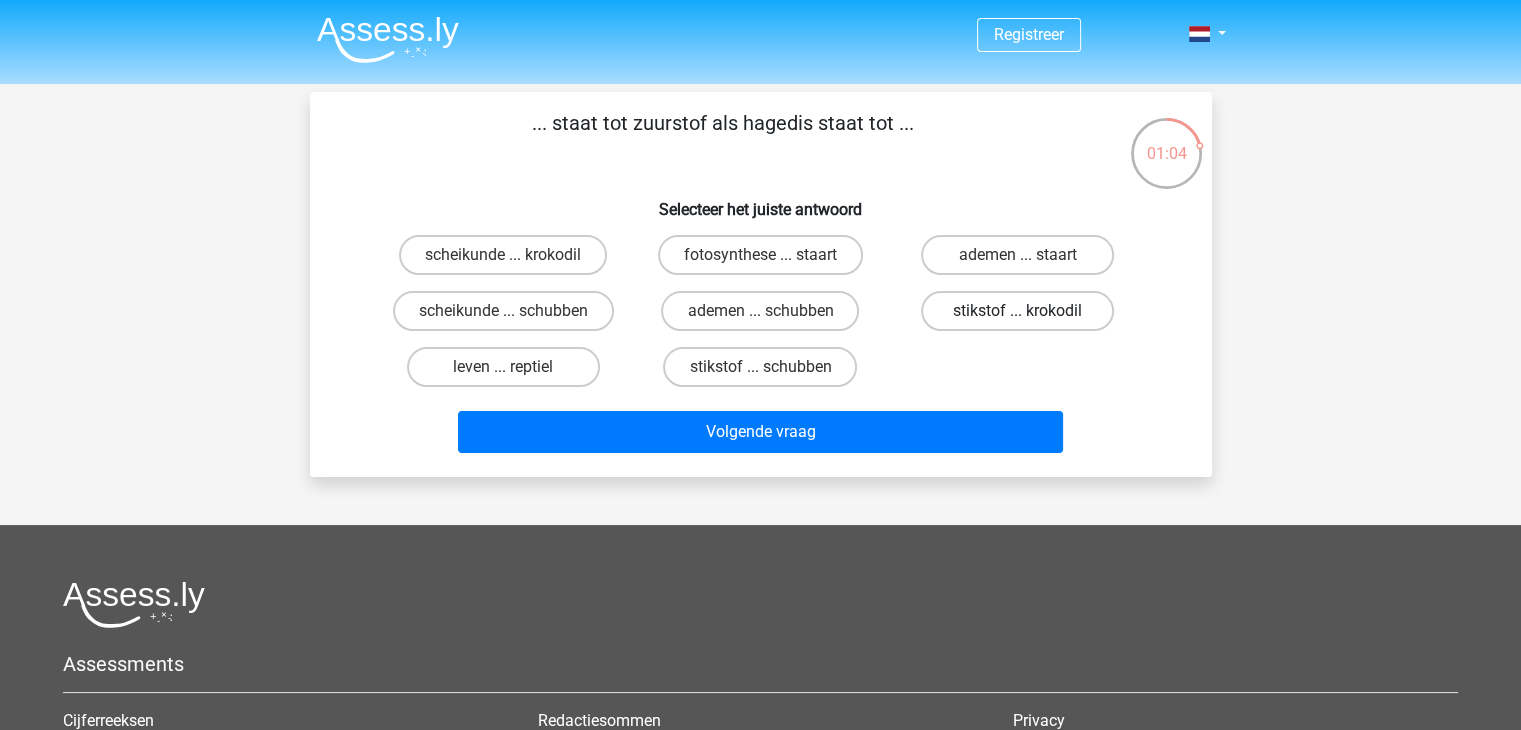 click on "stikstof ... krokodil" at bounding box center (1017, 311) 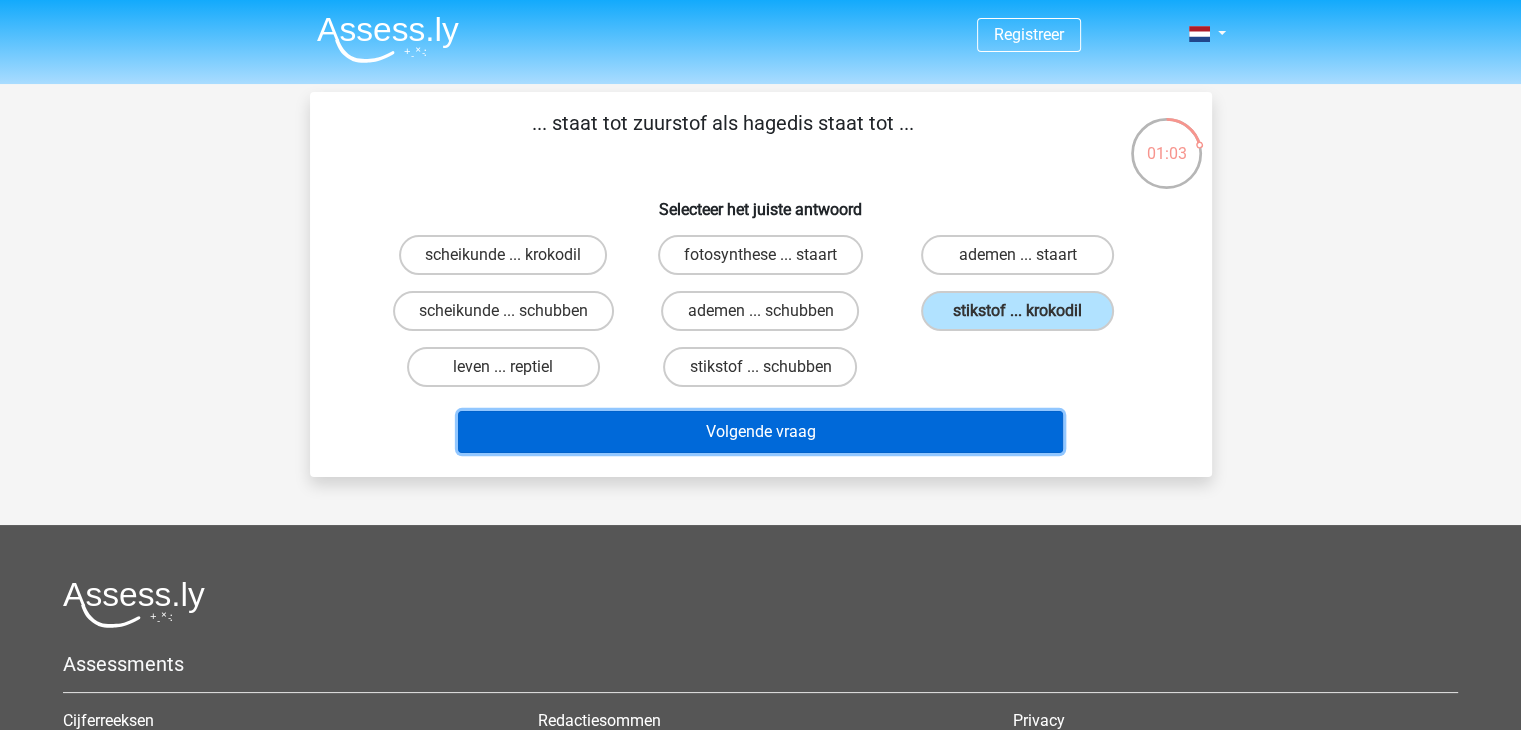 click on "Volgende vraag" at bounding box center [760, 432] 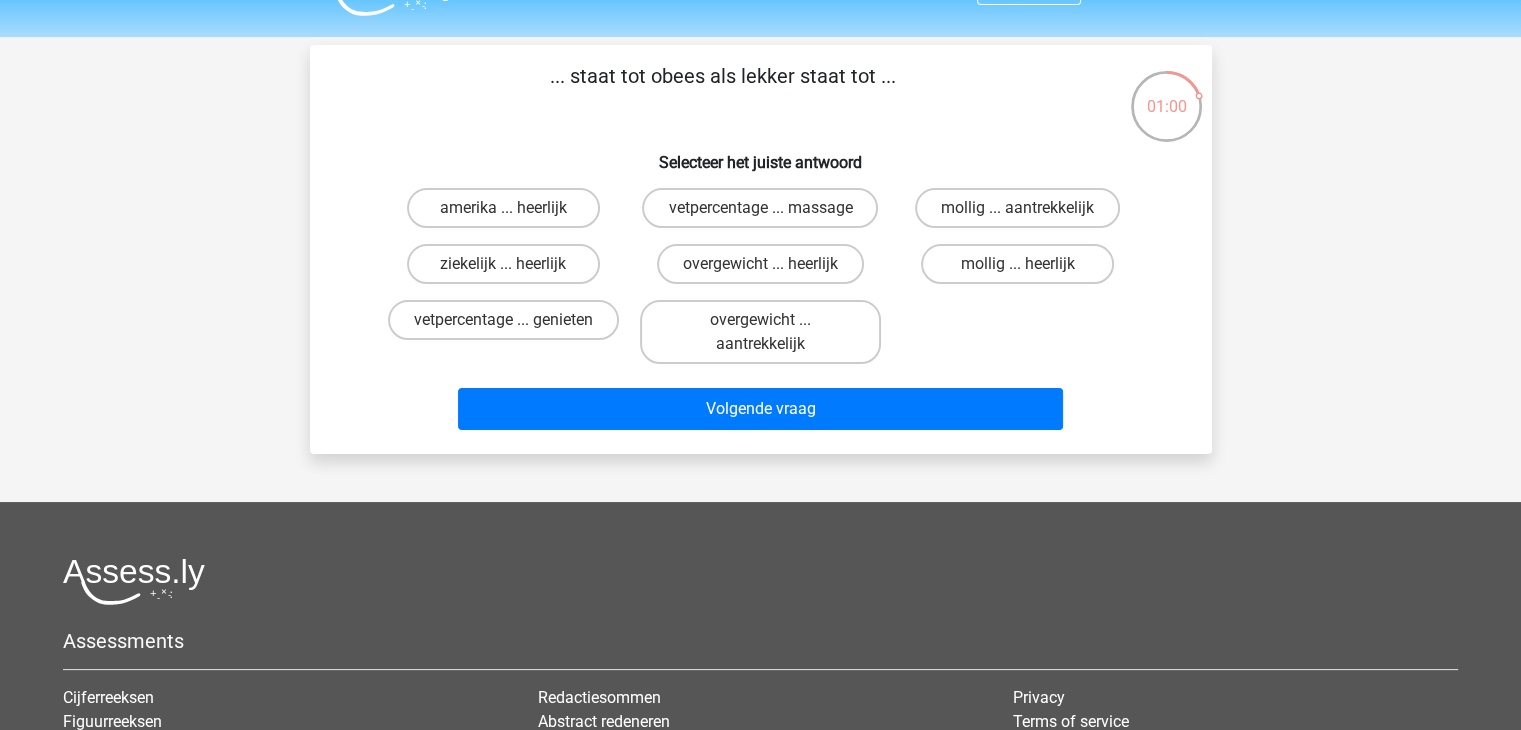scroll, scrollTop: 48, scrollLeft: 0, axis: vertical 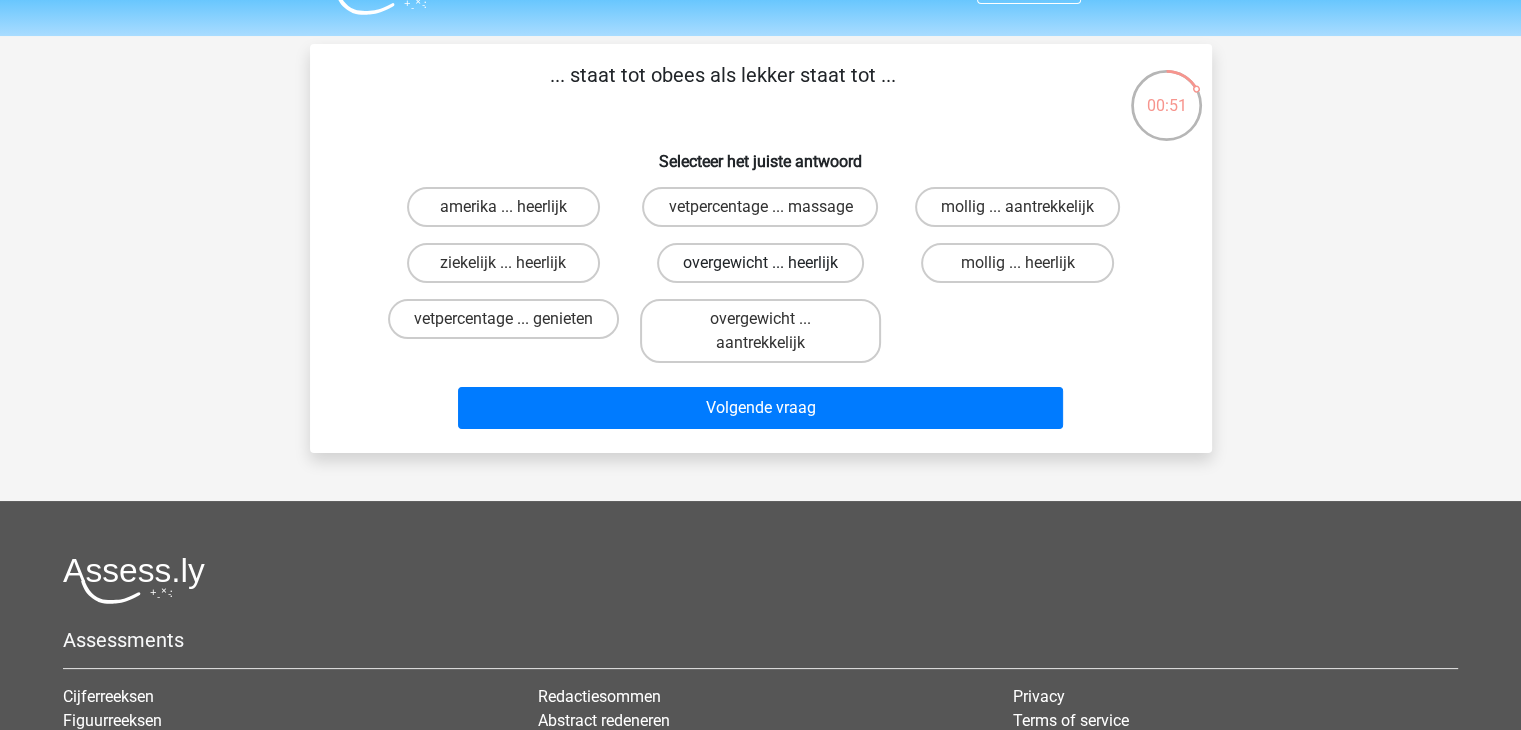 click on "overgewicht ... heerlijk" at bounding box center (760, 263) 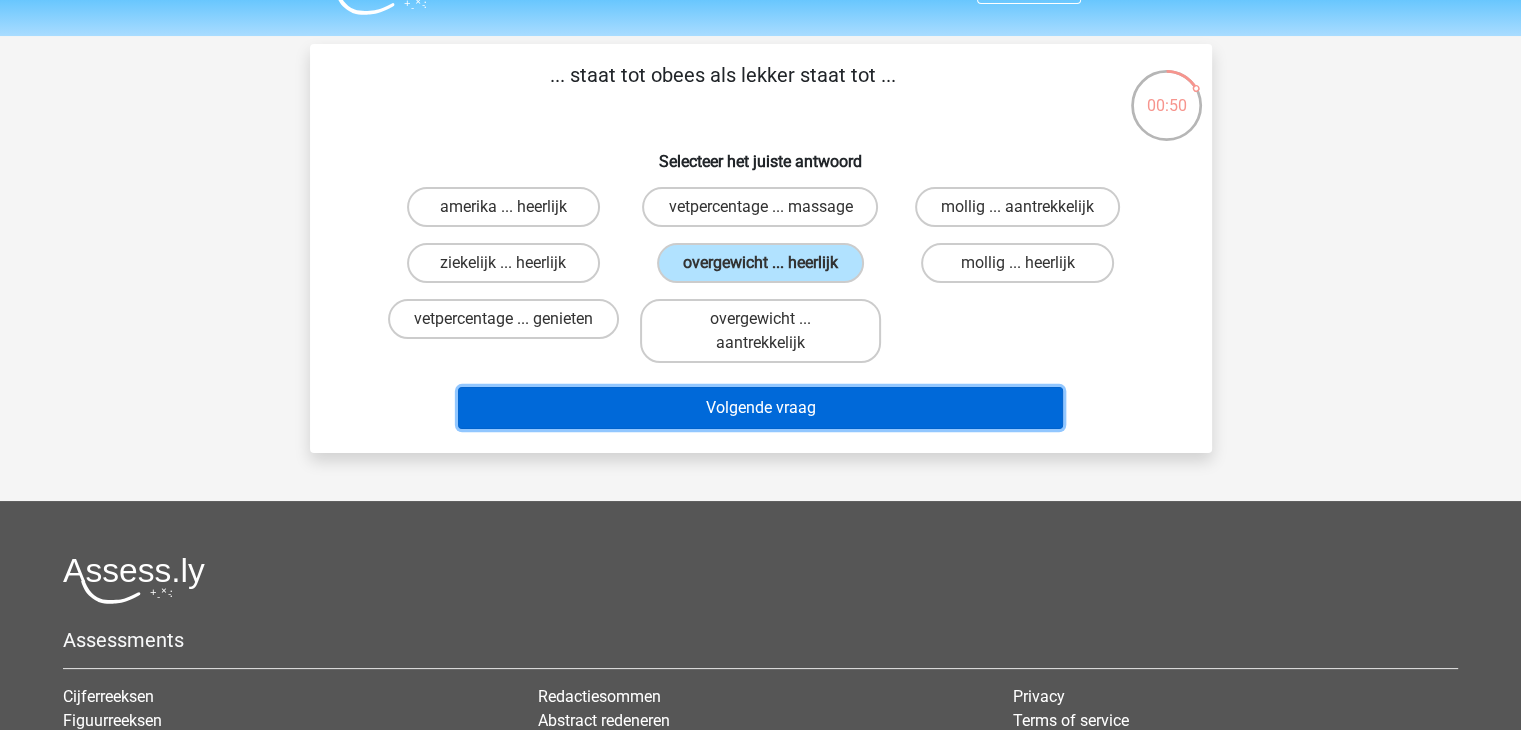 click on "Volgende vraag" at bounding box center (760, 408) 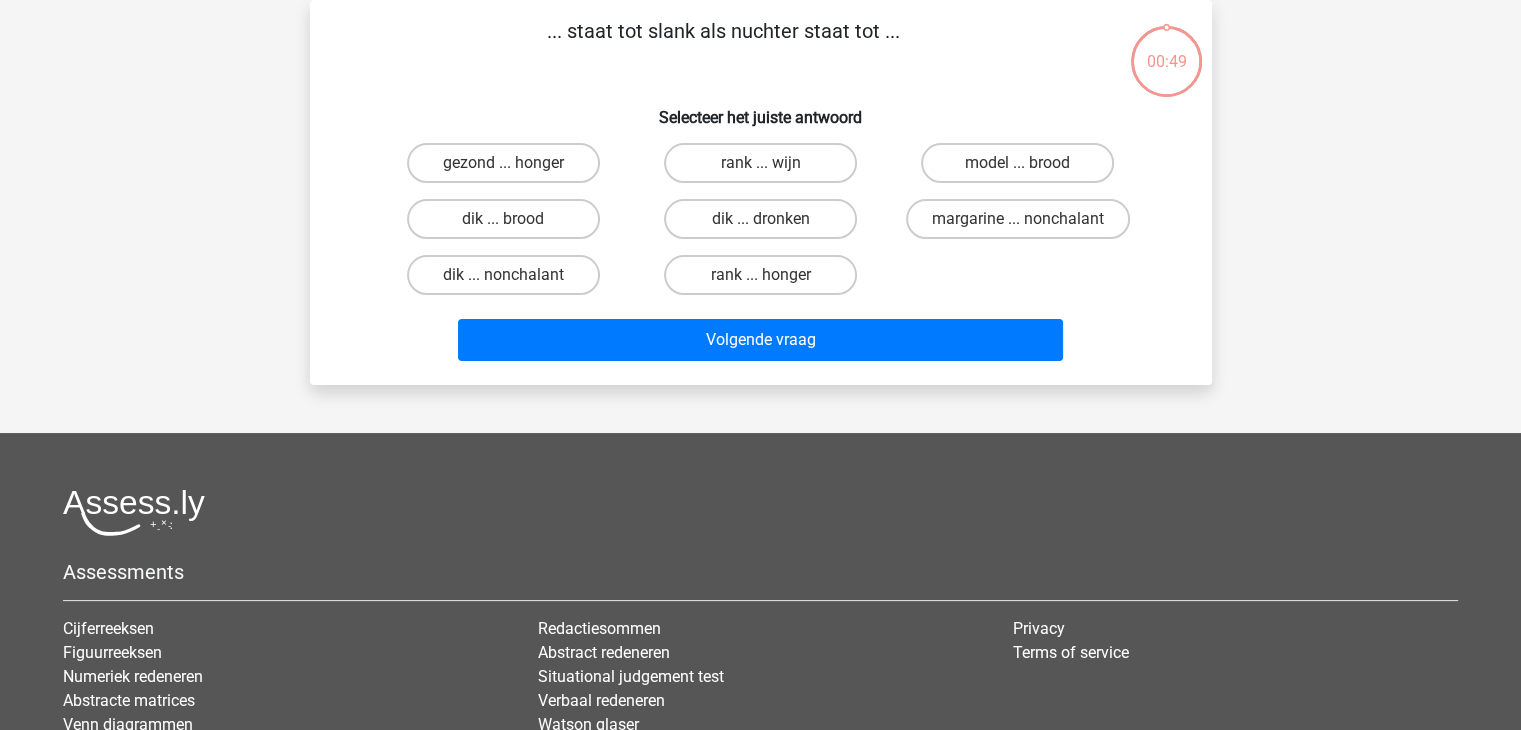 scroll, scrollTop: 7, scrollLeft: 0, axis: vertical 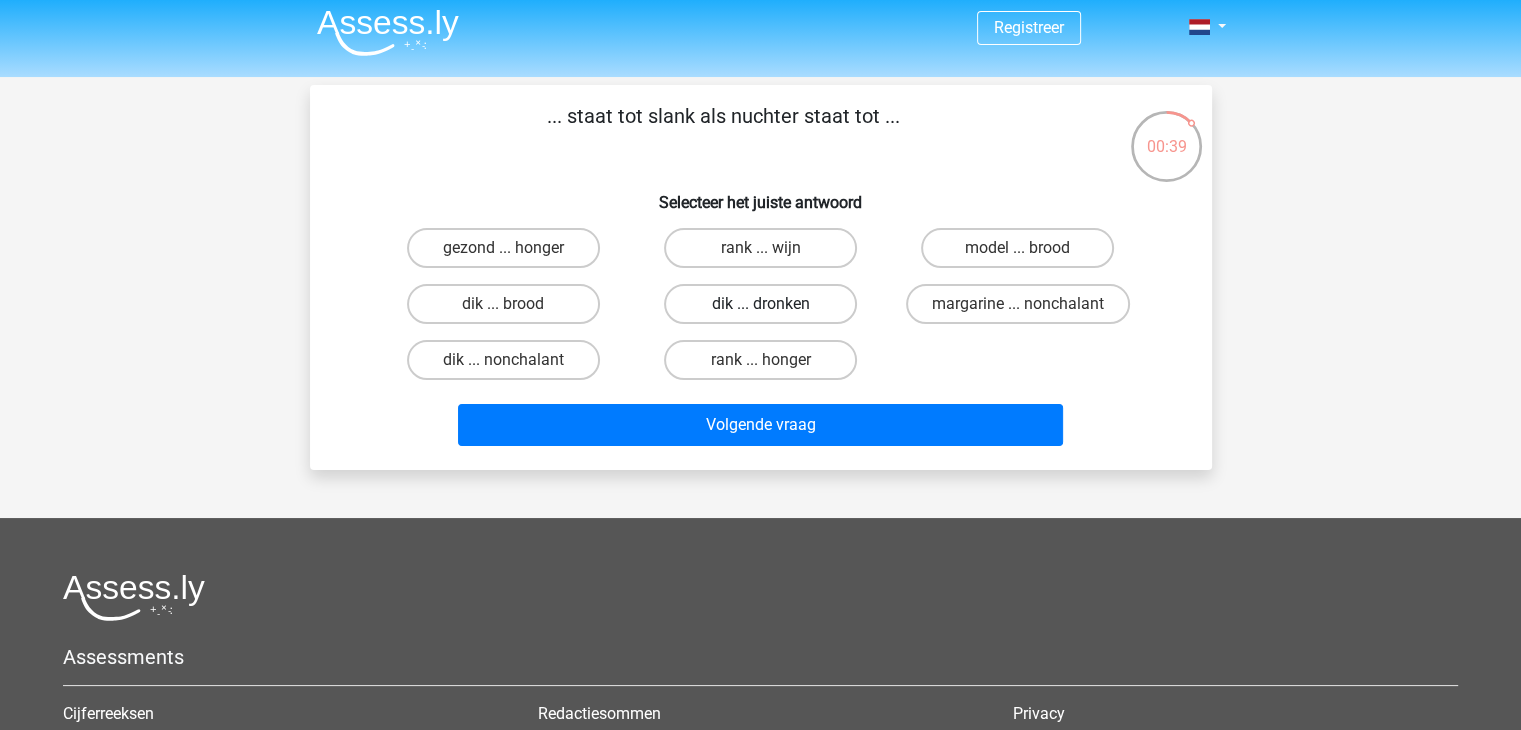 click on "dik ... dronken" at bounding box center [760, 304] 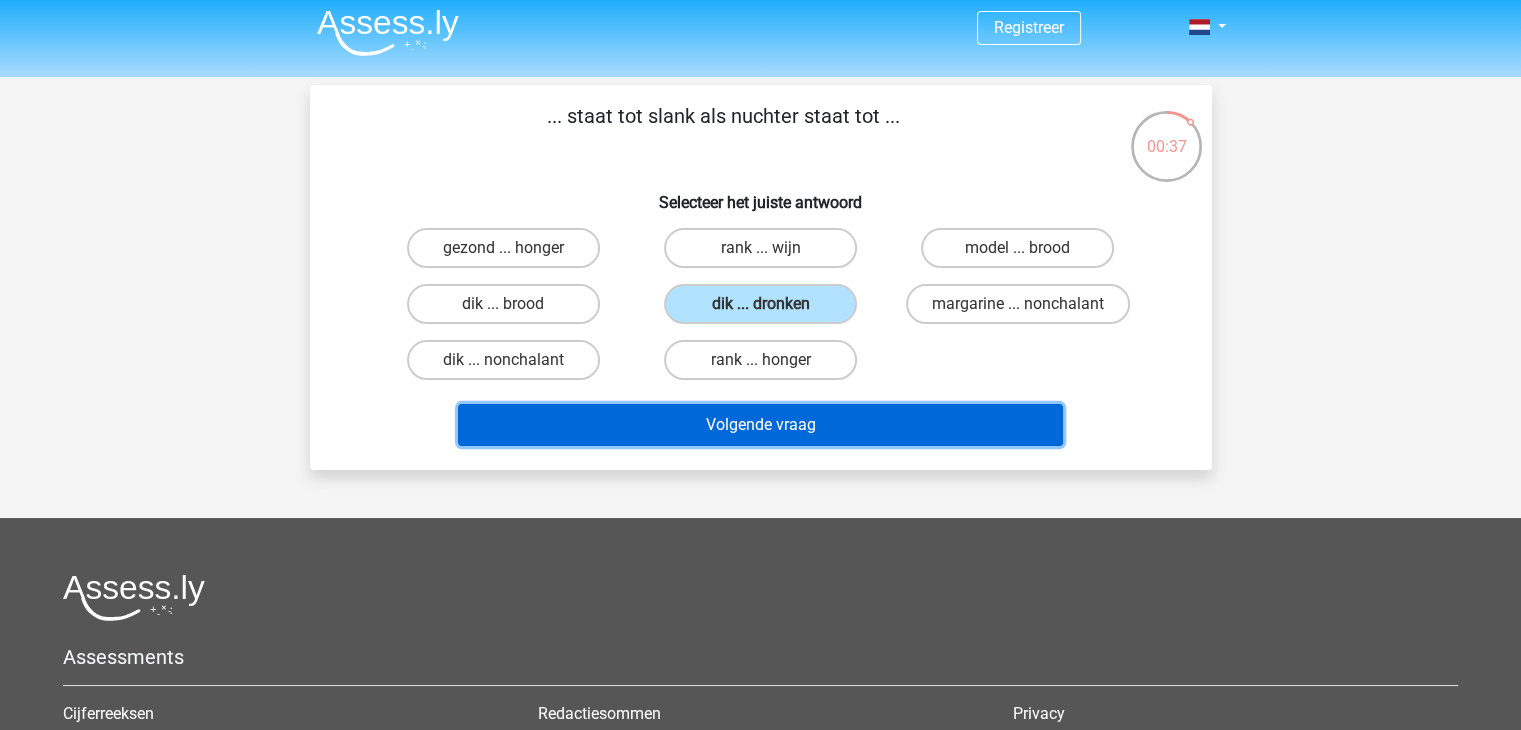 click on "Volgende vraag" at bounding box center [760, 425] 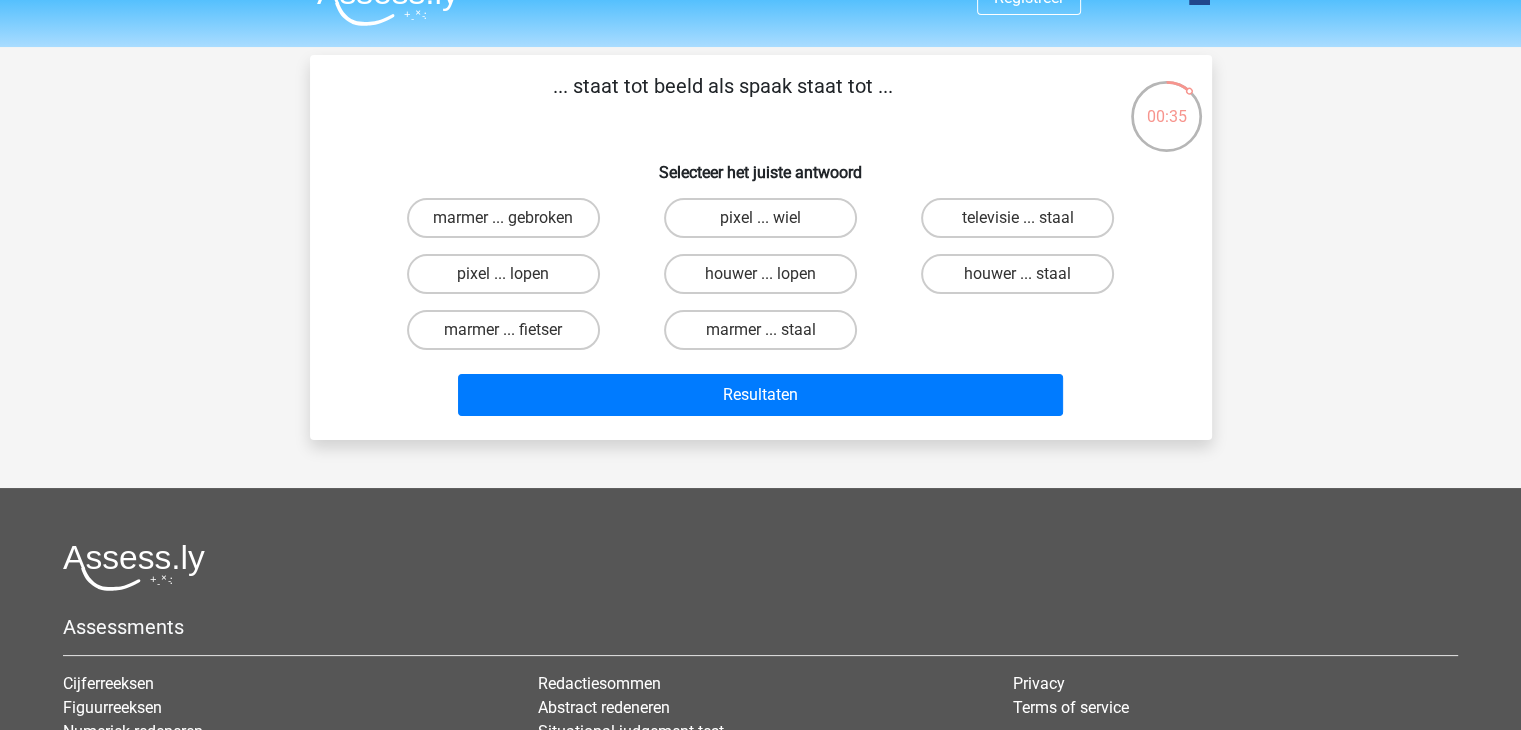 scroll, scrollTop: 36, scrollLeft: 0, axis: vertical 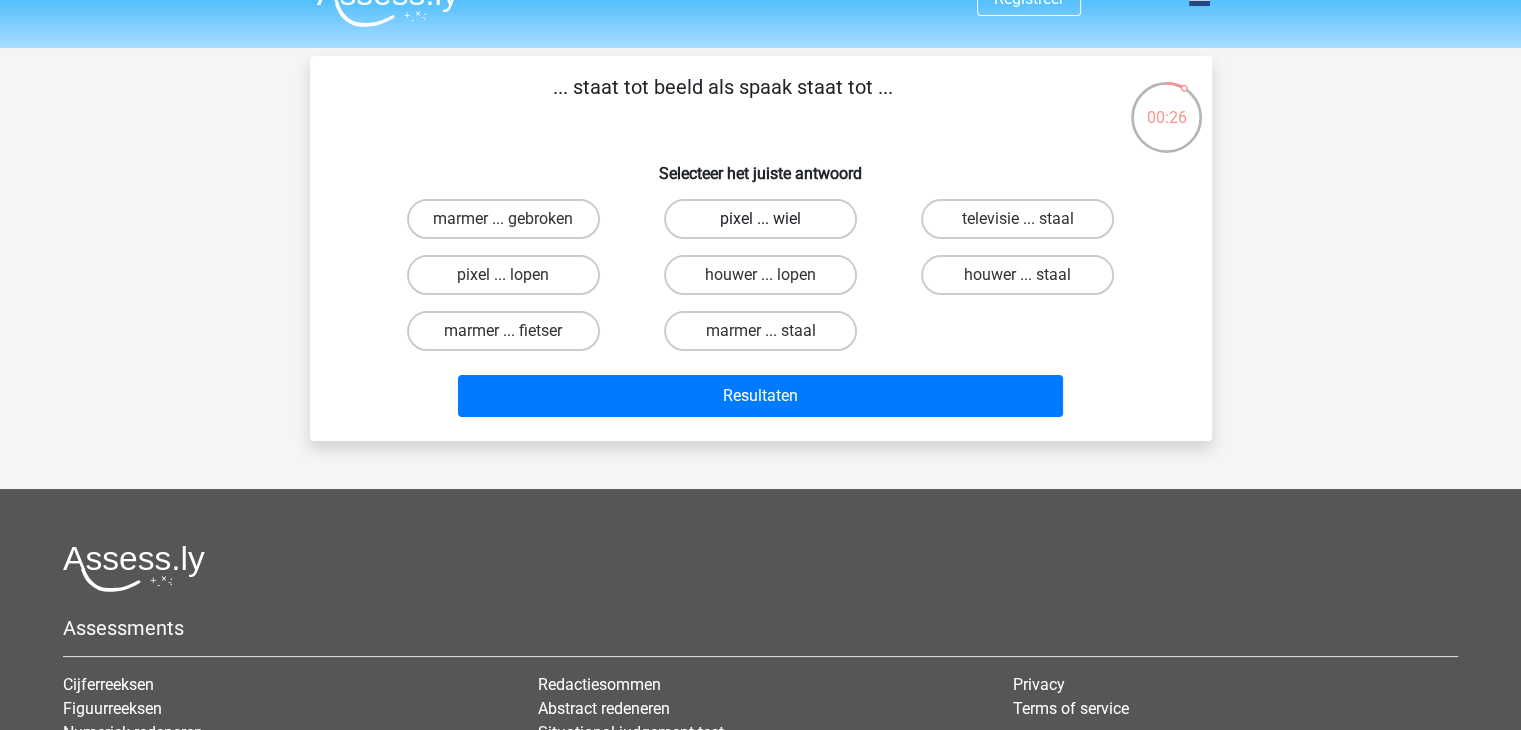 click on "pixel ... wiel" at bounding box center (760, 219) 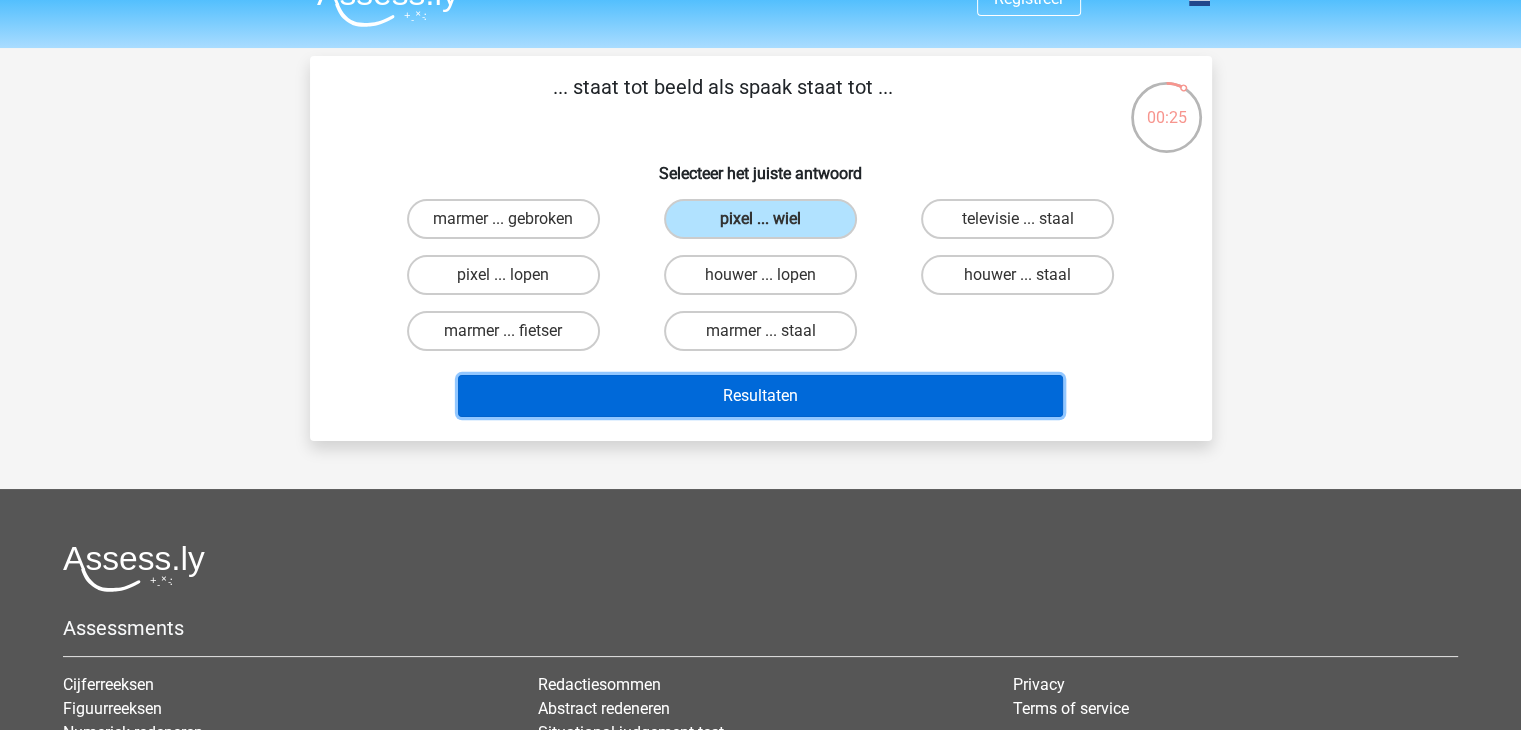 click on "Resultaten" at bounding box center (760, 396) 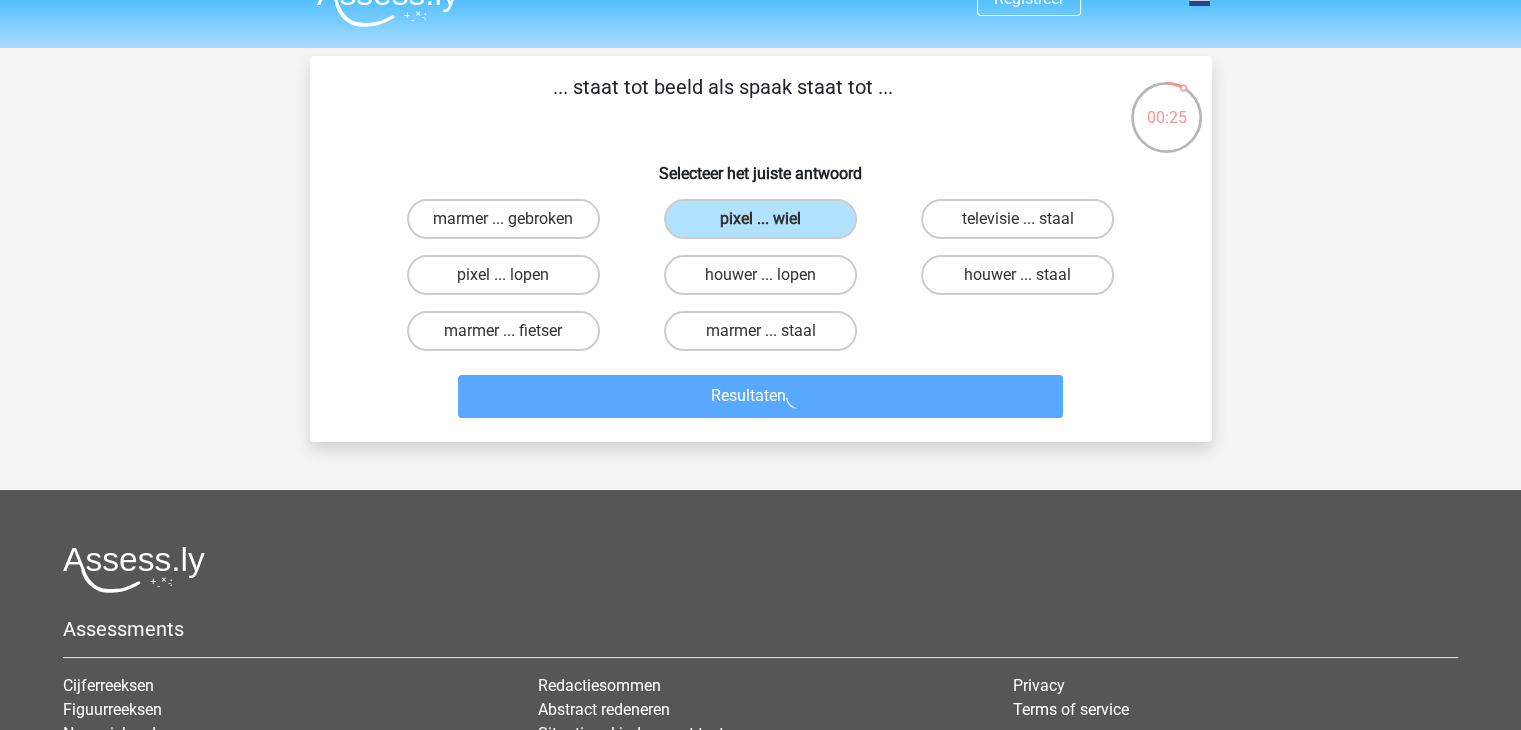 click on "Resultaten" at bounding box center [760, 396] 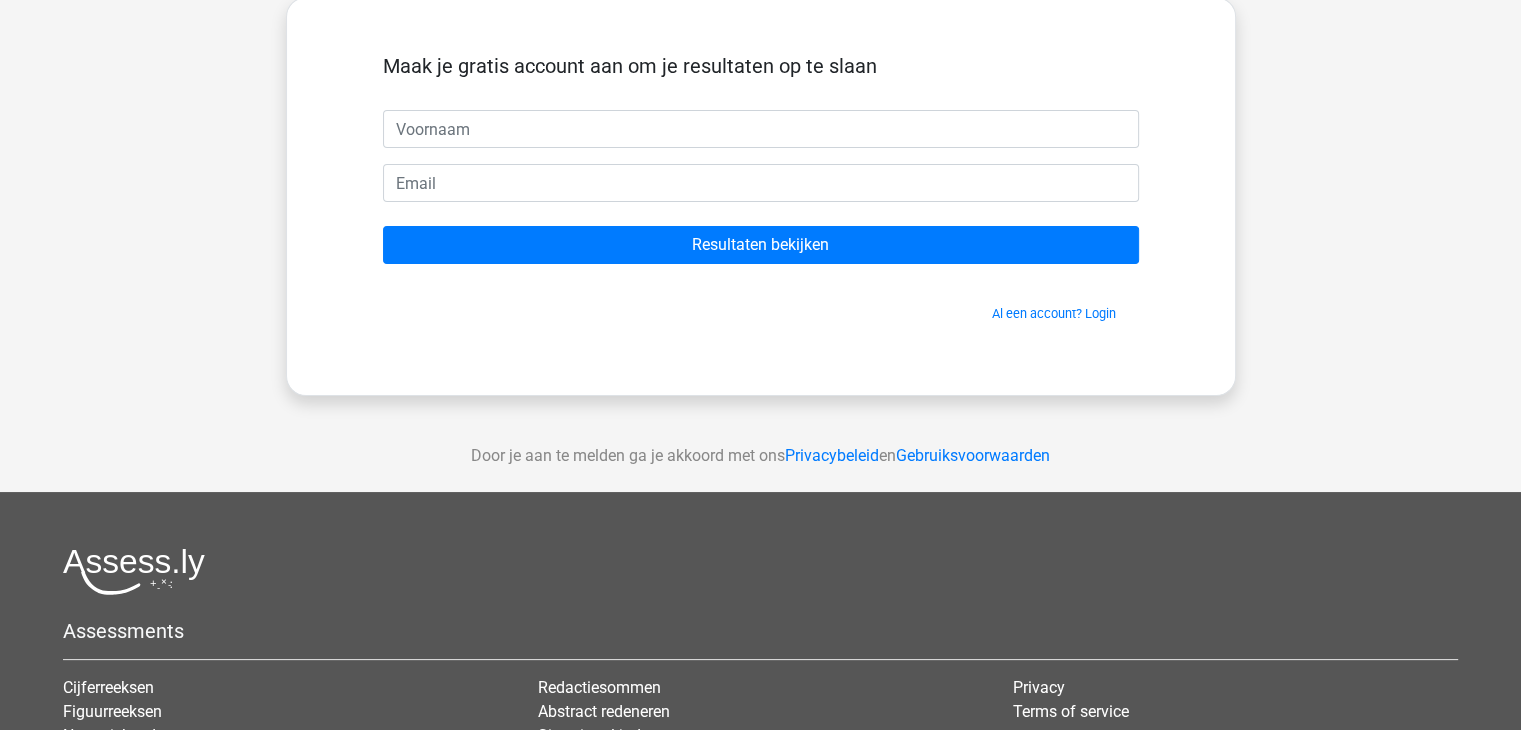 scroll, scrollTop: 0, scrollLeft: 0, axis: both 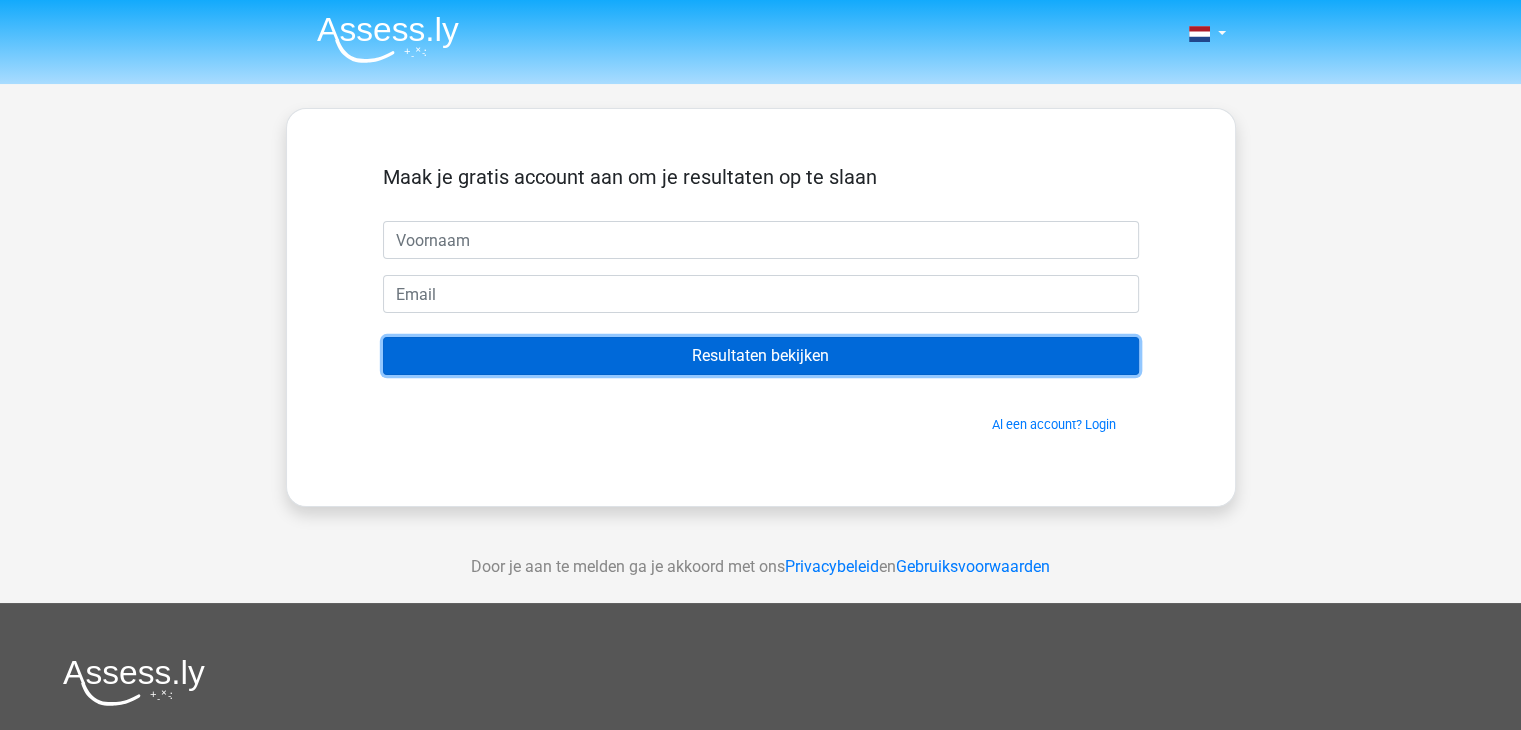 click on "Resultaten bekijken" at bounding box center [761, 356] 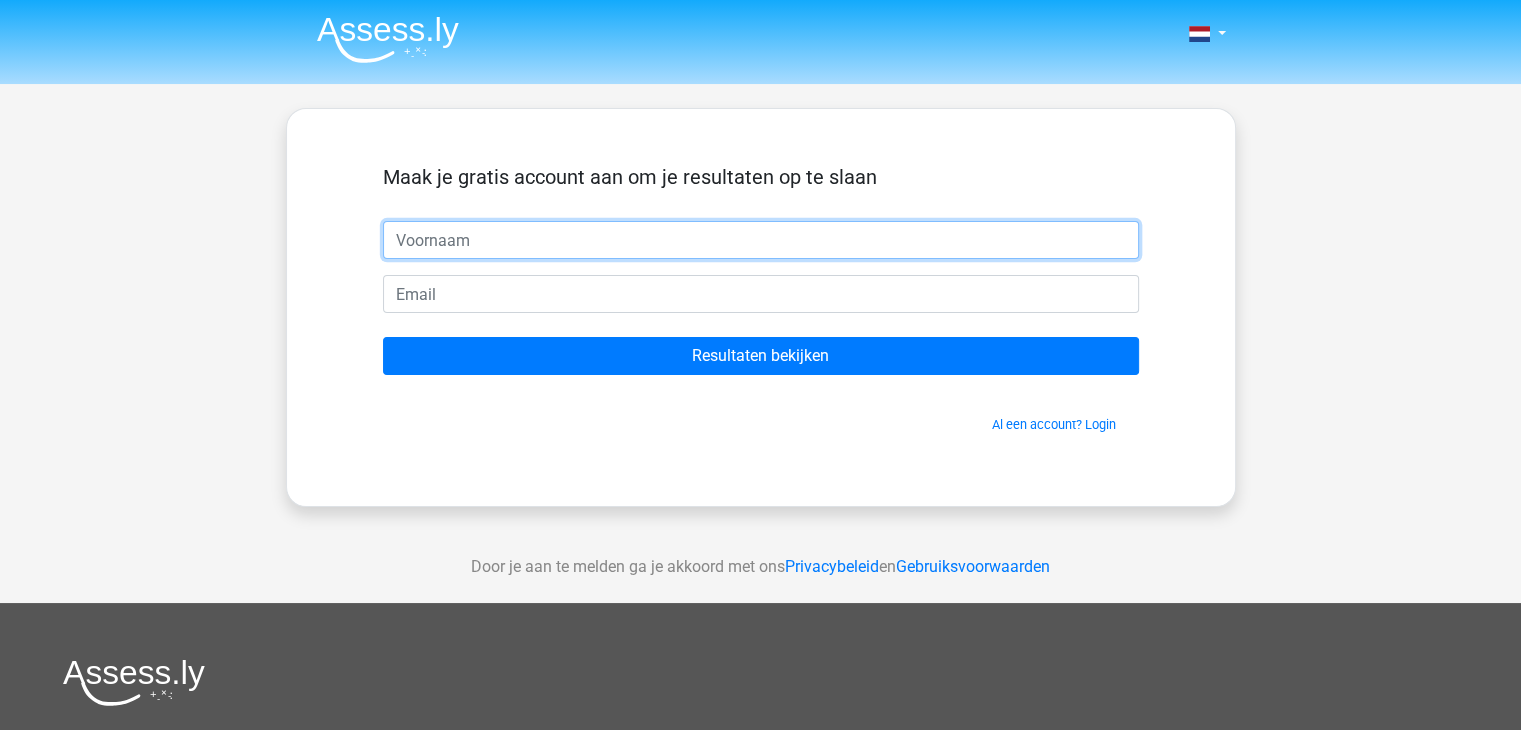 click at bounding box center (761, 240) 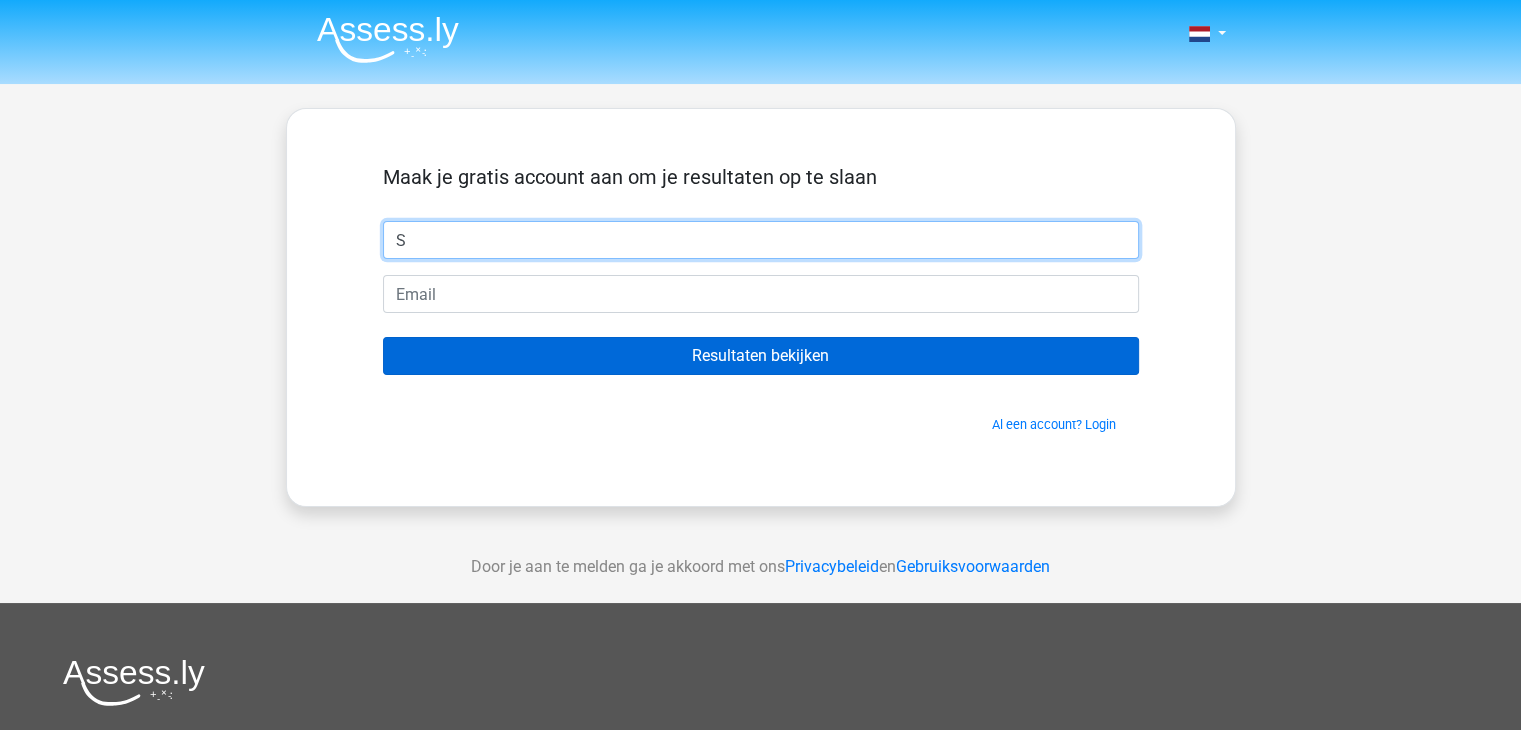 type on "S" 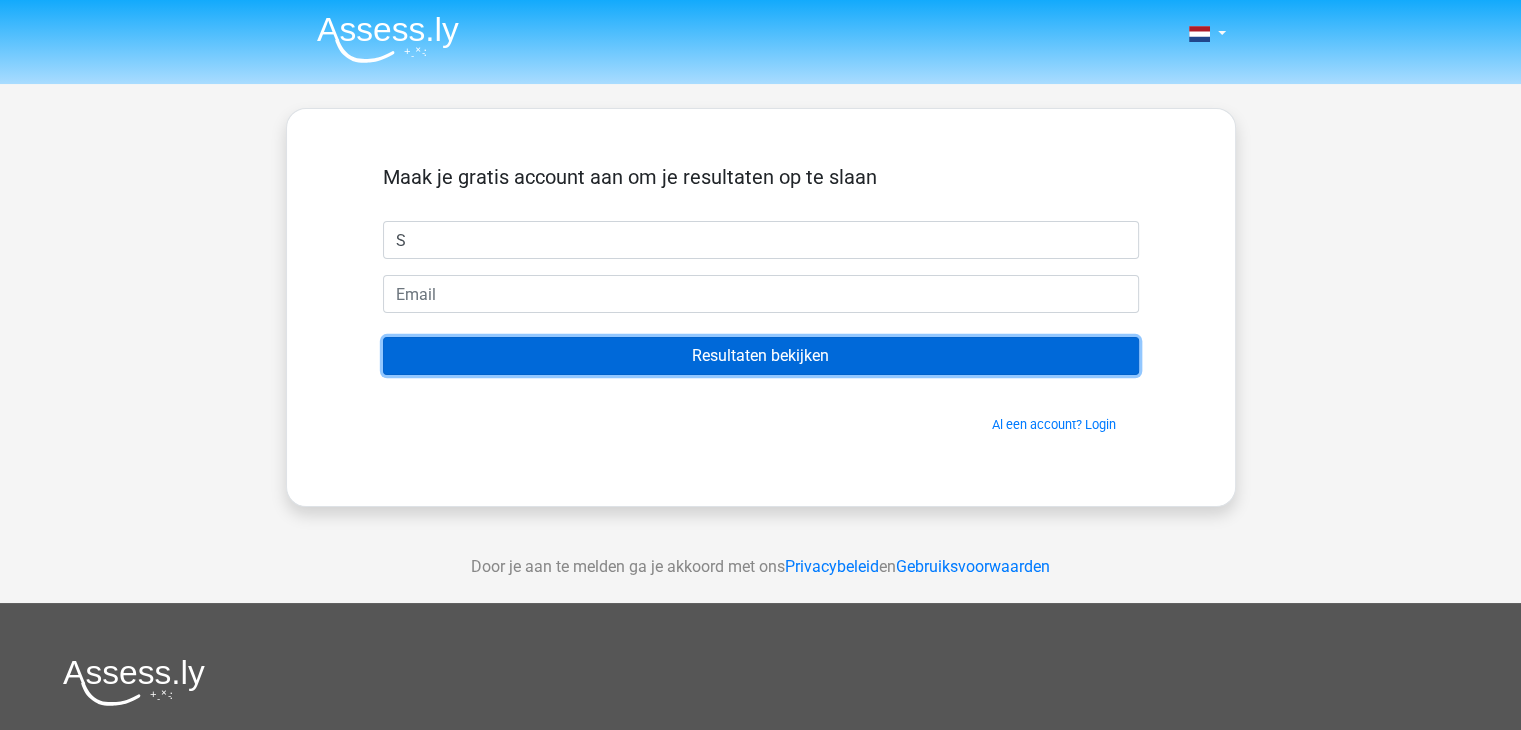 click on "Resultaten bekijken" at bounding box center (761, 356) 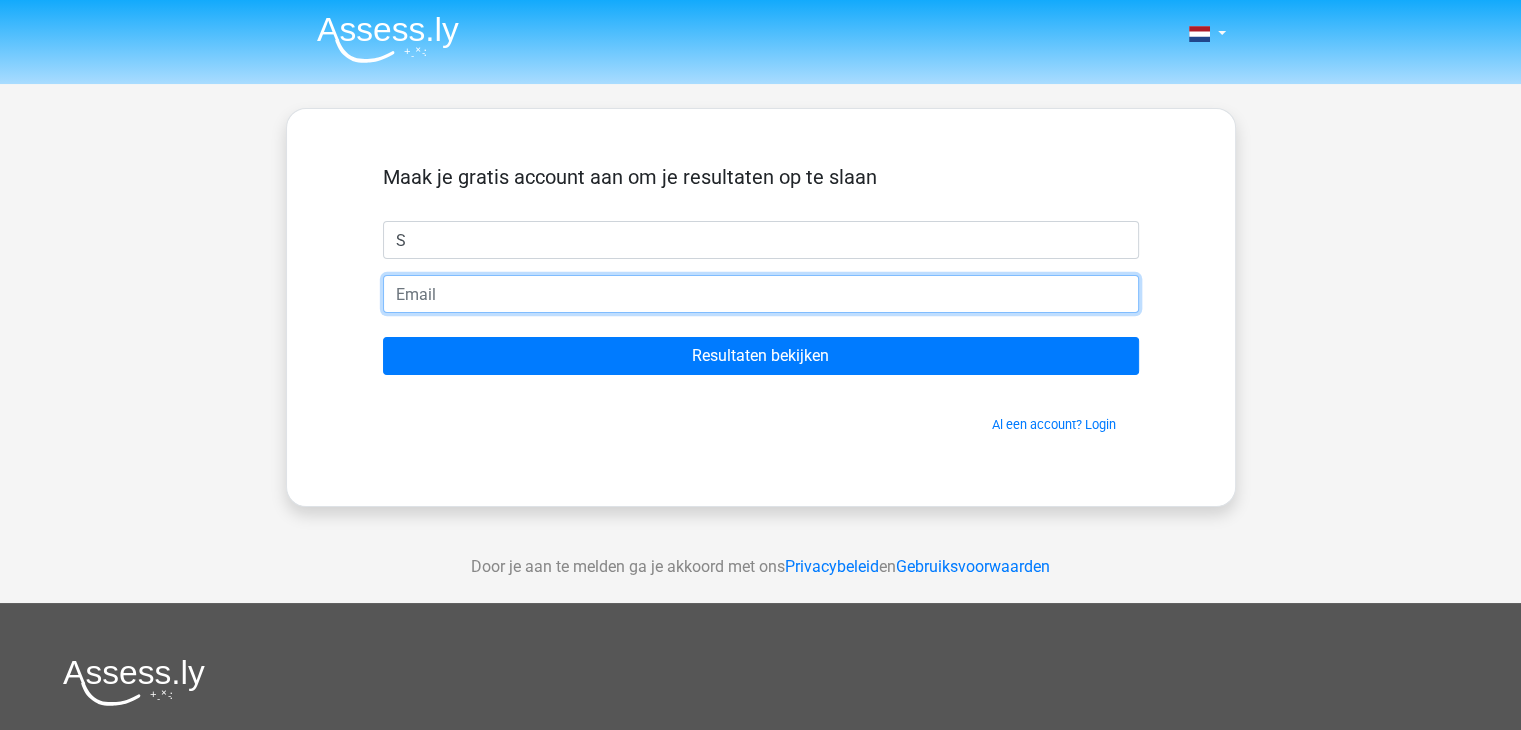 click at bounding box center (761, 294) 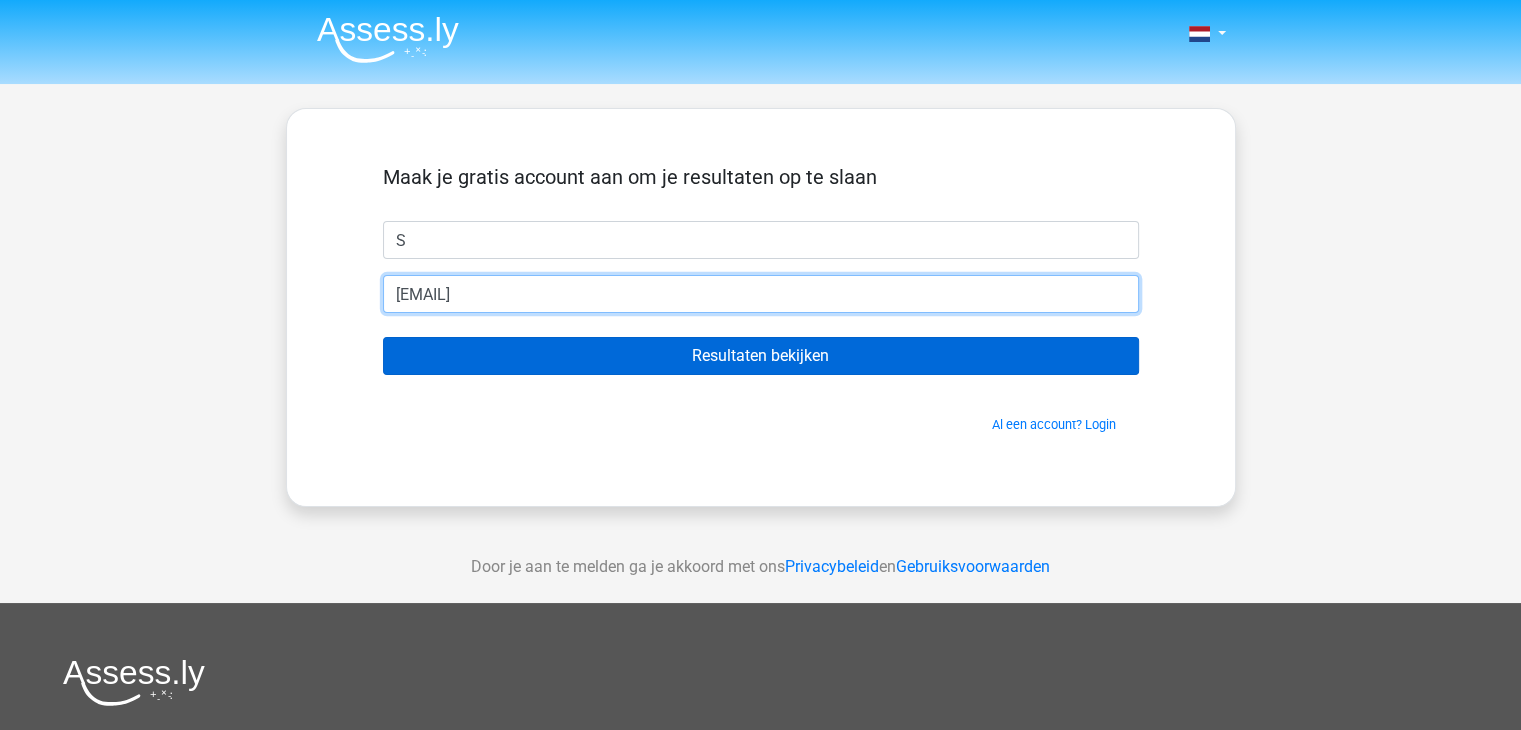 type on "a@a.nl" 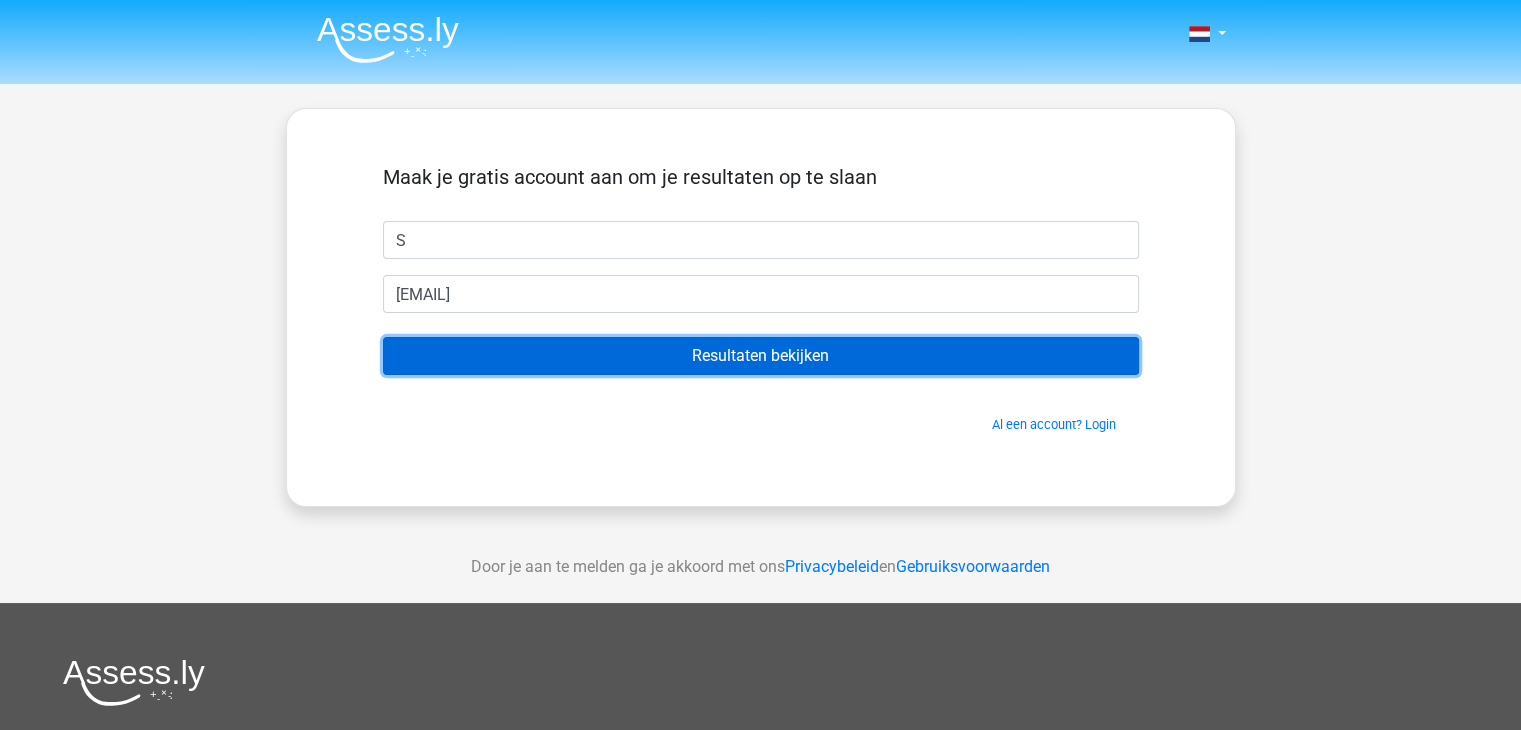 click on "Resultaten bekijken" at bounding box center [761, 356] 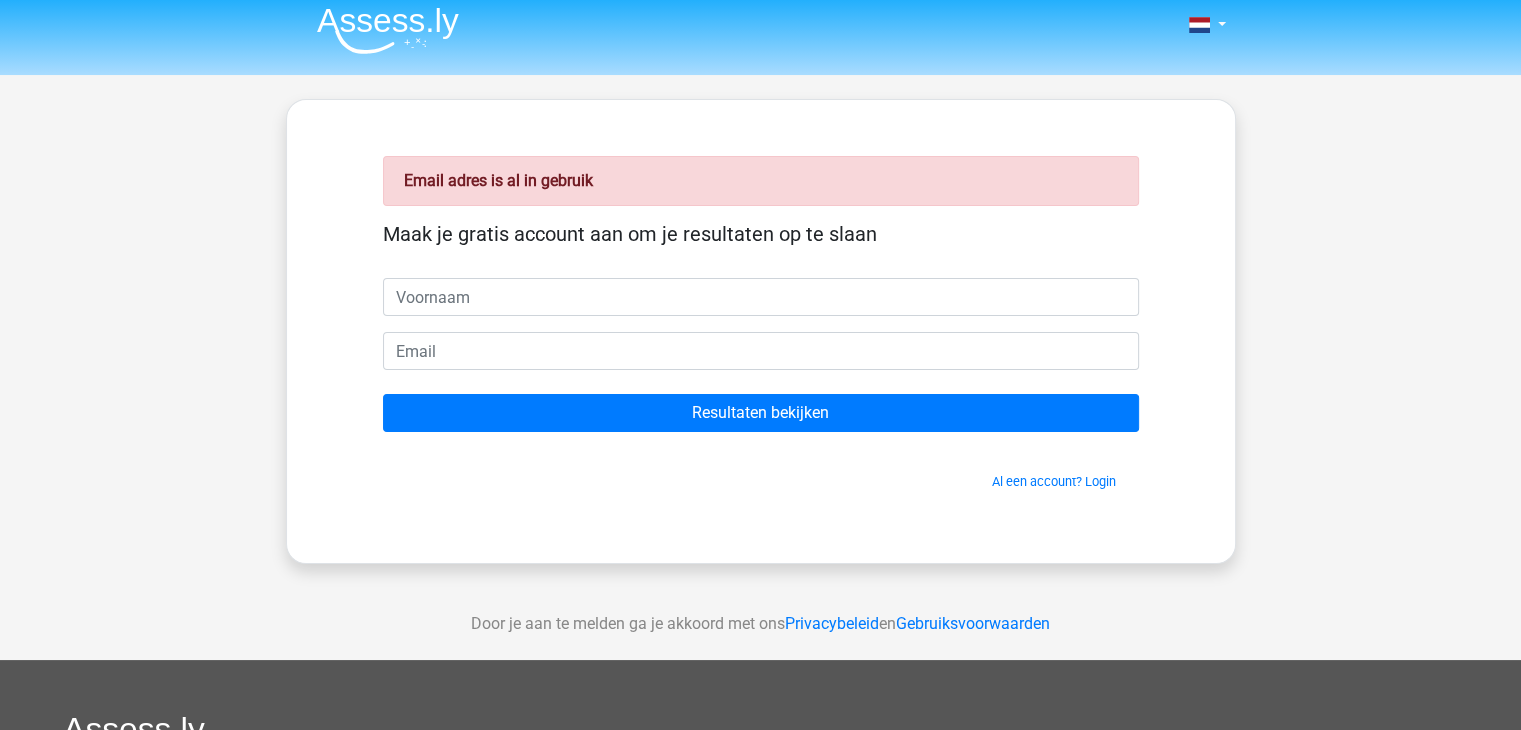 scroll, scrollTop: 0, scrollLeft: 0, axis: both 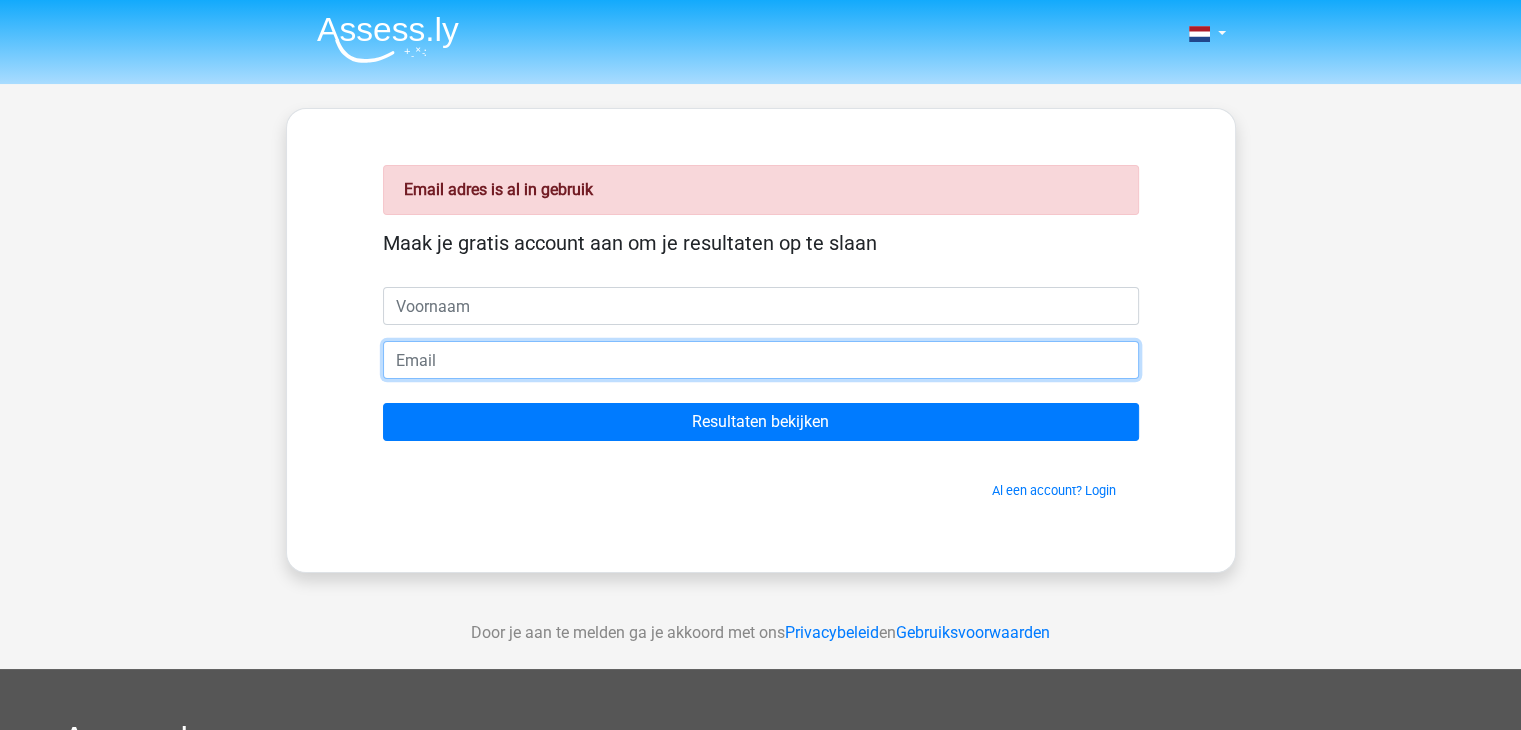 click at bounding box center (761, 360) 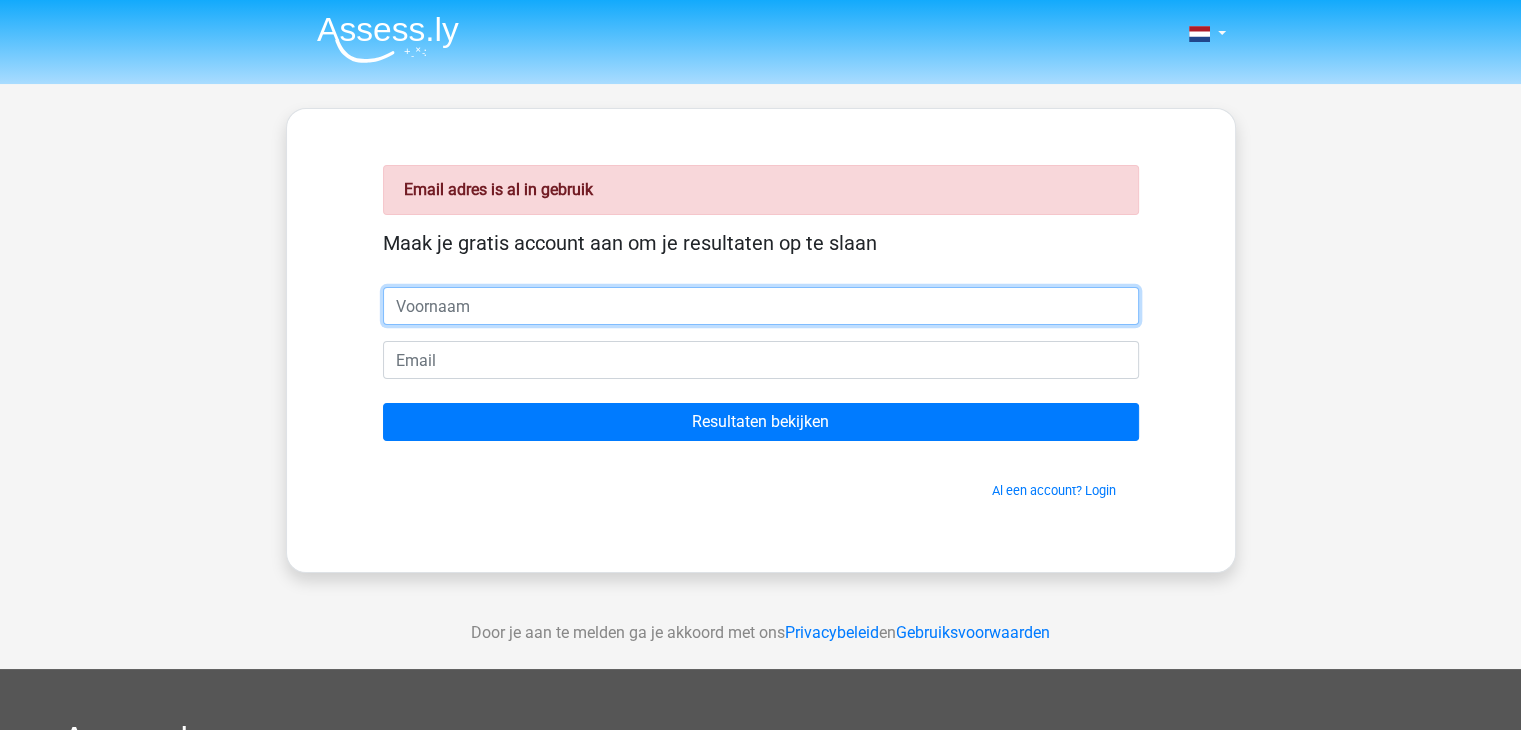 click at bounding box center [761, 306] 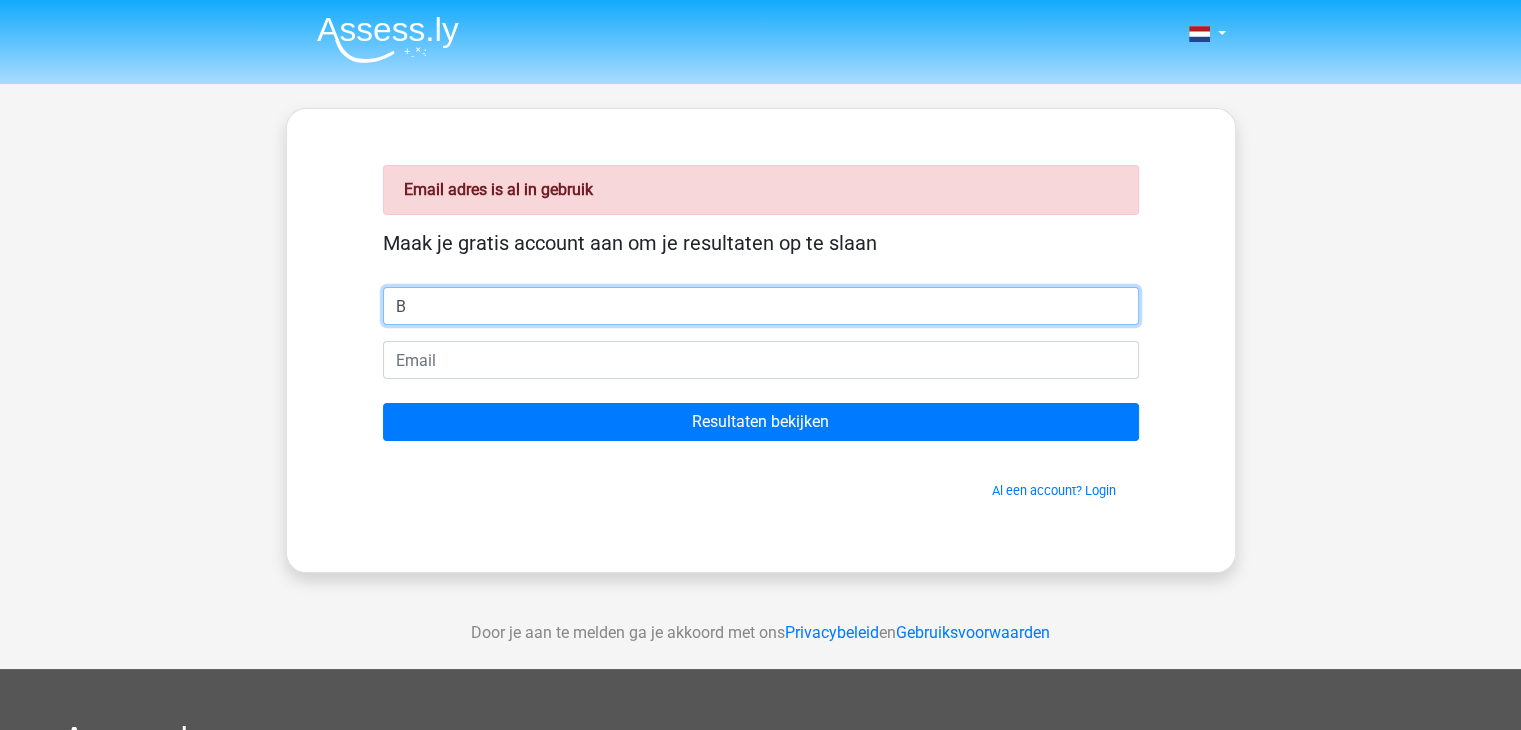 type on "B" 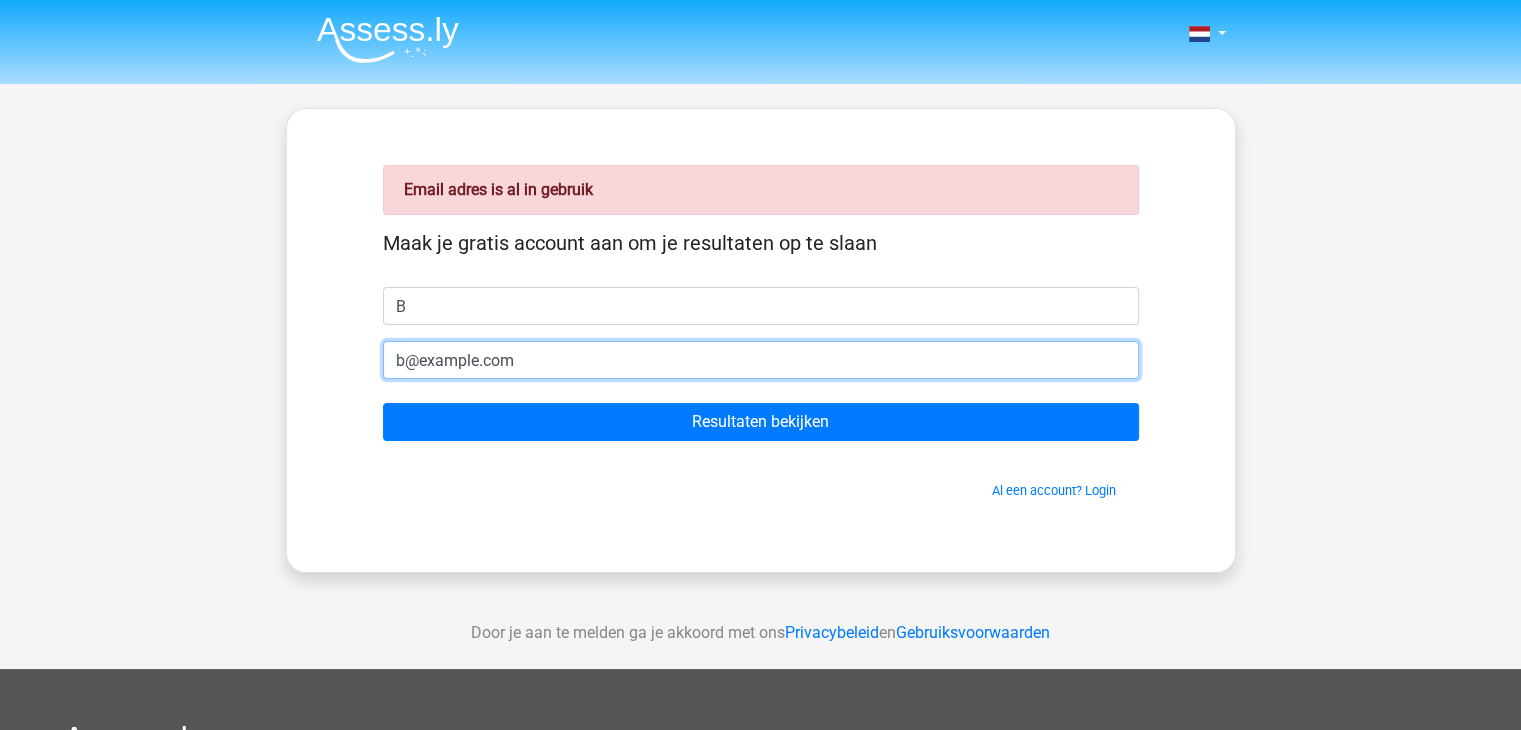 type on "b@example.com" 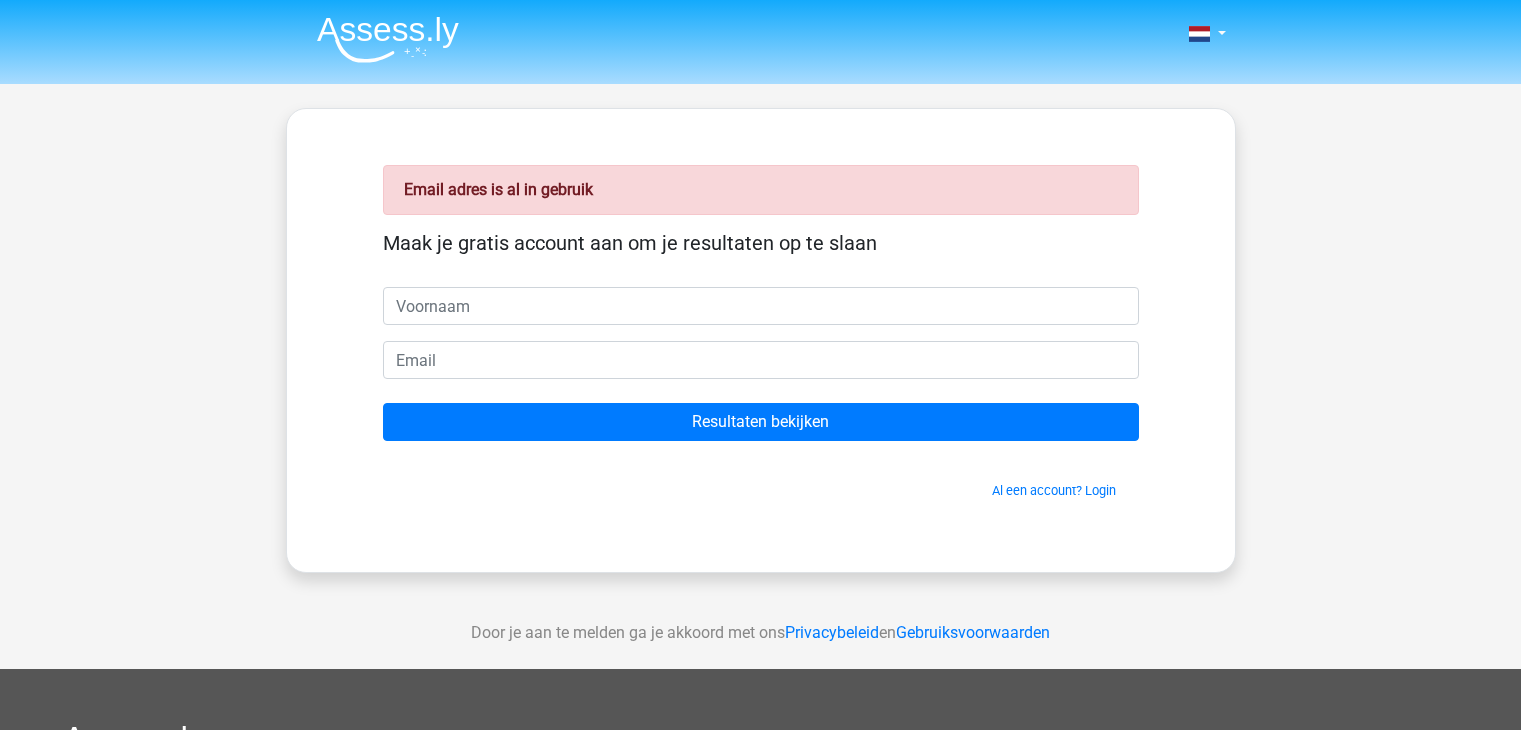 scroll, scrollTop: 0, scrollLeft: 0, axis: both 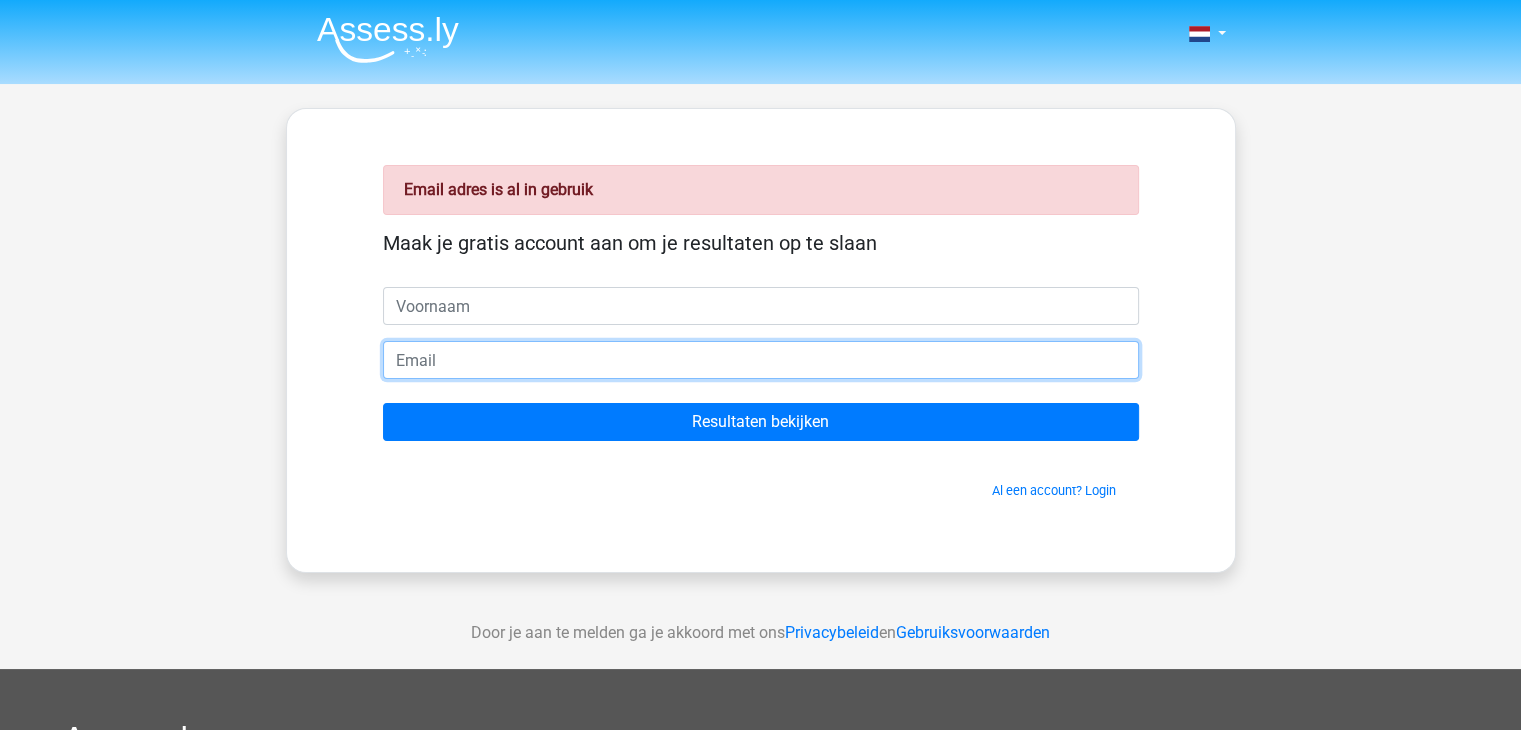 click at bounding box center (761, 360) 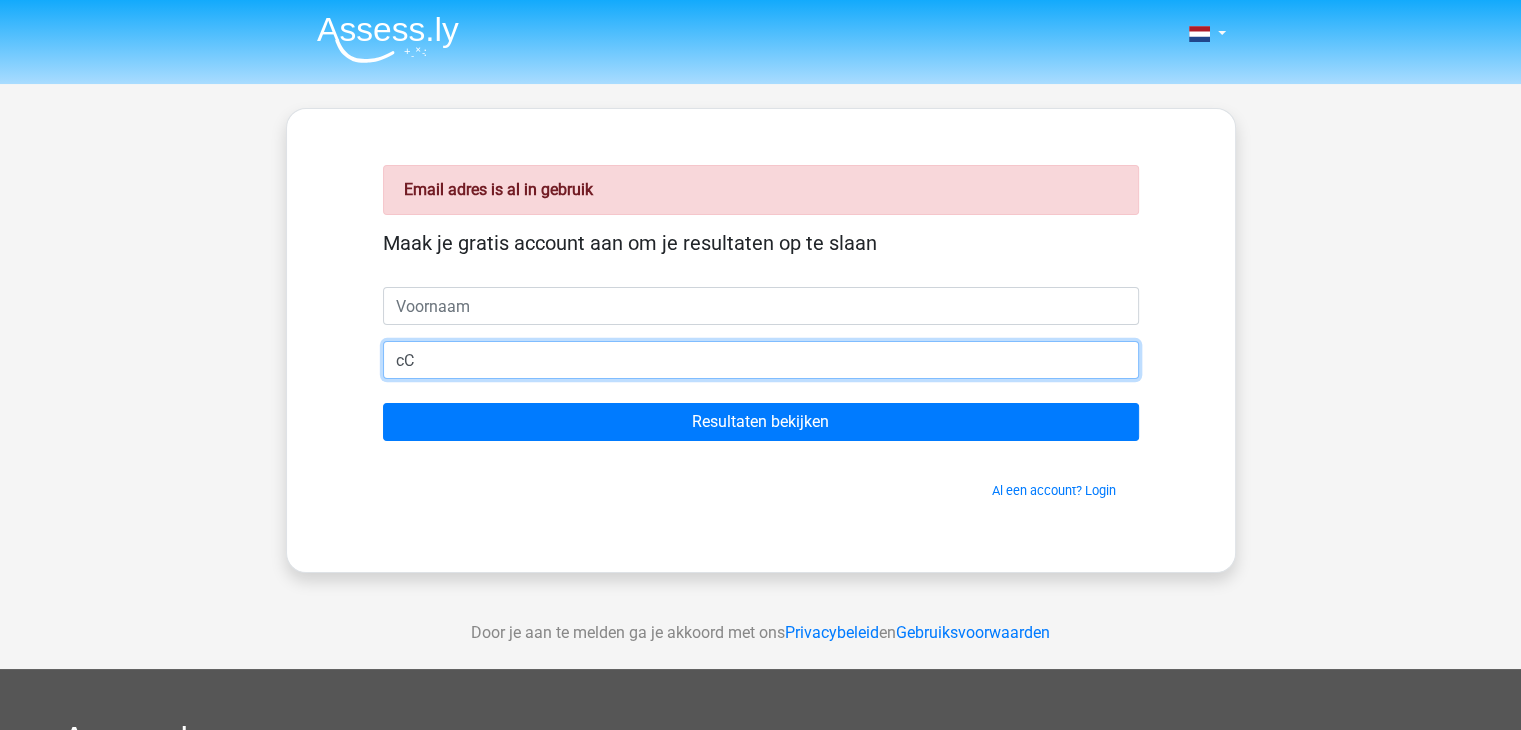type on "cC" 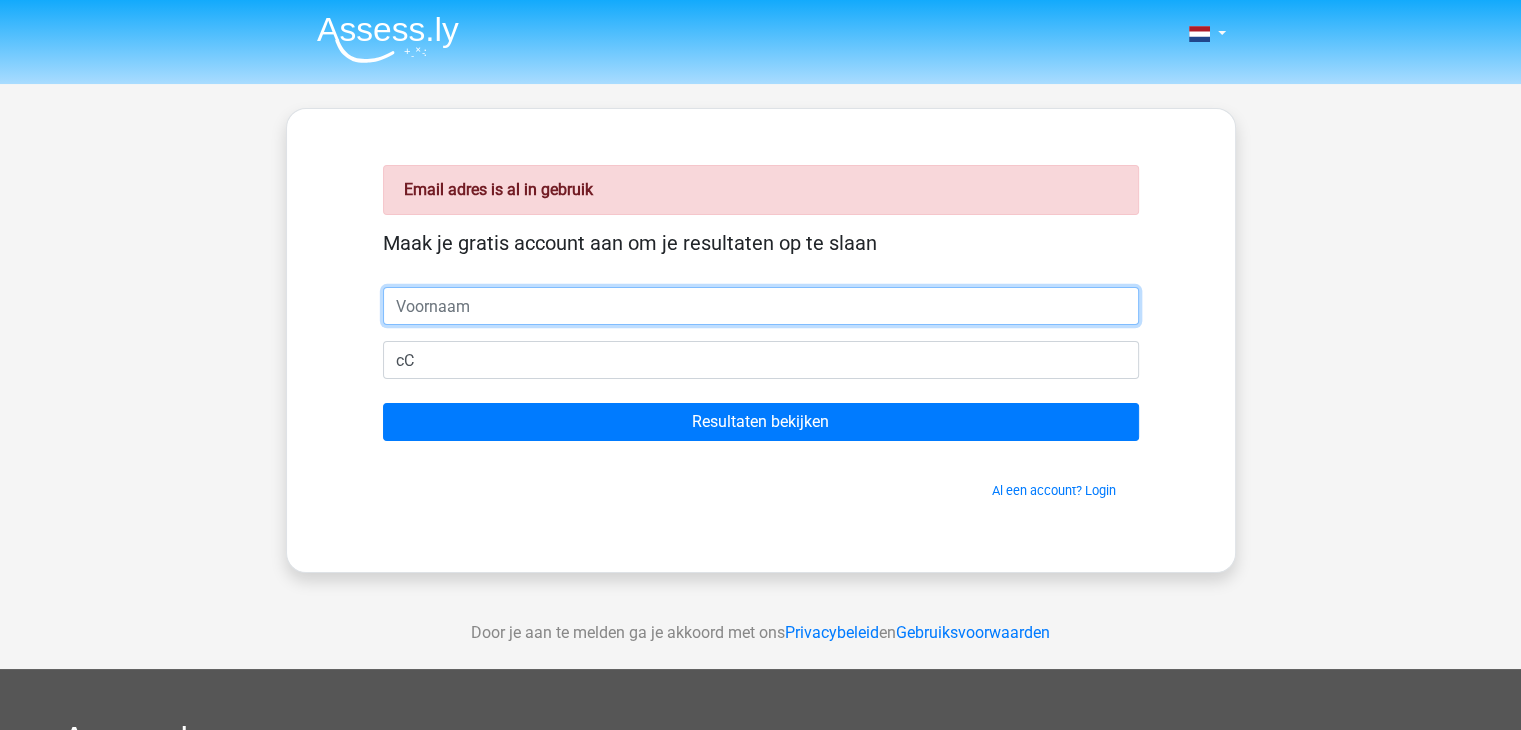 click at bounding box center [761, 306] 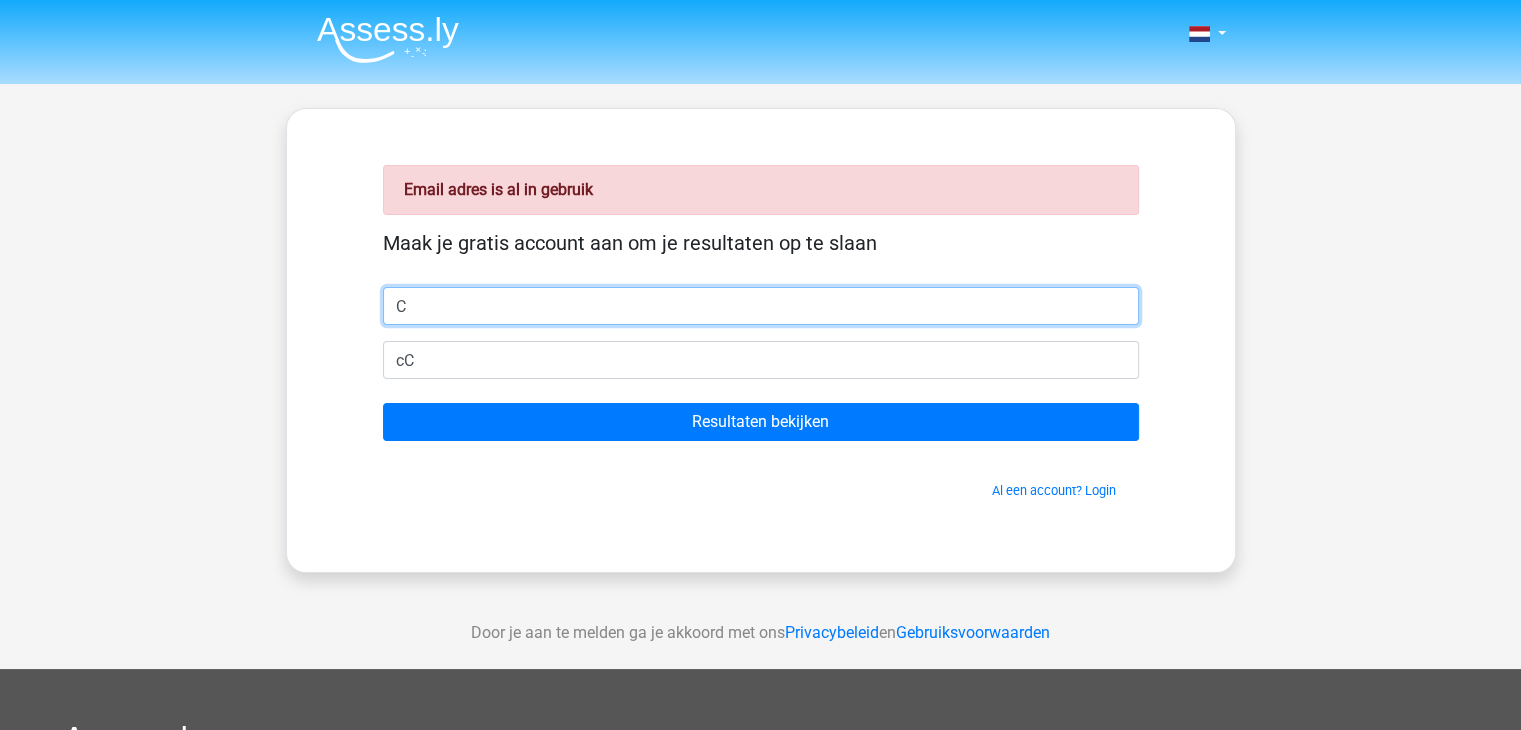 type on "C" 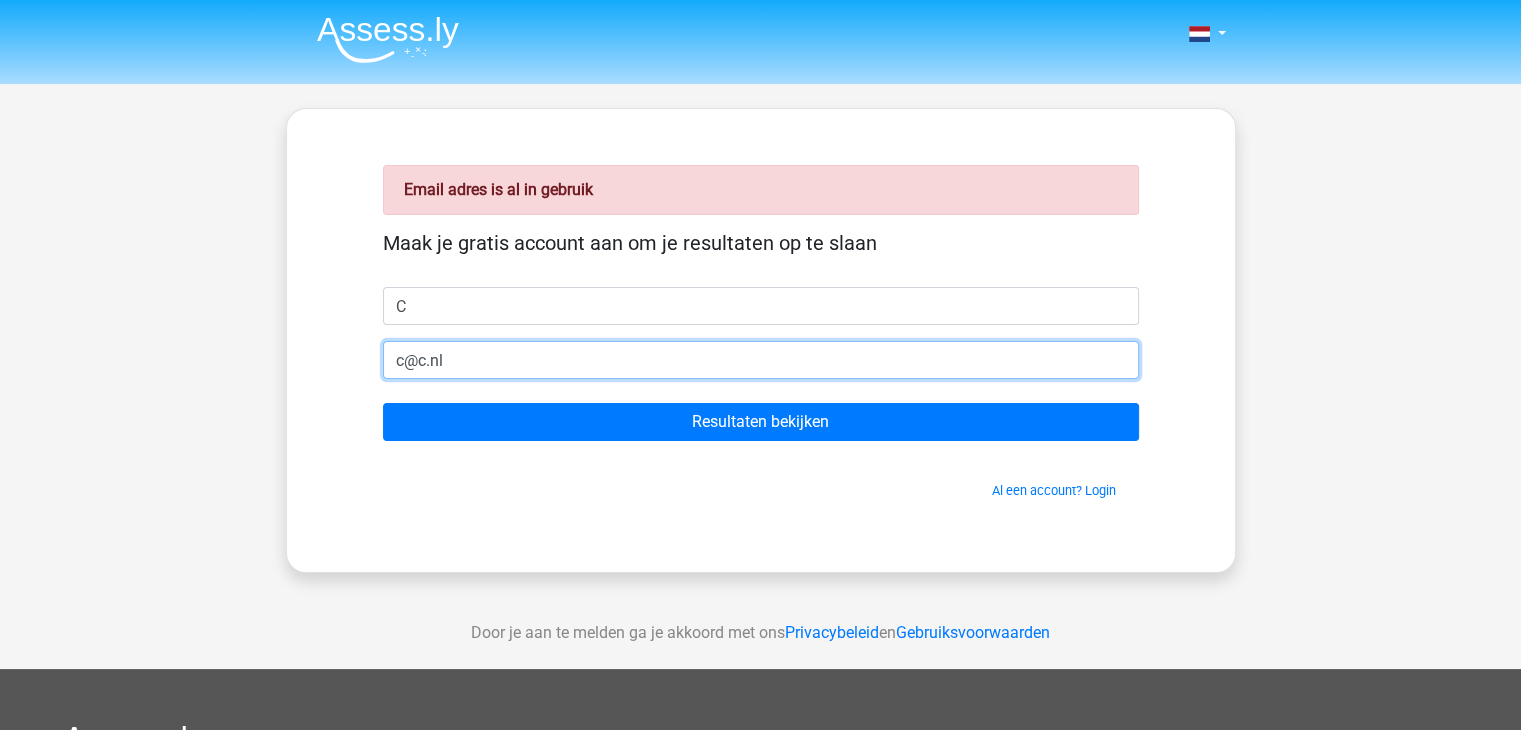 type on "c@c.nl" 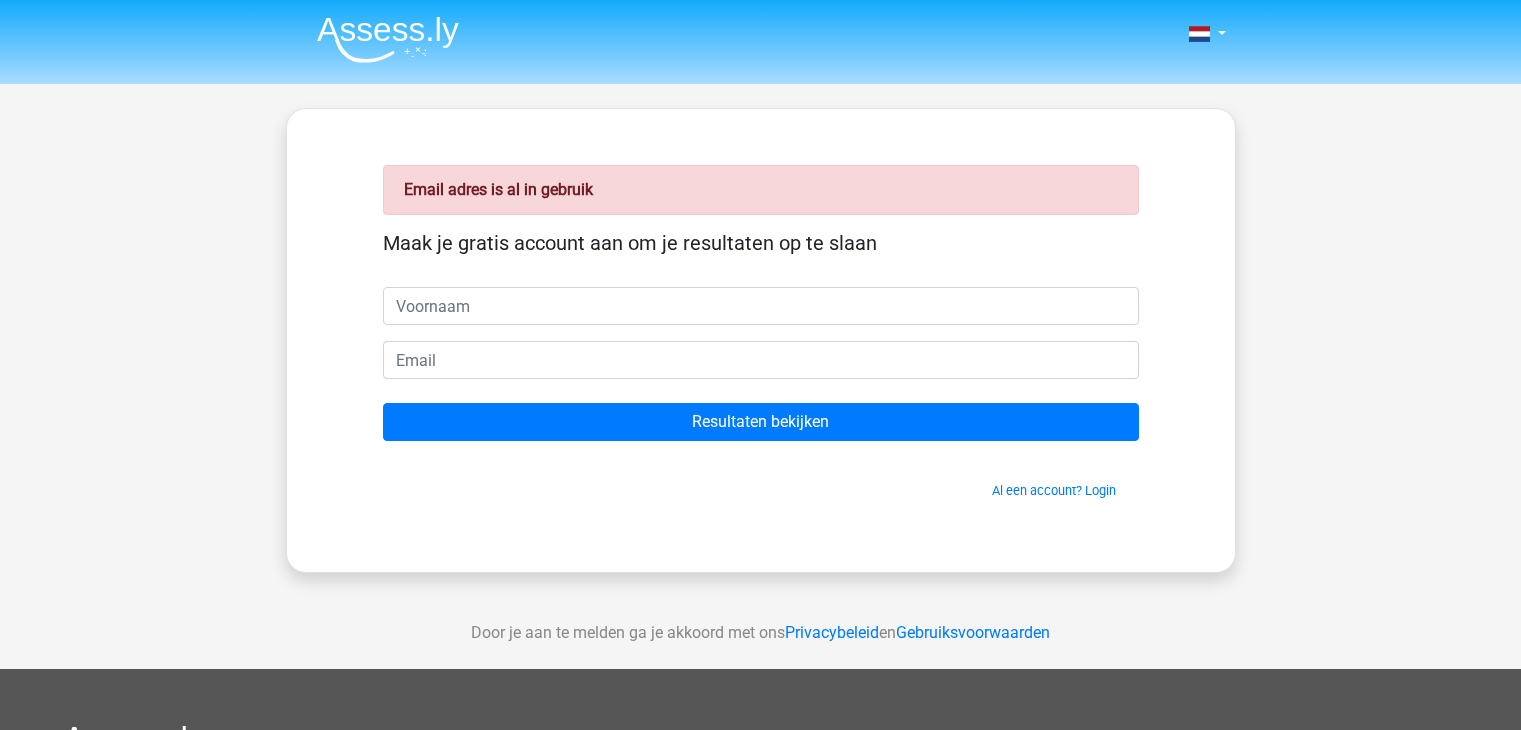 scroll, scrollTop: 0, scrollLeft: 0, axis: both 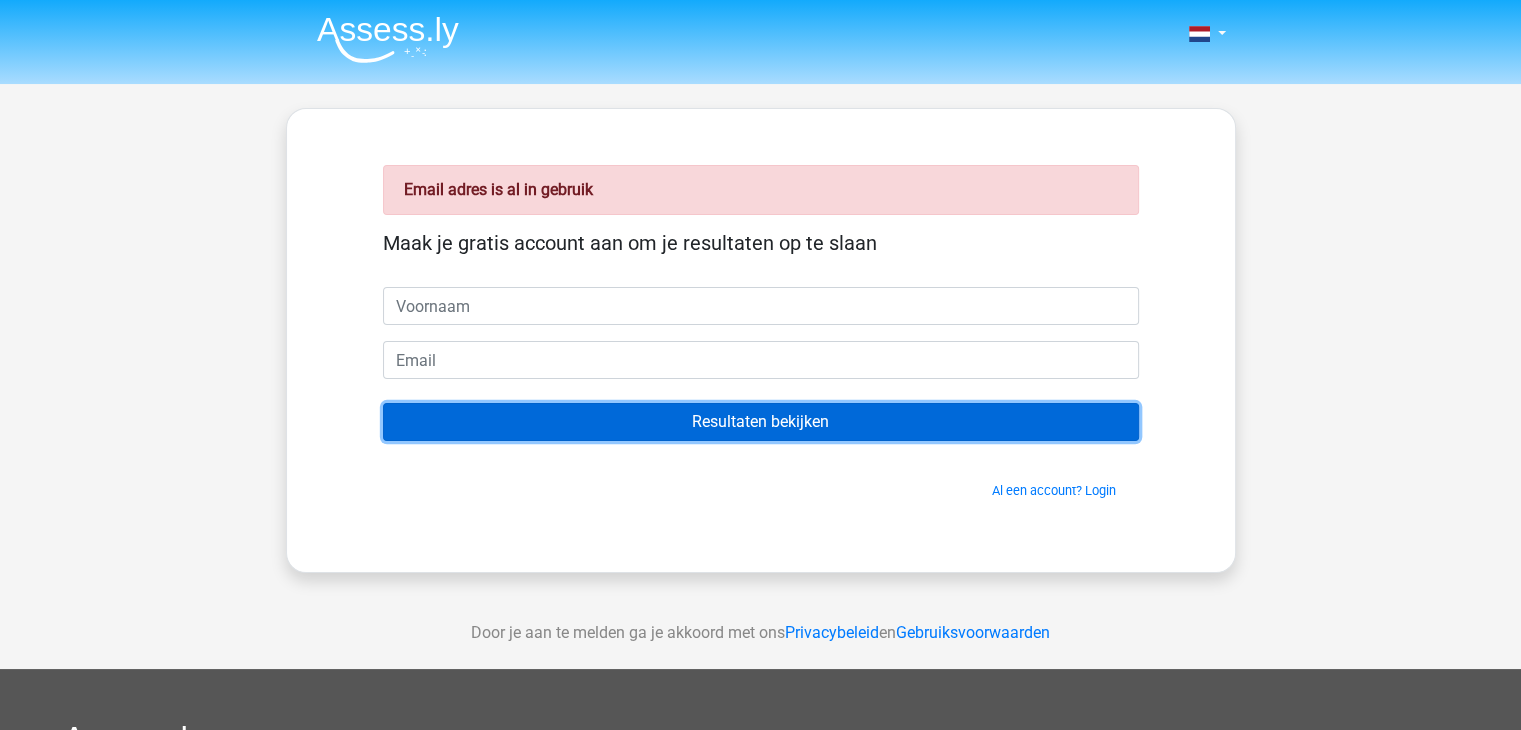 click on "Resultaten bekijken" at bounding box center (761, 422) 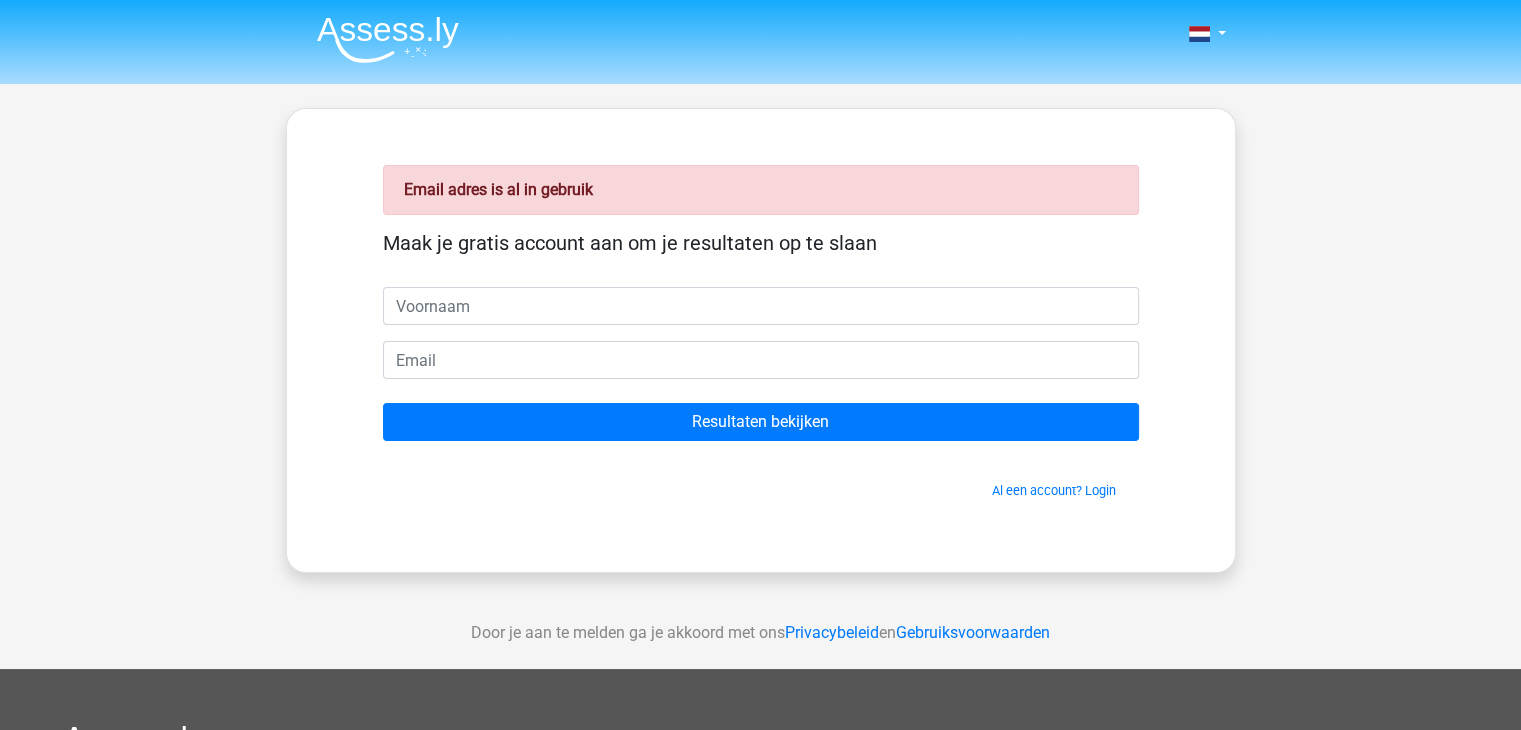 click on "Maak je gratis account aan om je resultaten op te slaan
Resultaten bekijken
Al een account? Login" at bounding box center (761, 365) 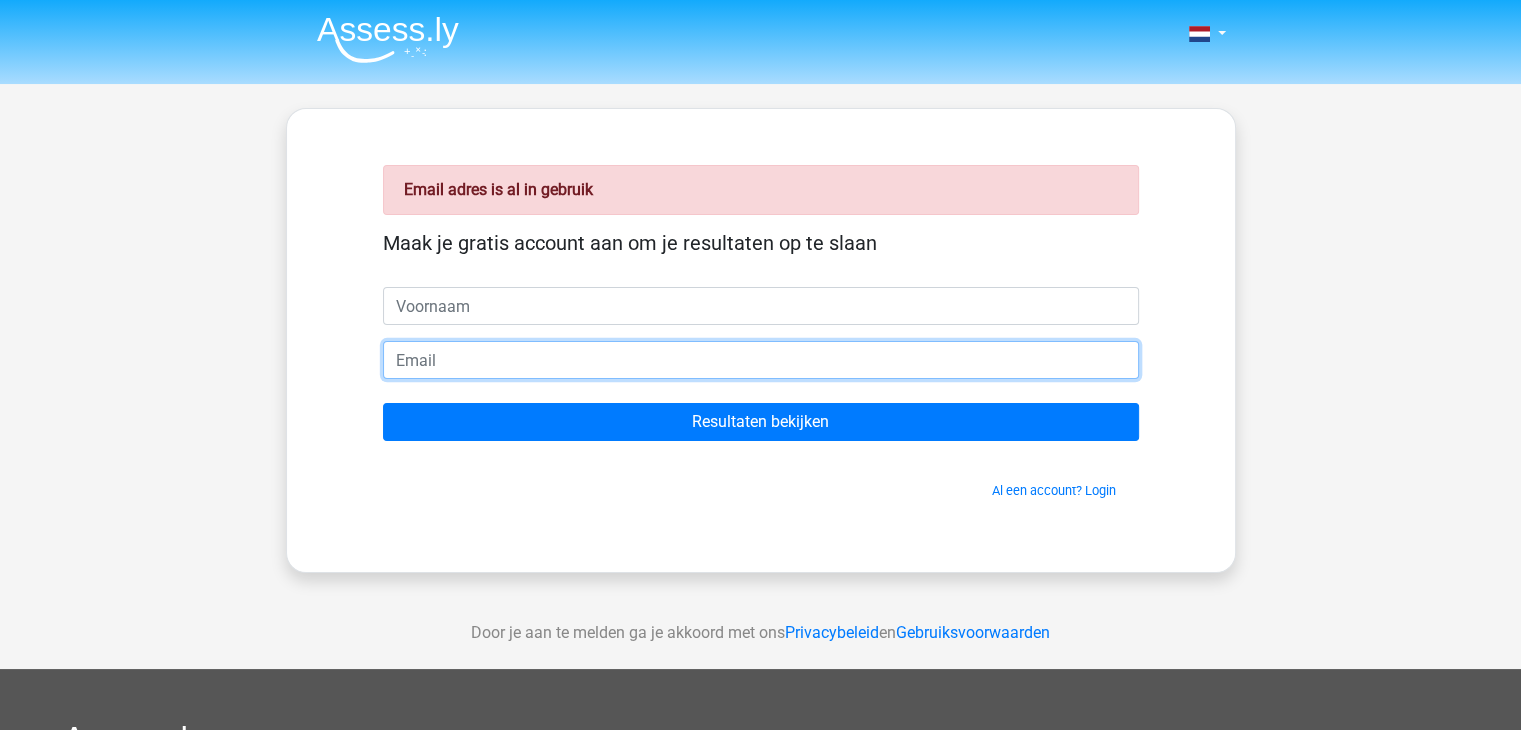 click at bounding box center [761, 360] 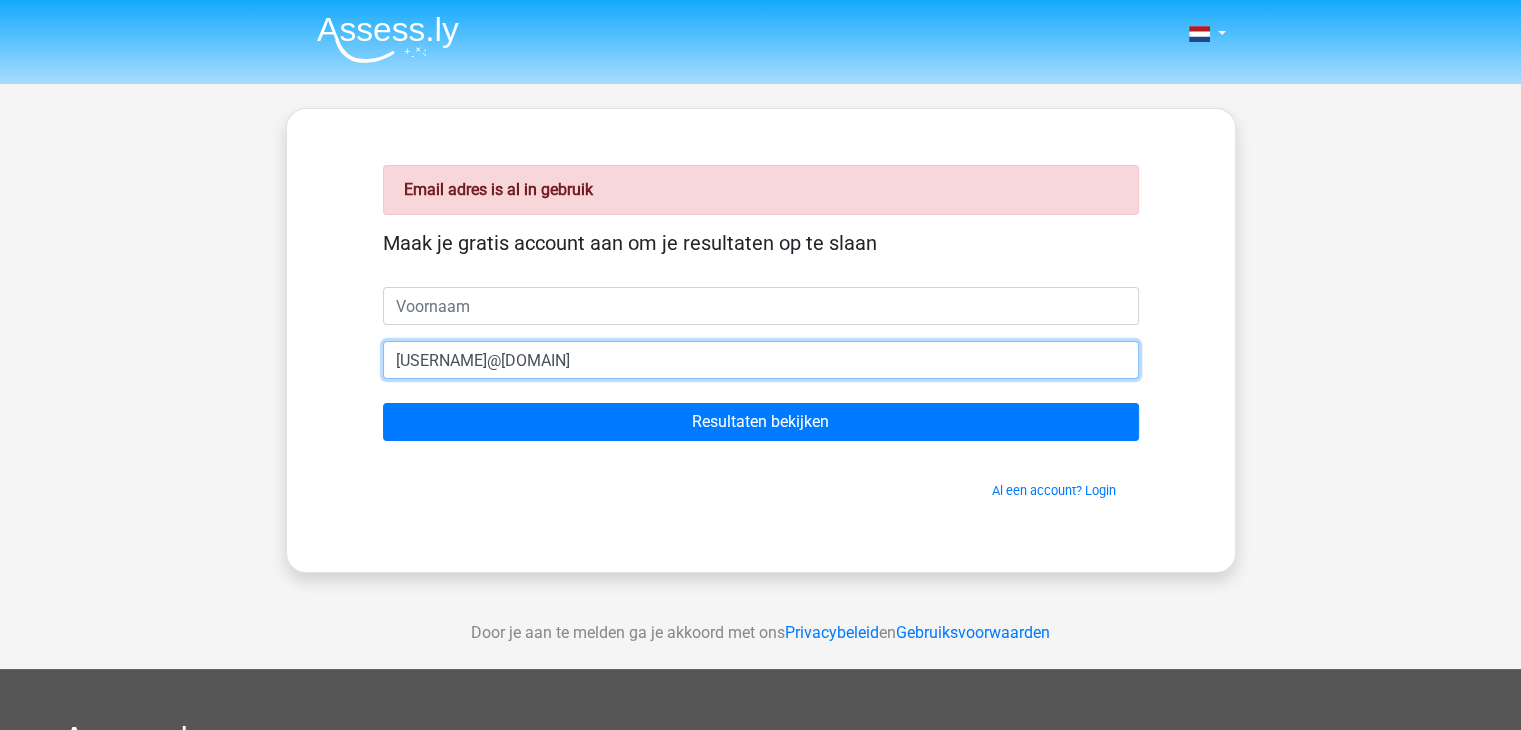 type on "sanne_beurskens@hotmail.com" 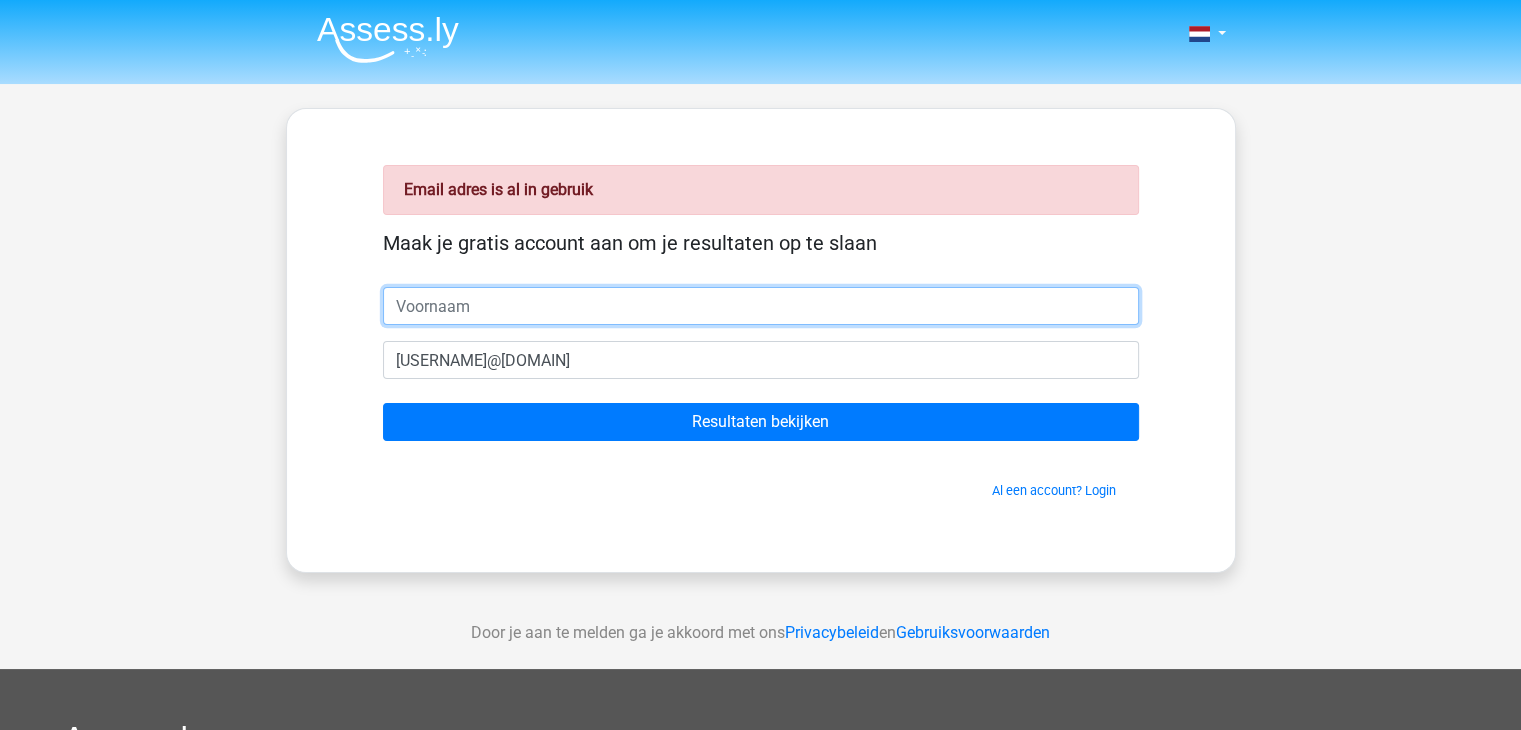 click at bounding box center [761, 306] 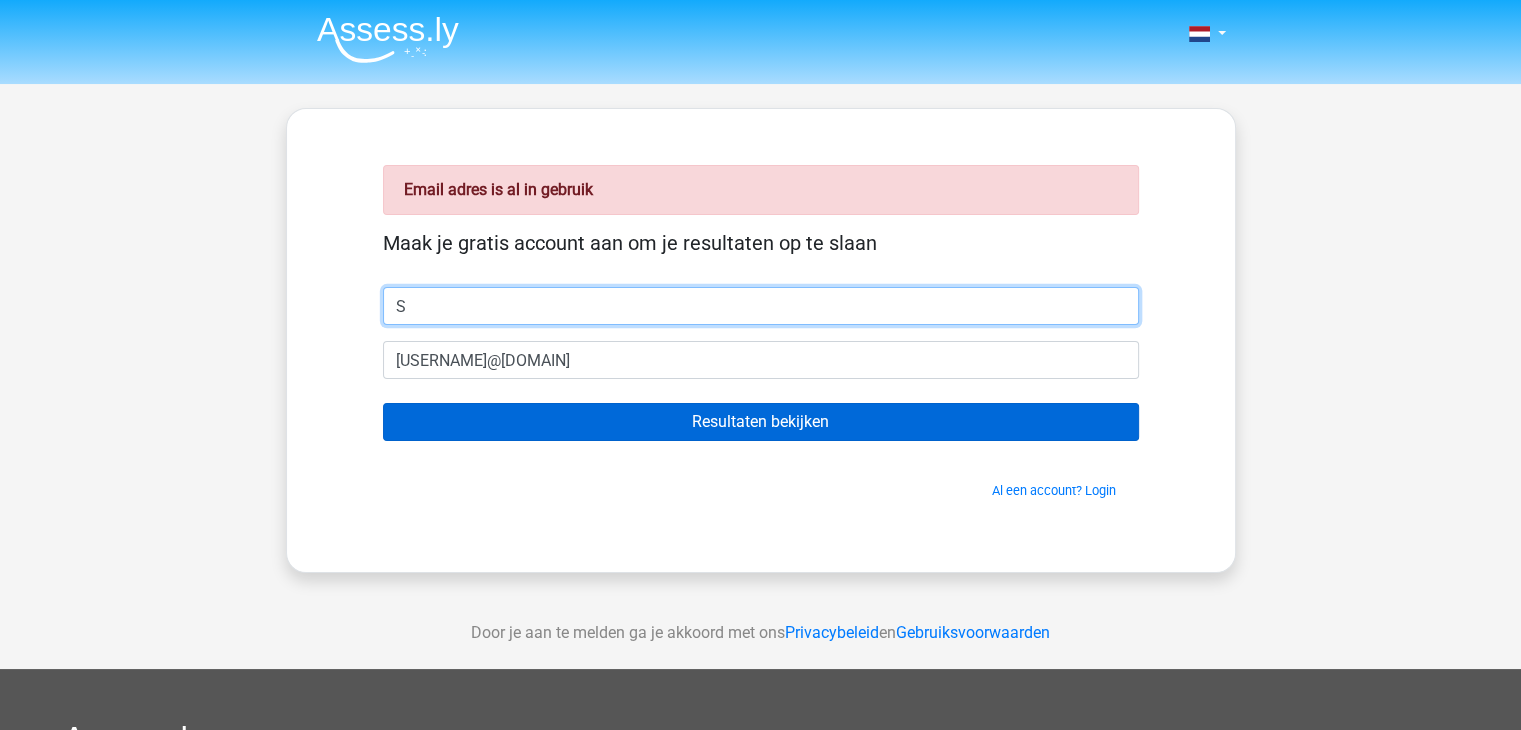 type on "S" 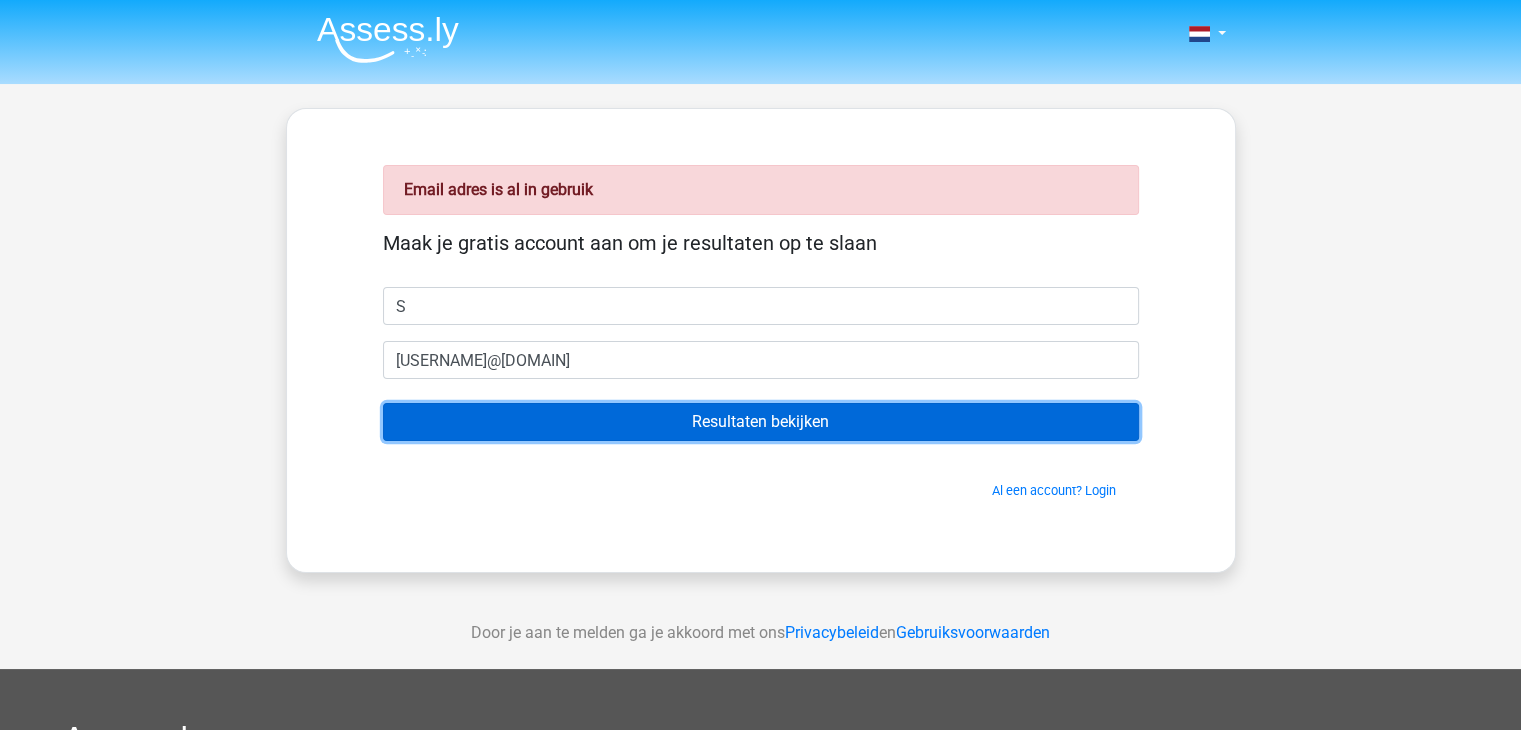 click on "Resultaten bekijken" at bounding box center (761, 422) 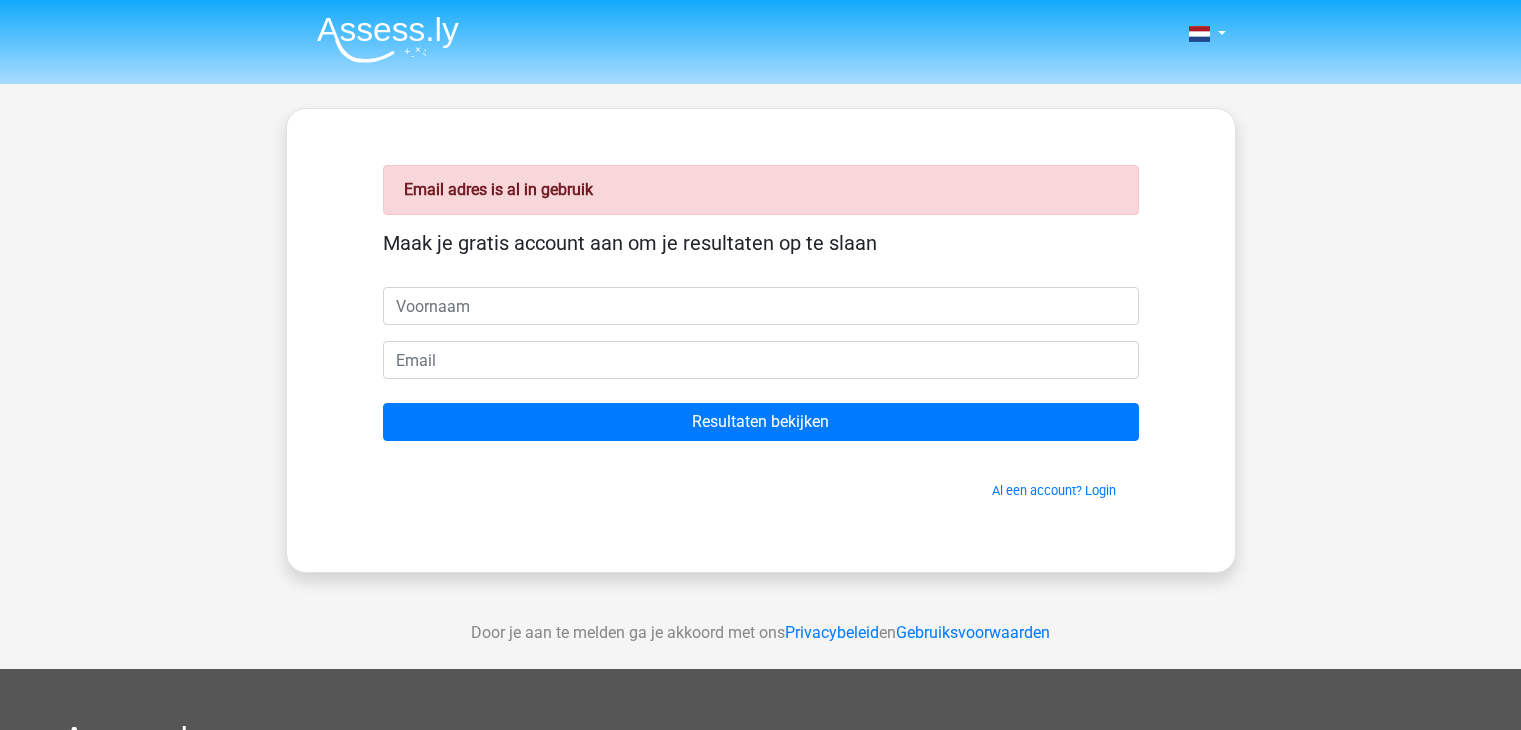 scroll, scrollTop: 0, scrollLeft: 0, axis: both 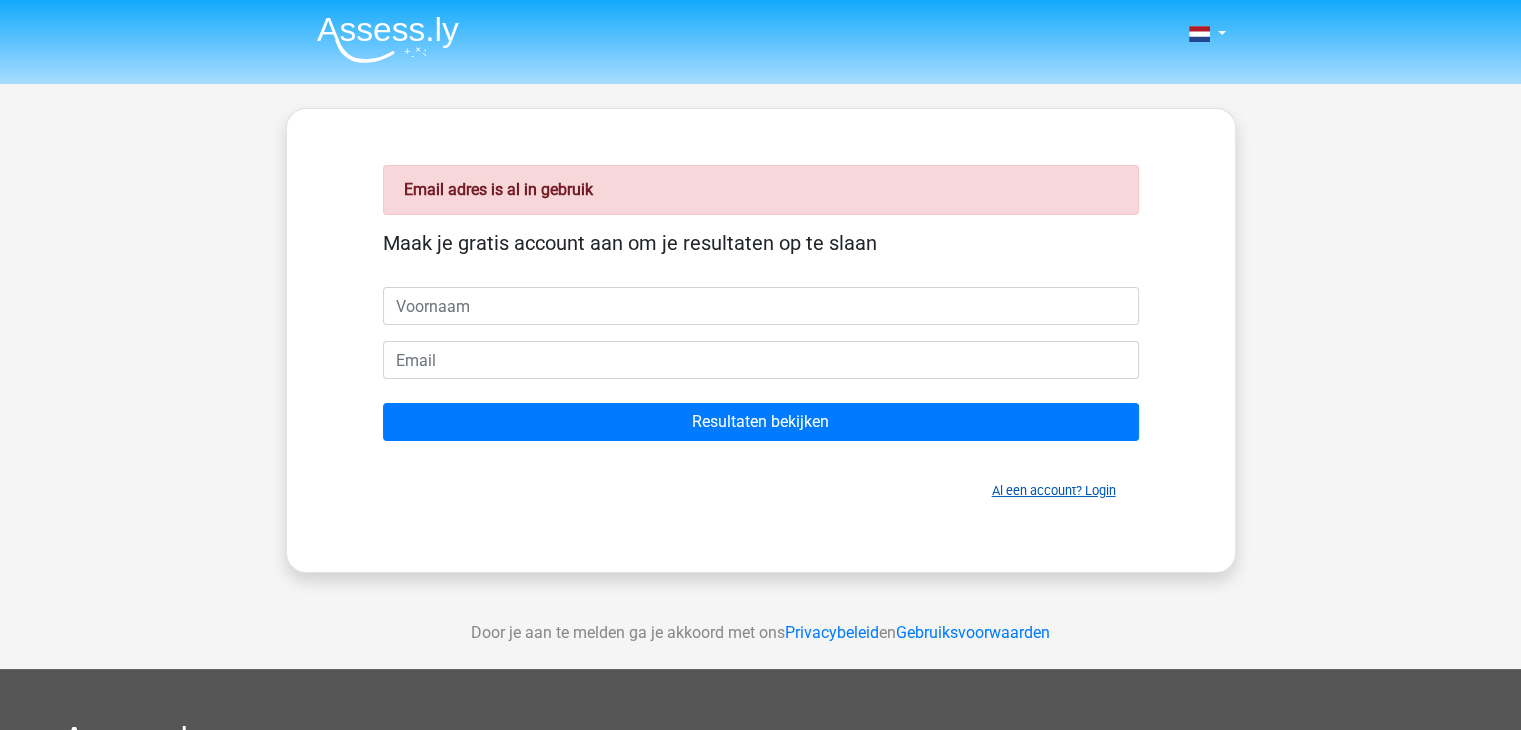 click on "Al een account? Login" at bounding box center (1054, 490) 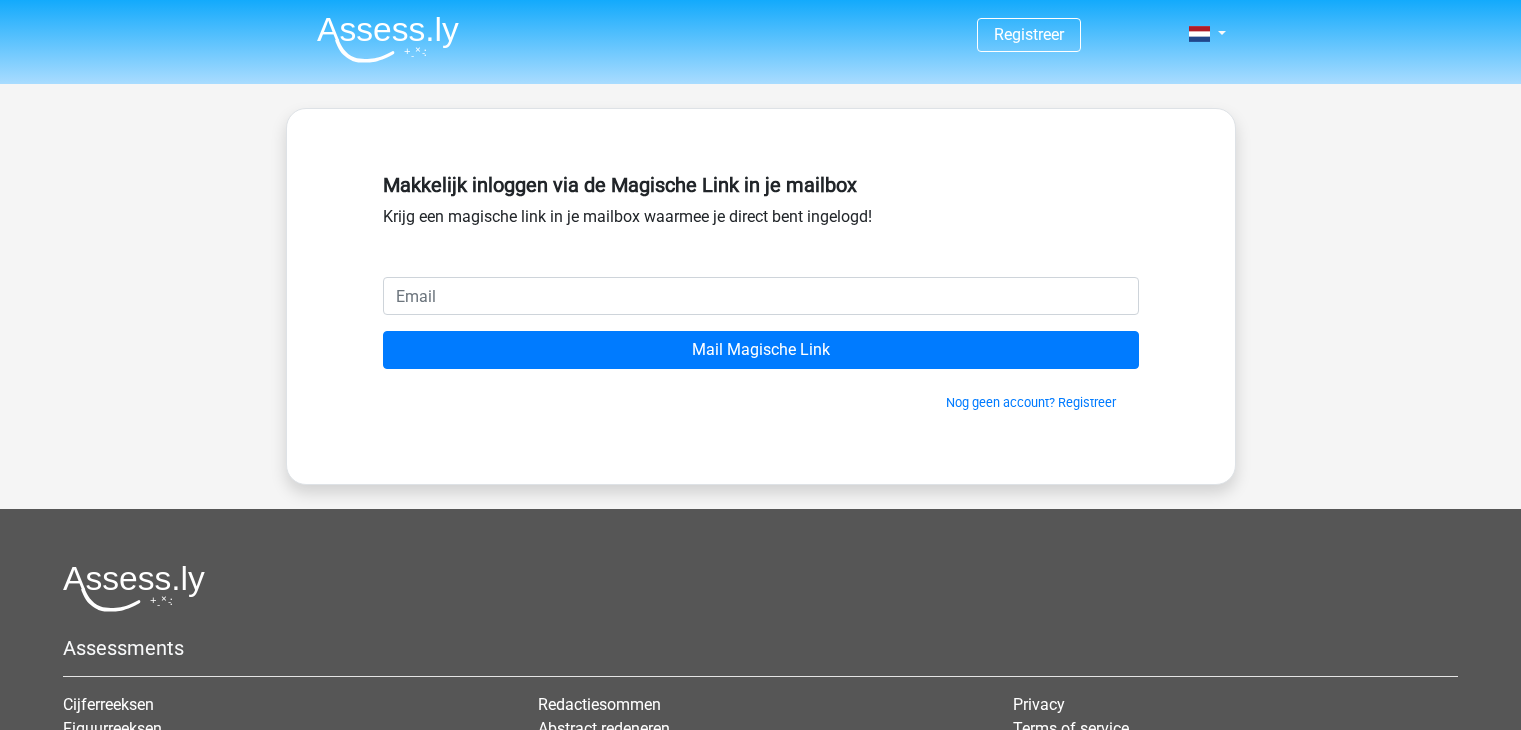 scroll, scrollTop: 0, scrollLeft: 0, axis: both 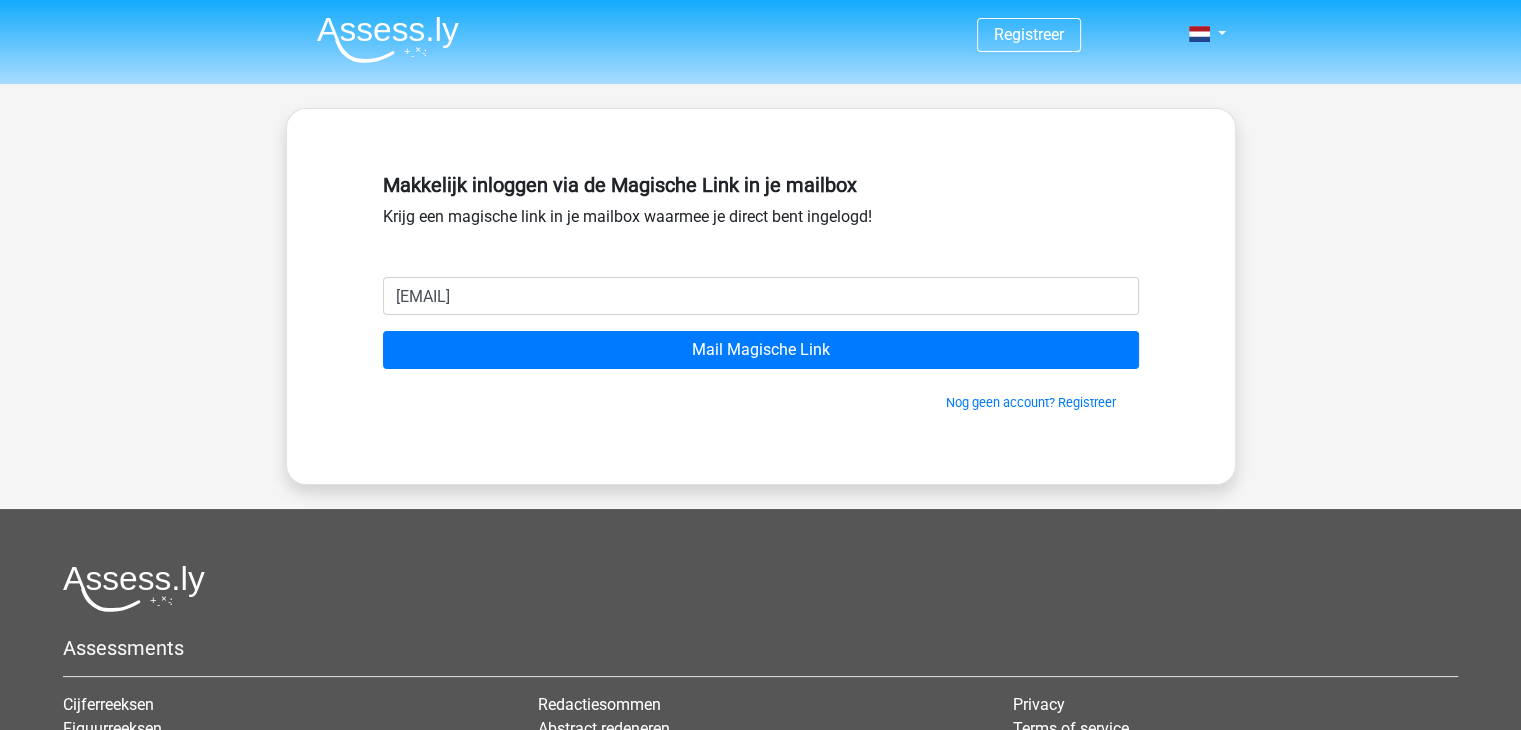type on "[EMAIL]" 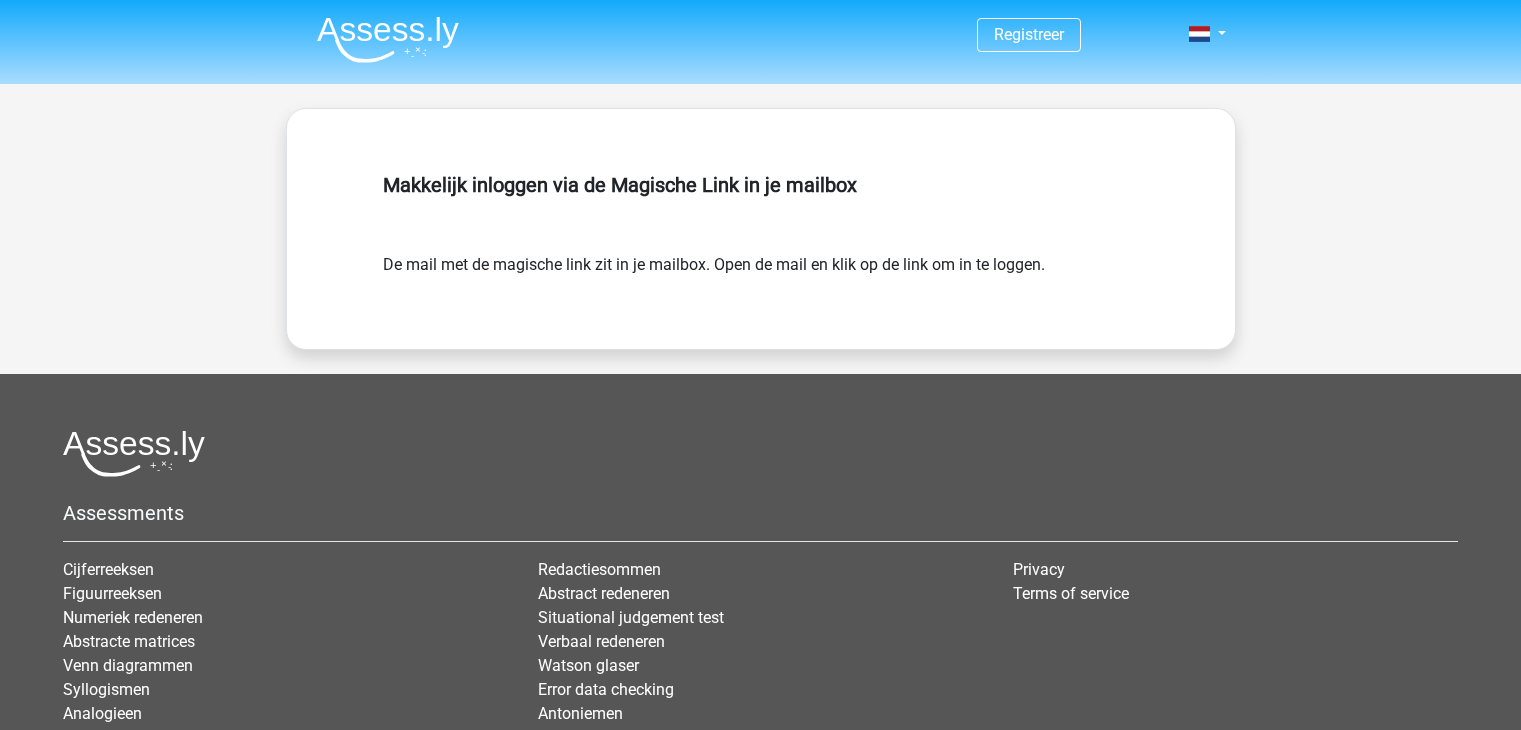 scroll, scrollTop: 0, scrollLeft: 0, axis: both 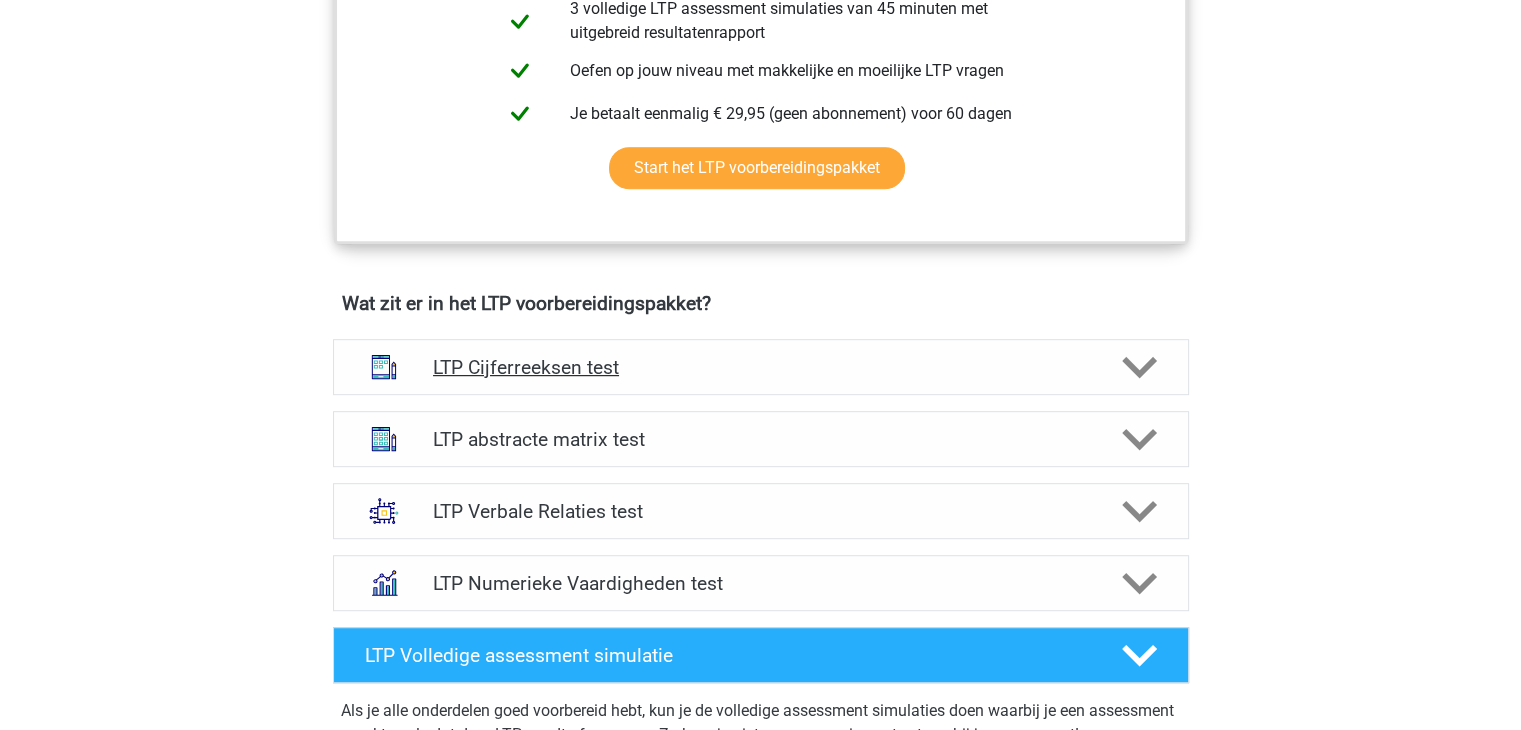 click 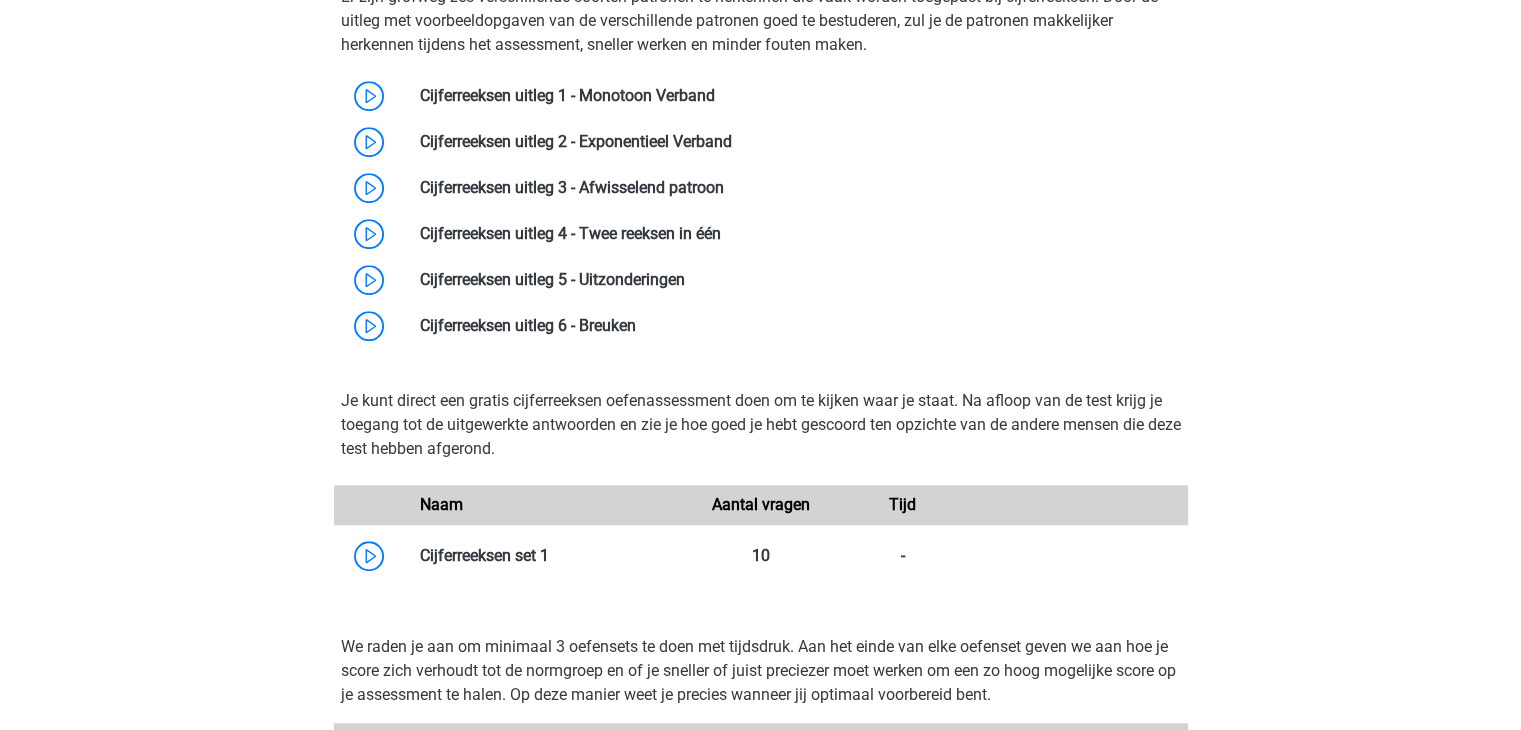 scroll, scrollTop: 1440, scrollLeft: 0, axis: vertical 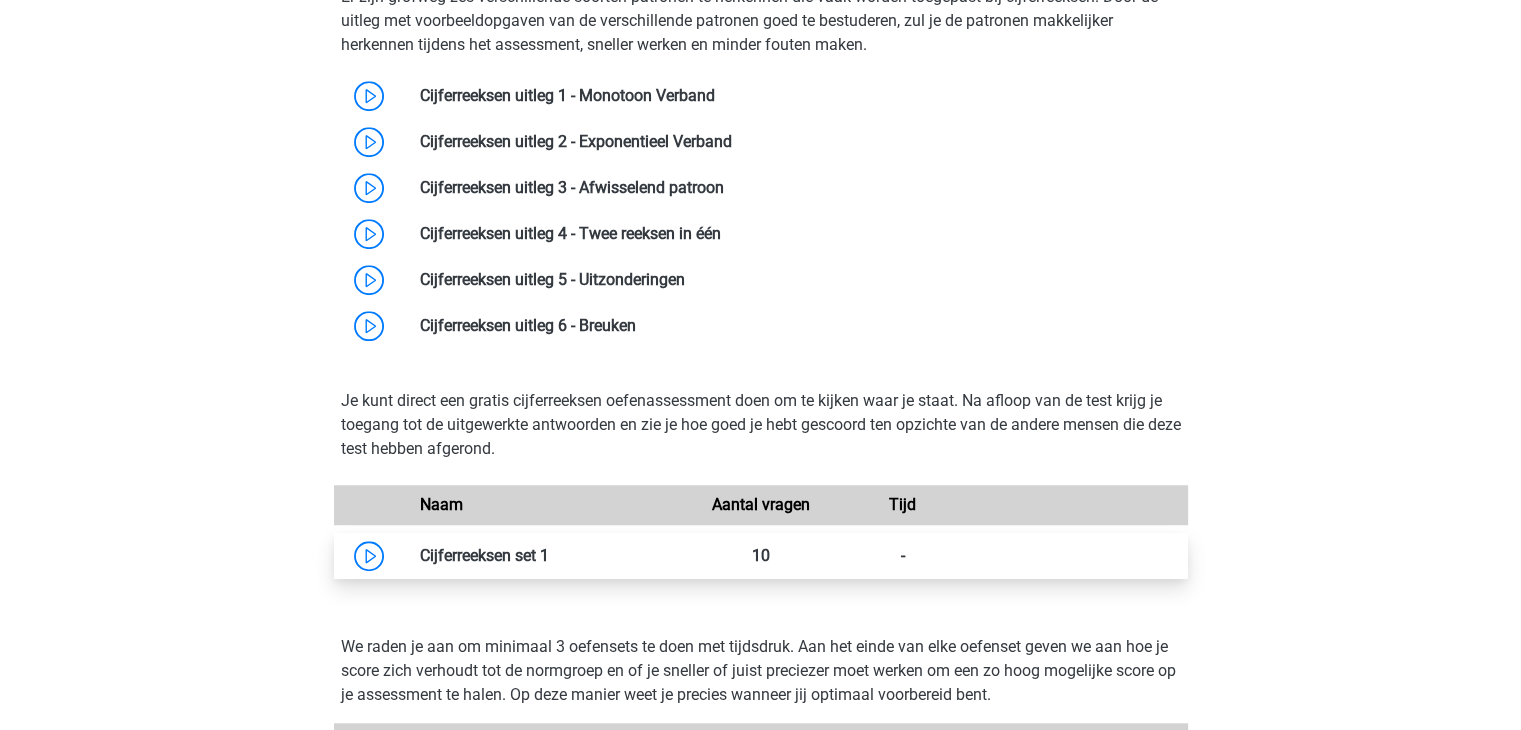 click at bounding box center [549, 555] 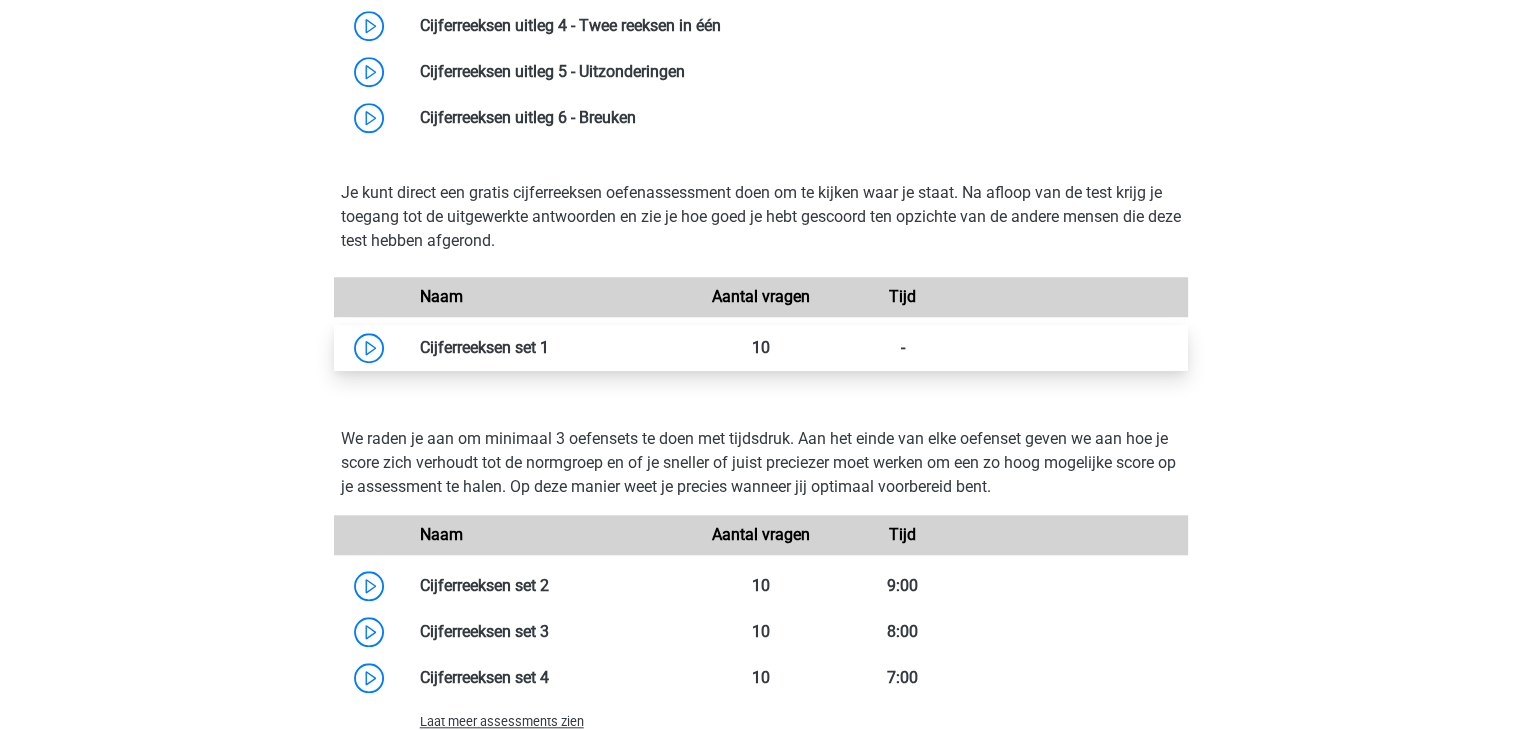 scroll, scrollTop: 1648, scrollLeft: 0, axis: vertical 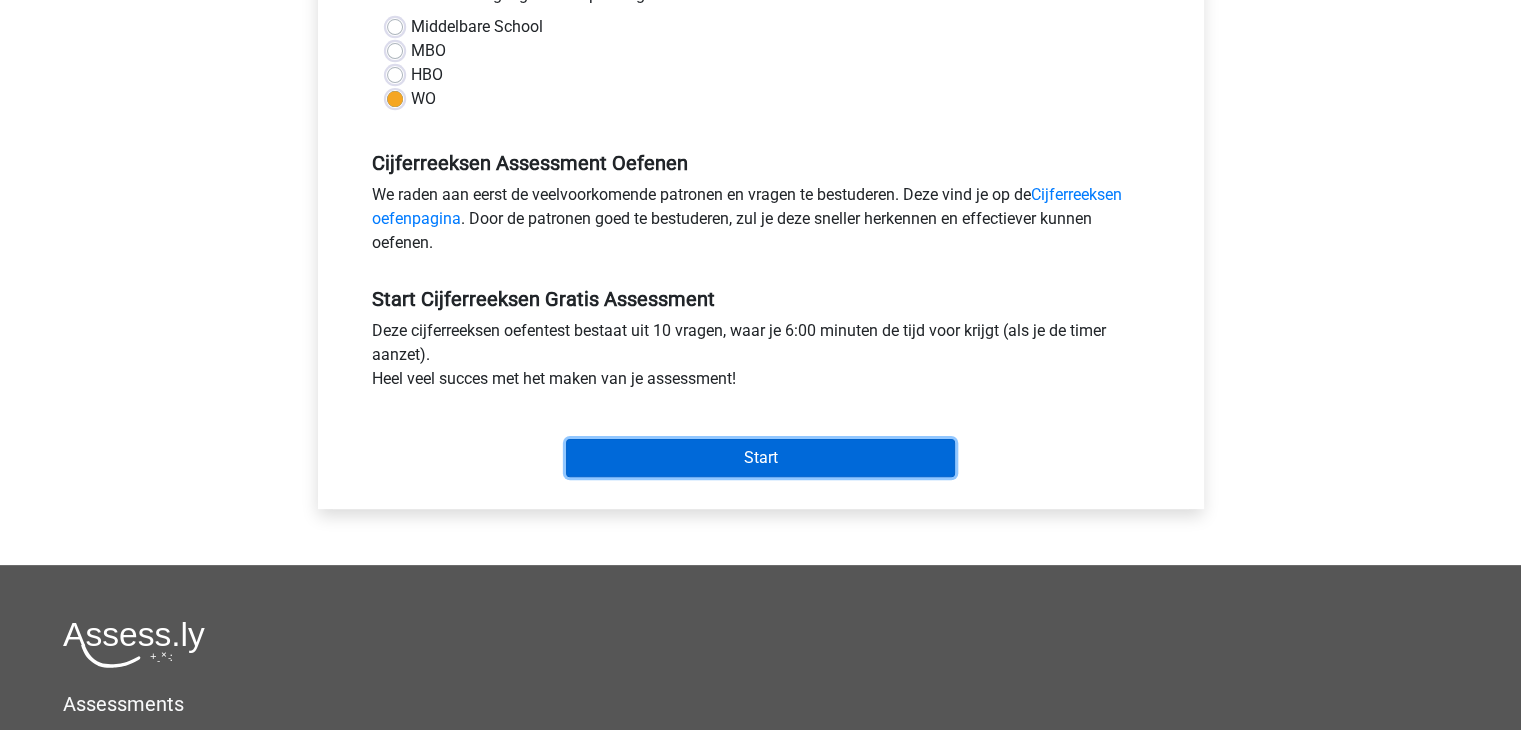 click on "Start" at bounding box center [760, 458] 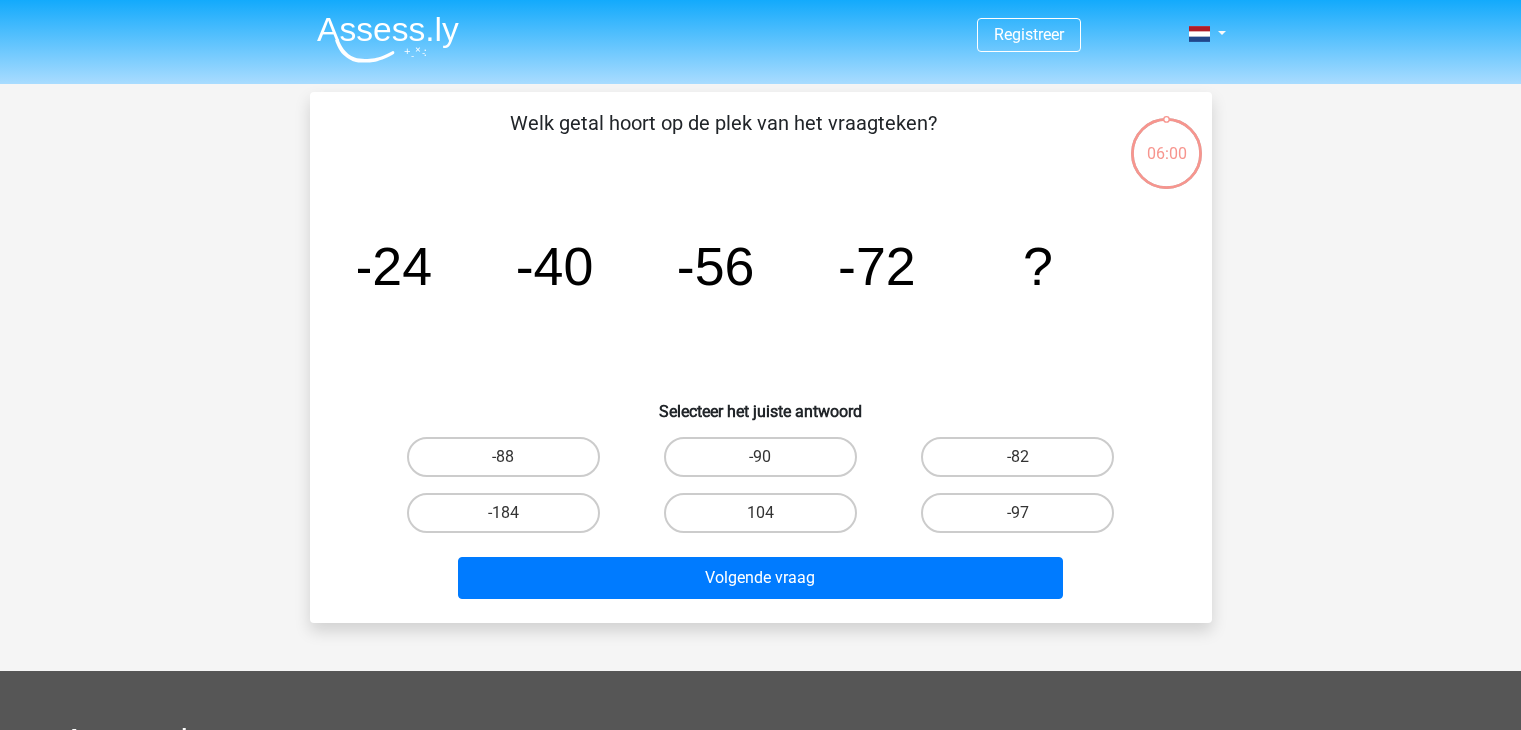 scroll, scrollTop: 0, scrollLeft: 0, axis: both 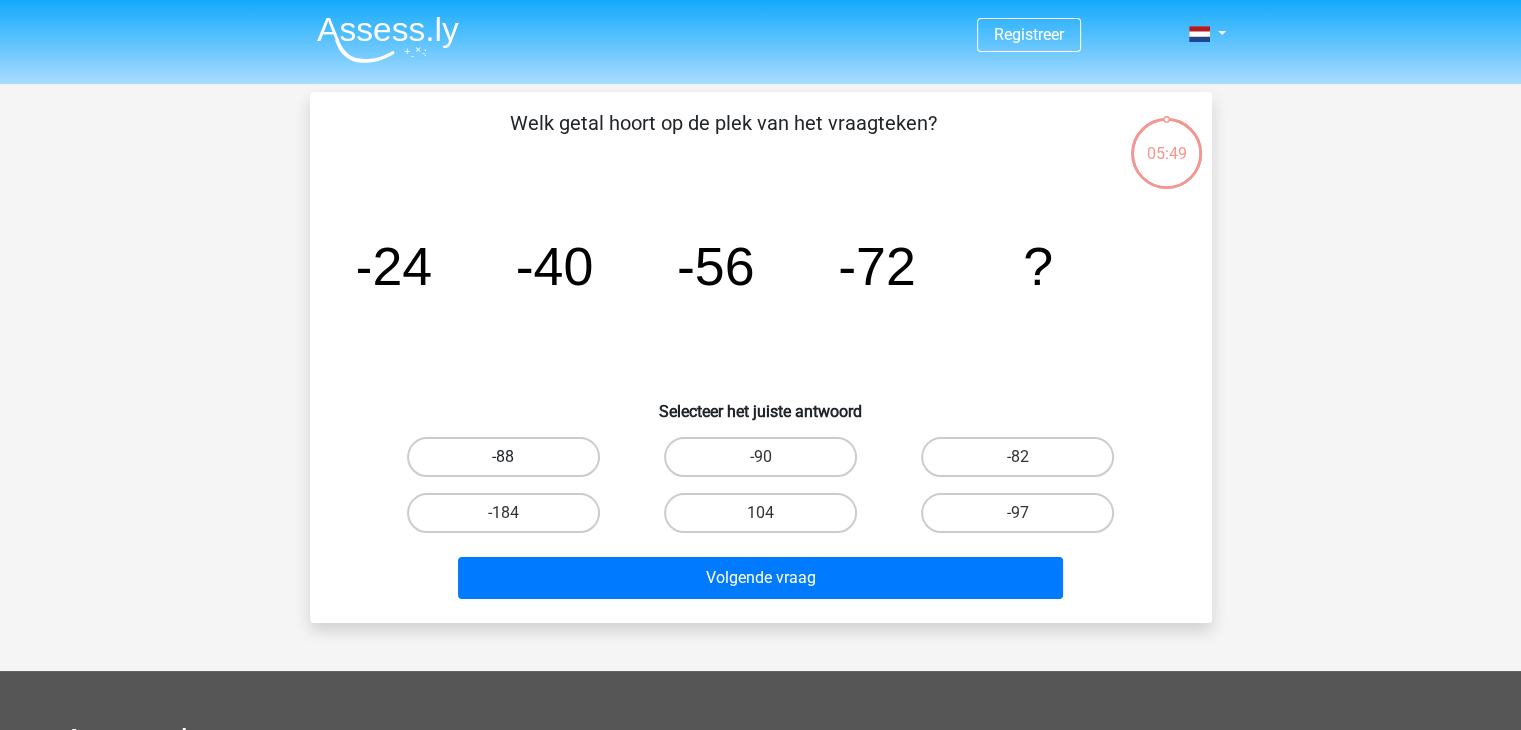 click on "-88" at bounding box center (503, 457) 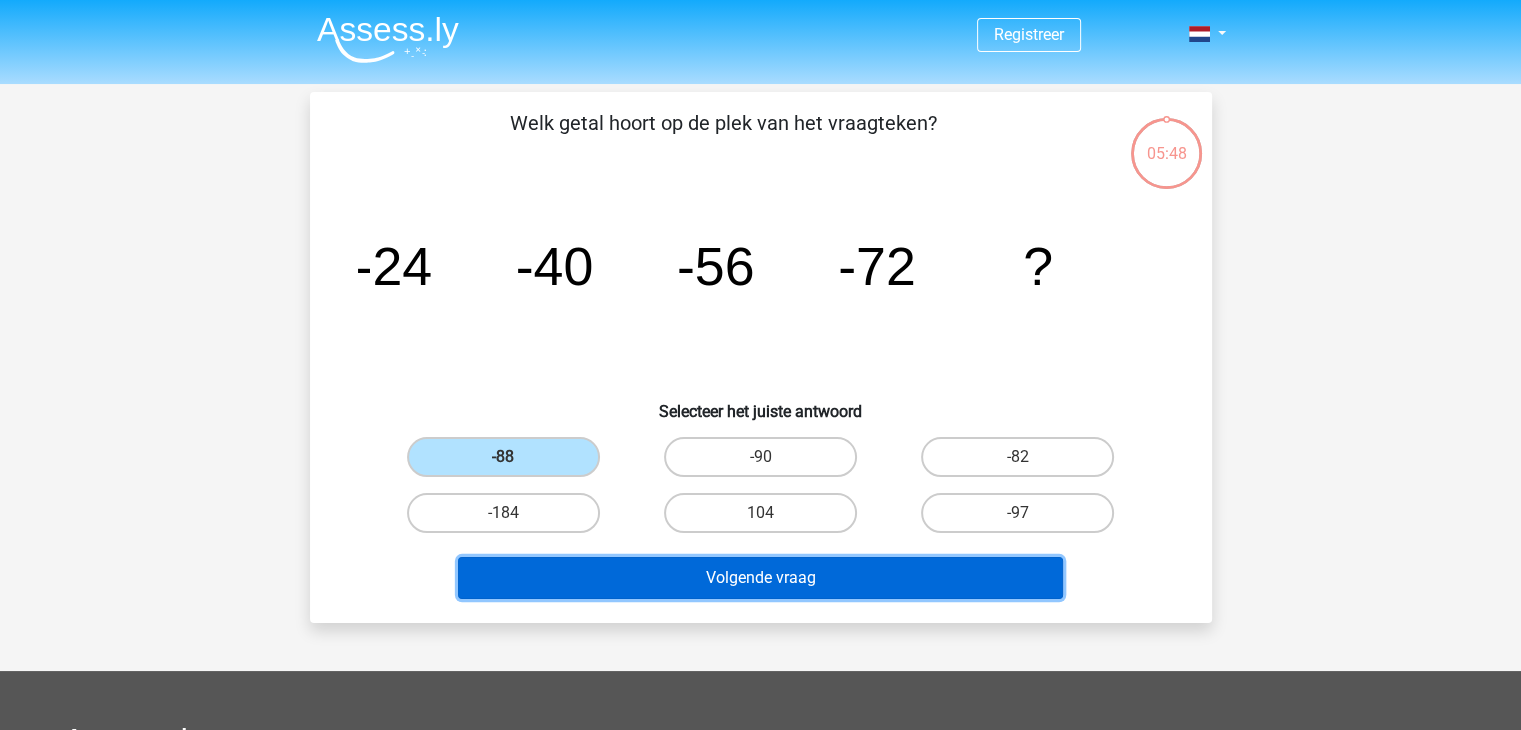 click on "Volgende vraag" at bounding box center [760, 578] 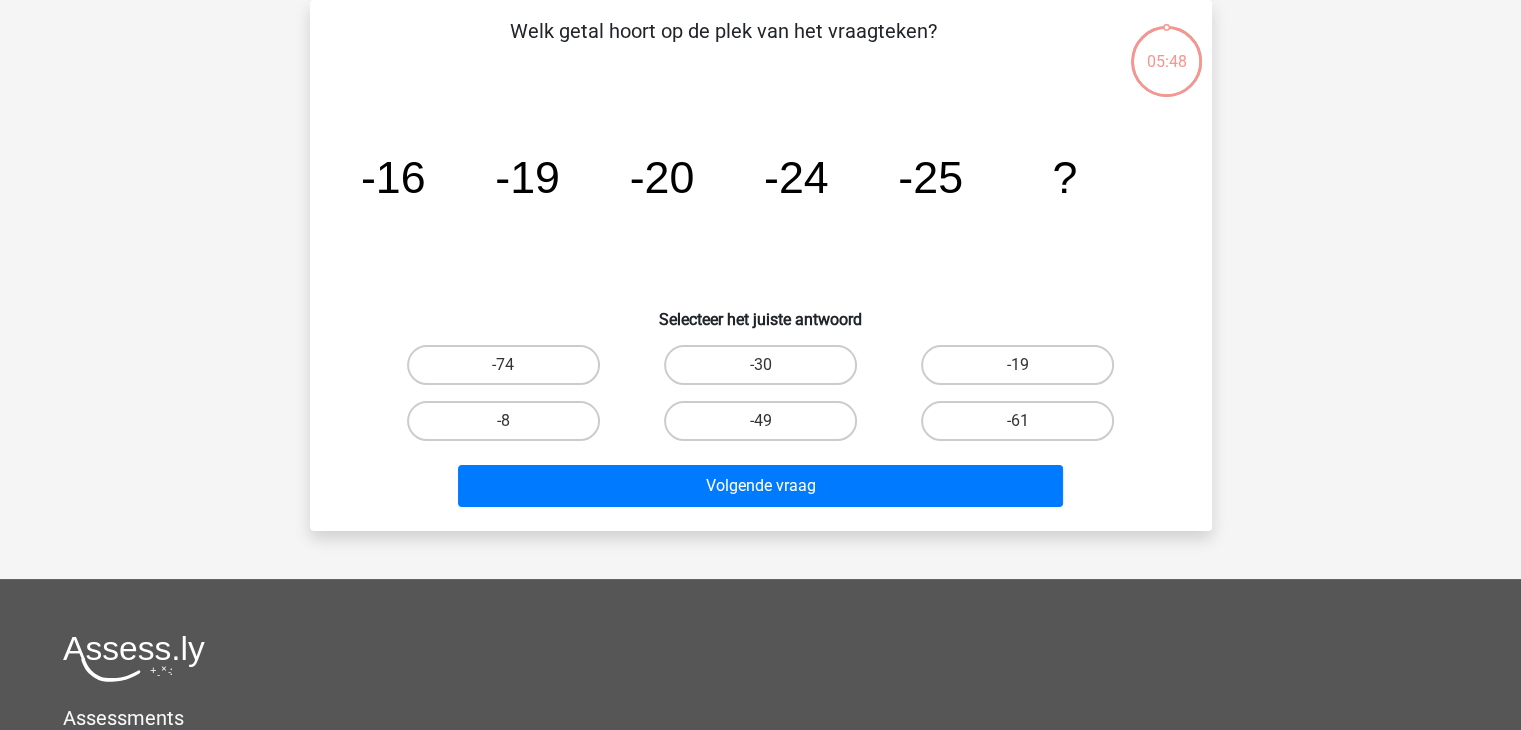 scroll, scrollTop: 0, scrollLeft: 0, axis: both 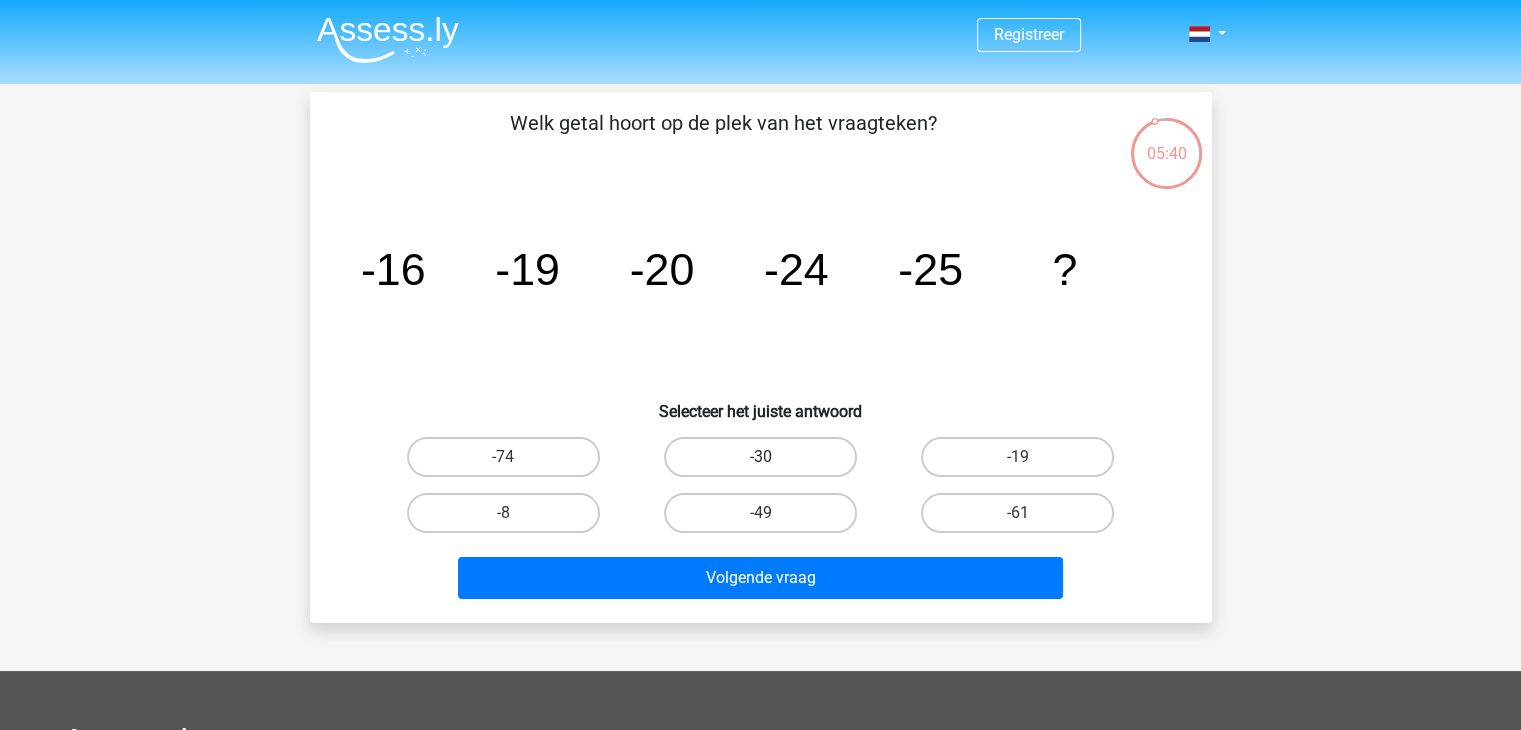 click on "-30" at bounding box center [760, 457] 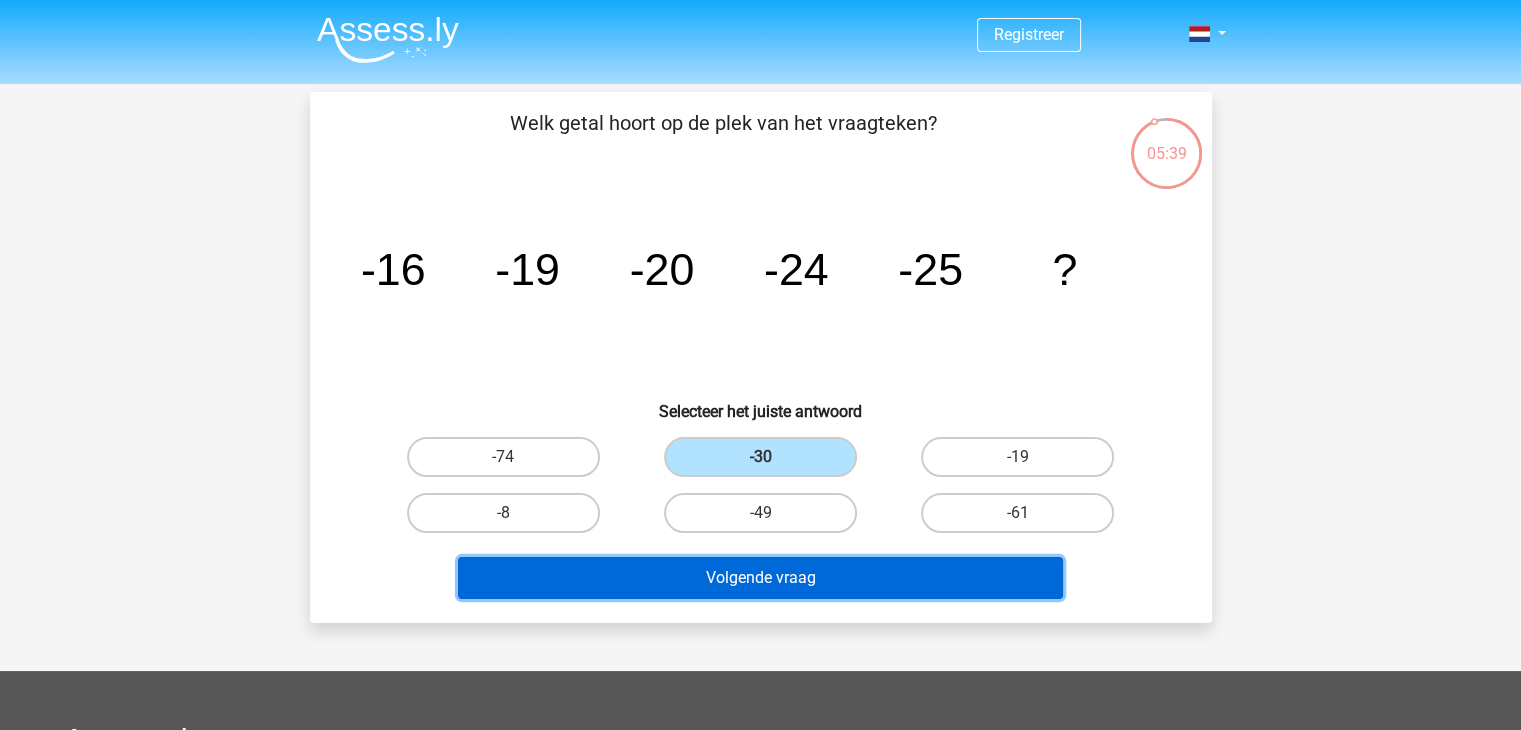 click on "Volgende vraag" at bounding box center [760, 578] 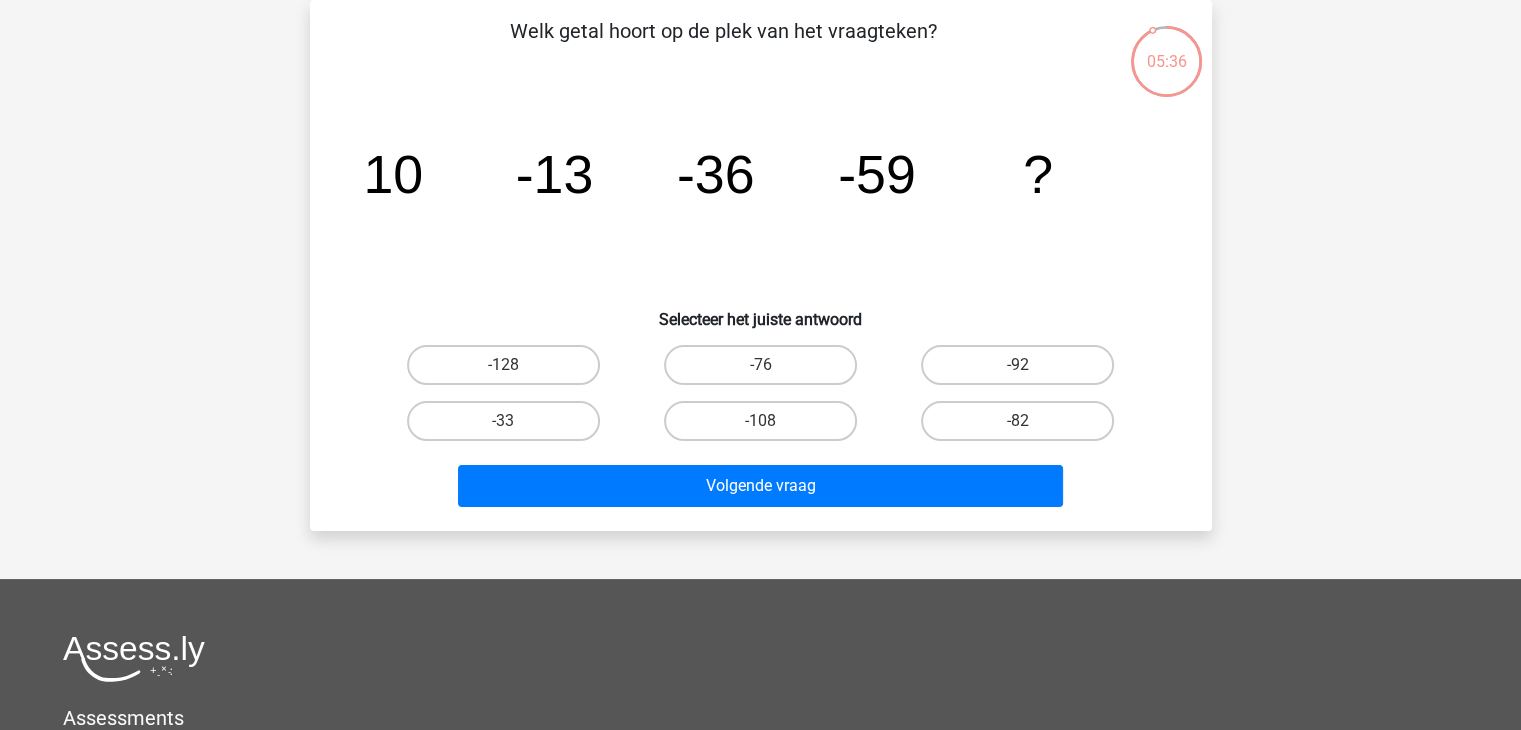 scroll, scrollTop: 21, scrollLeft: 0, axis: vertical 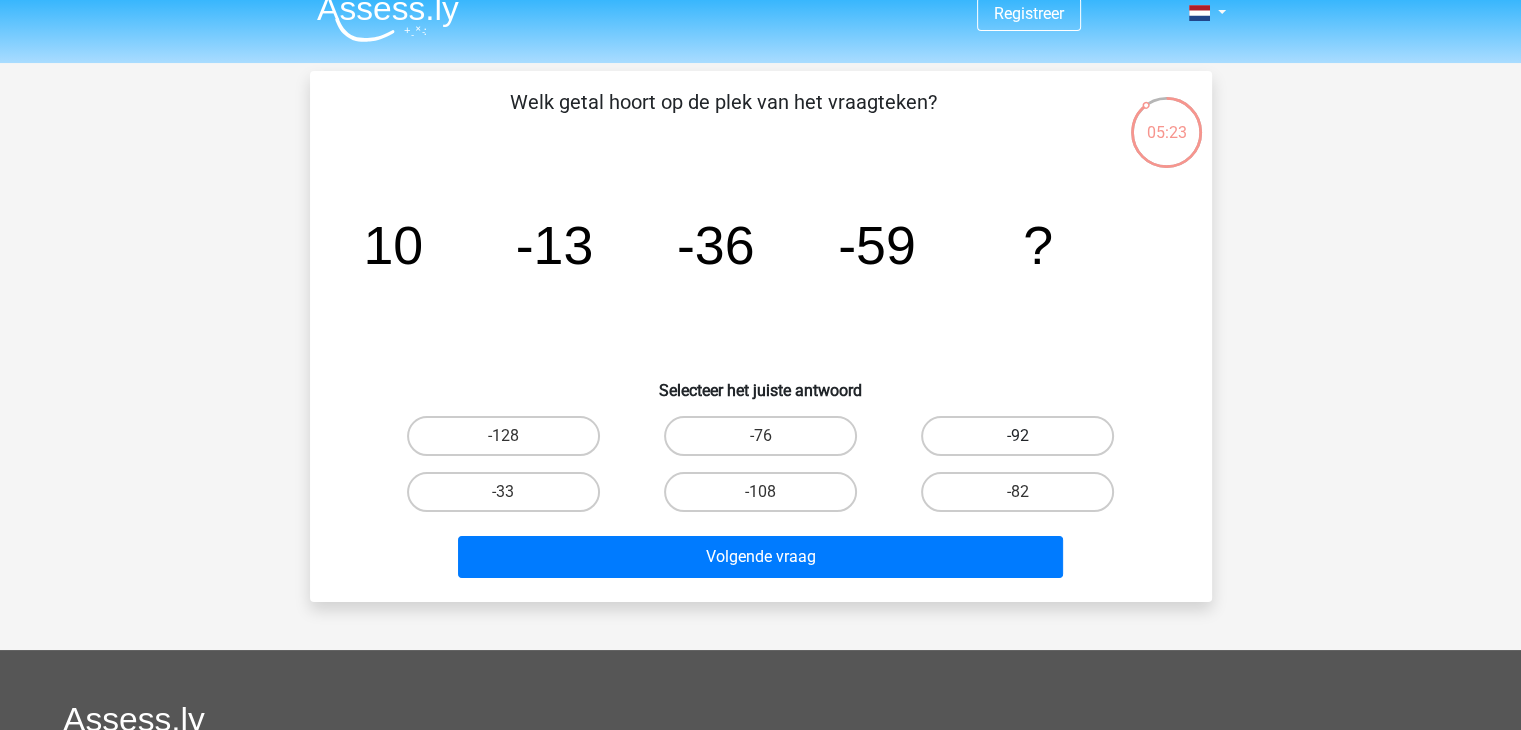 click on "-92" at bounding box center (1017, 436) 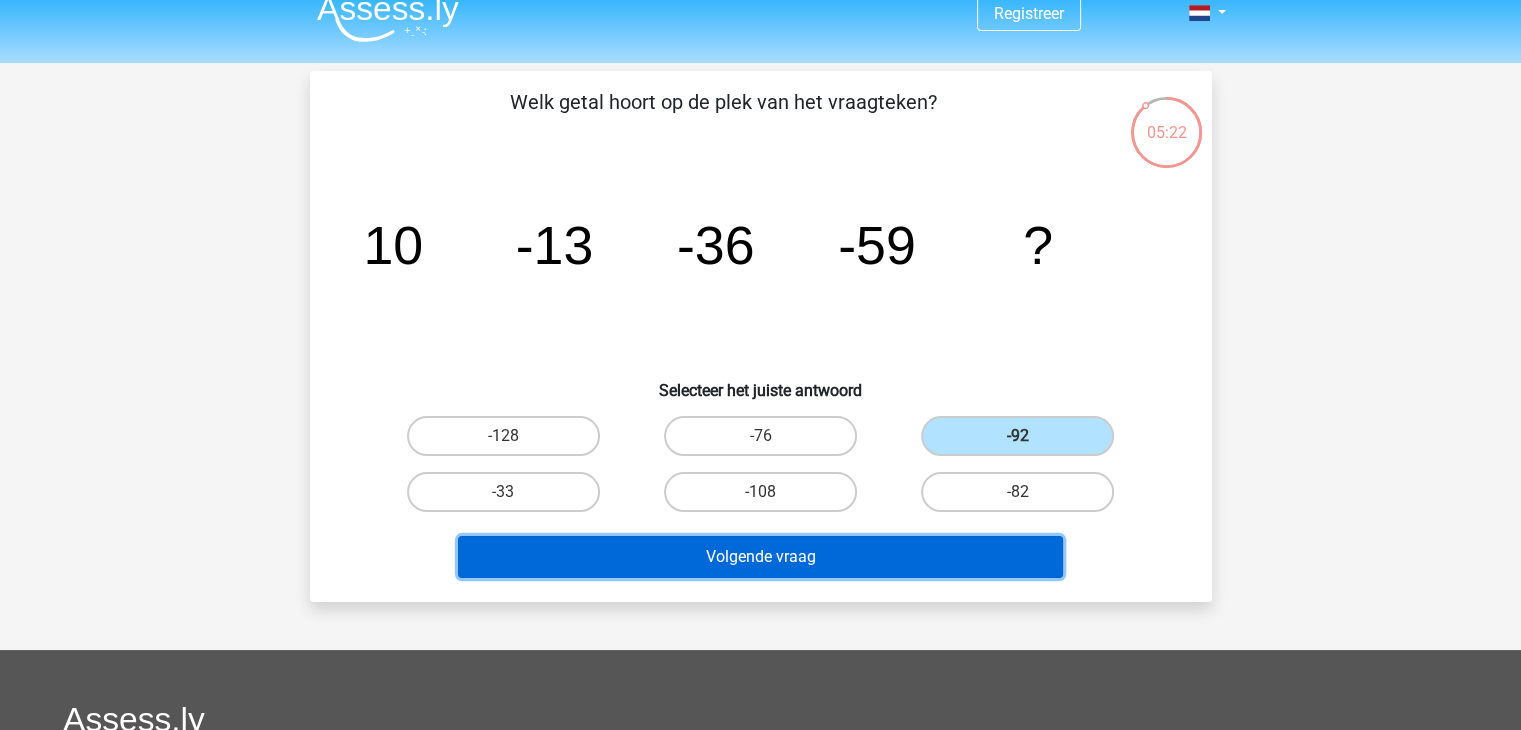 click on "Volgende vraag" at bounding box center [760, 557] 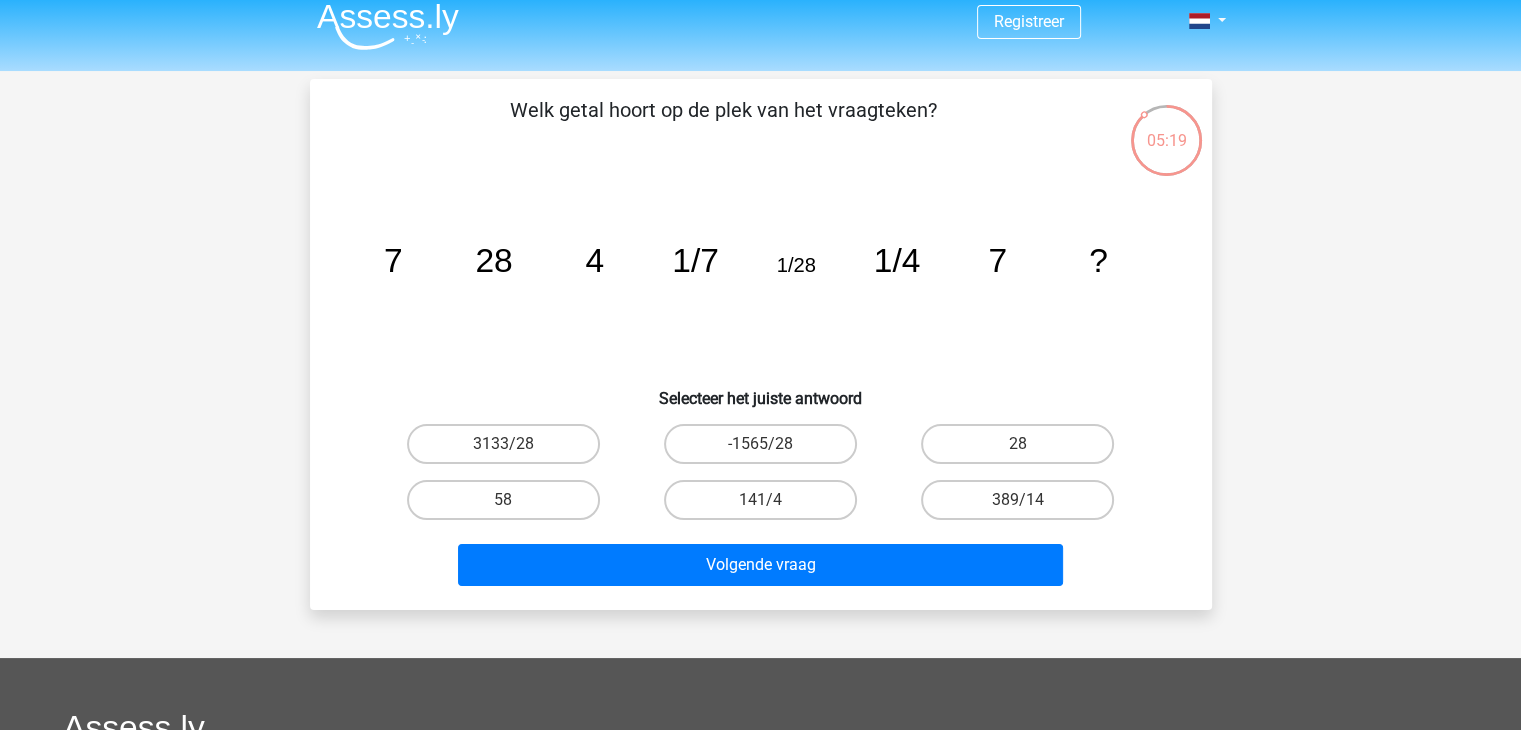 scroll, scrollTop: 8, scrollLeft: 0, axis: vertical 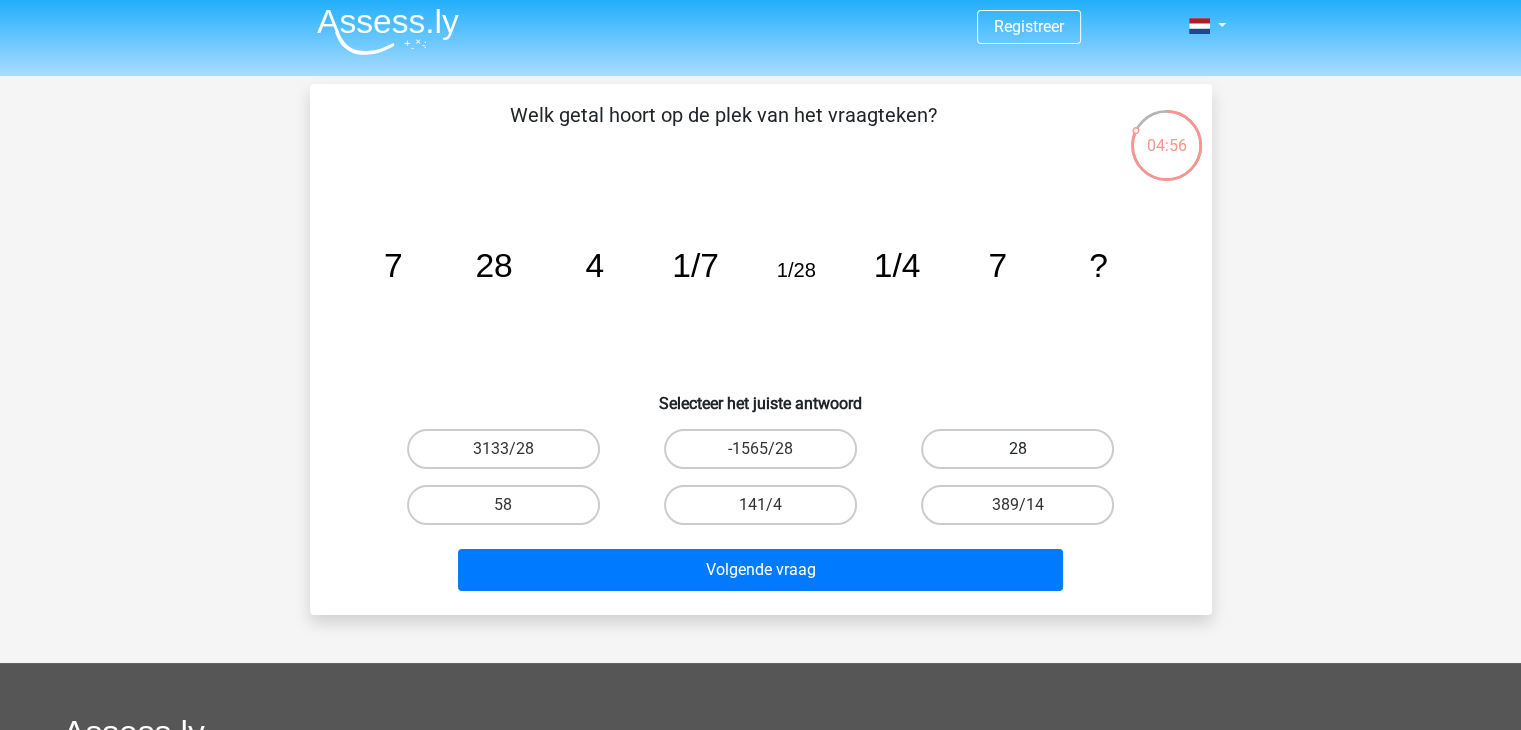 click on "28" at bounding box center [1017, 449] 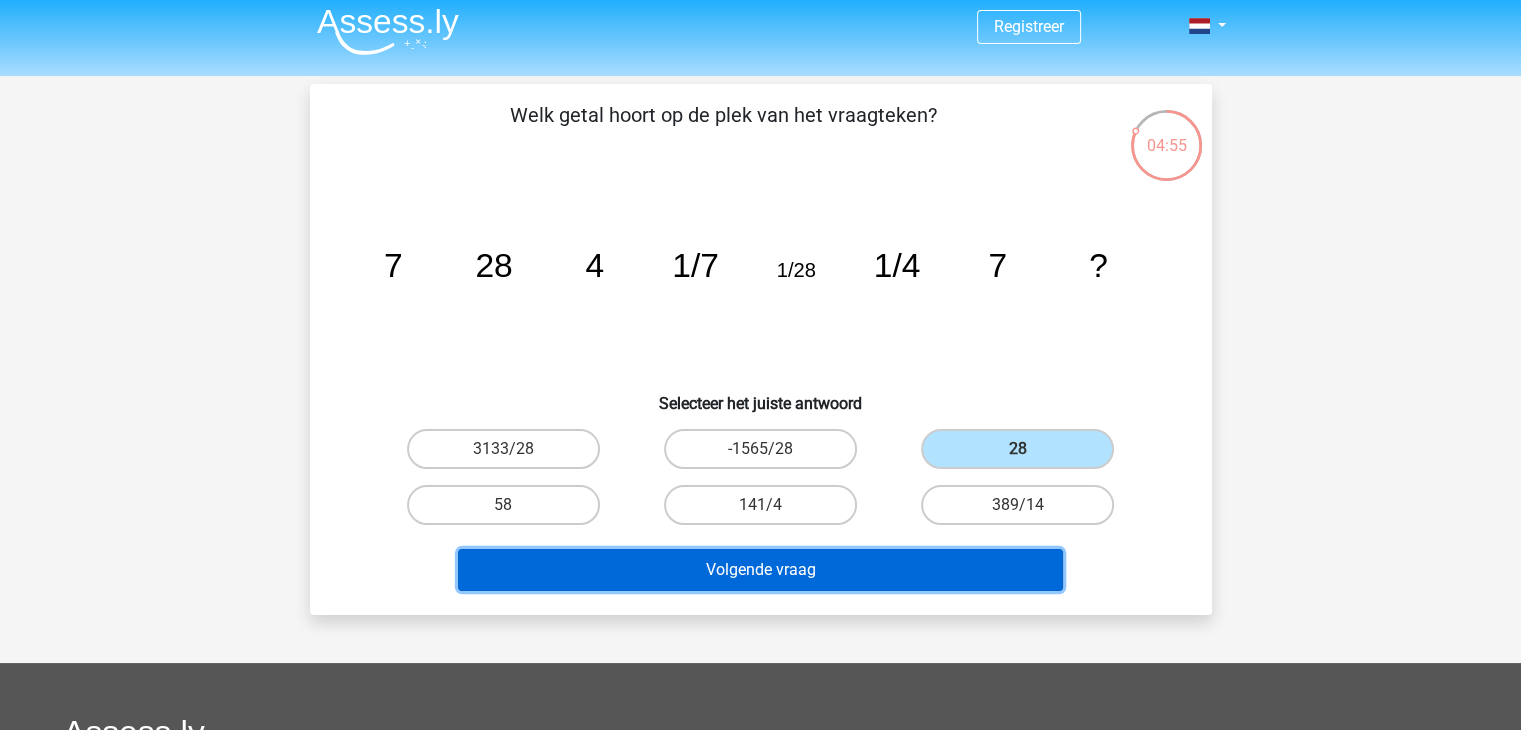 click on "Volgende vraag" at bounding box center (760, 570) 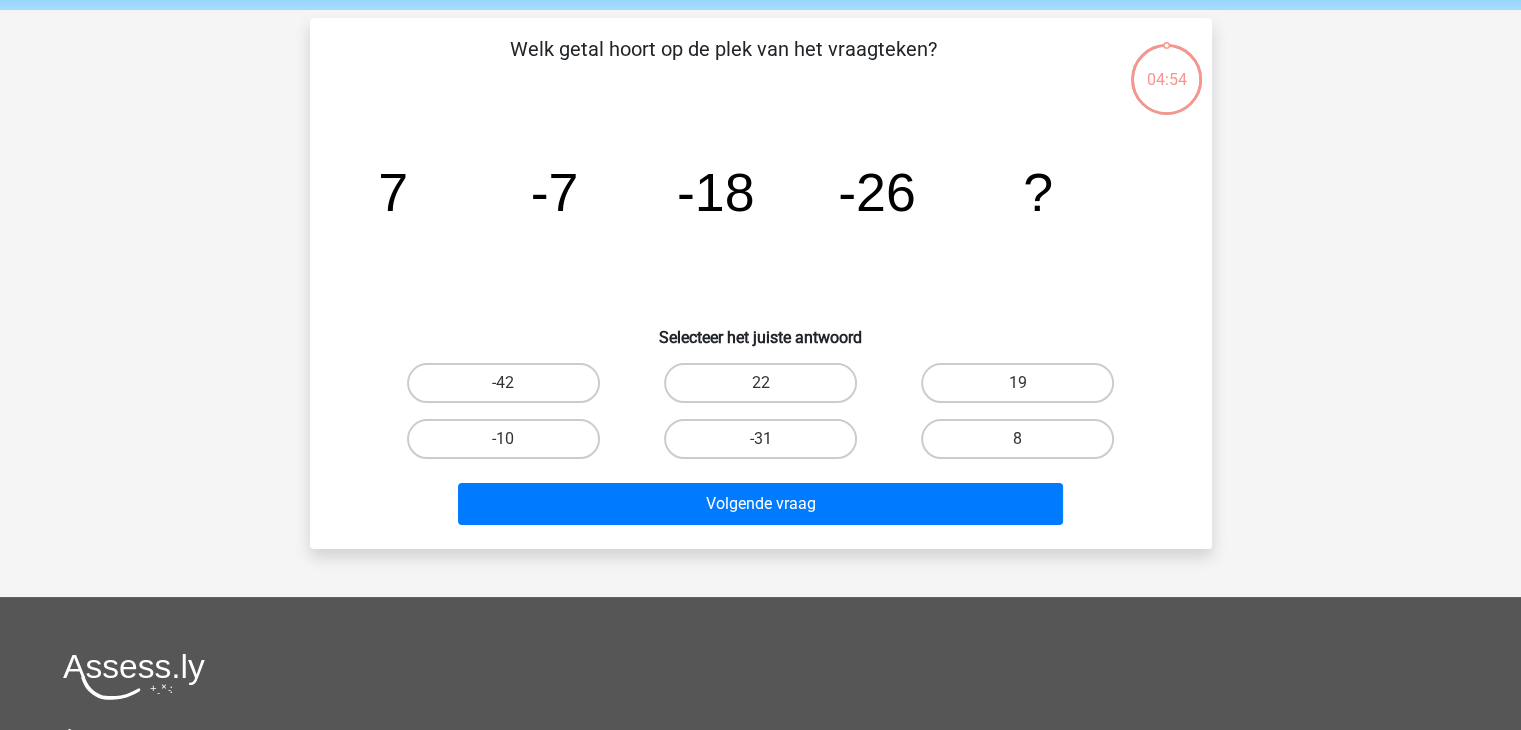 scroll, scrollTop: 92, scrollLeft: 0, axis: vertical 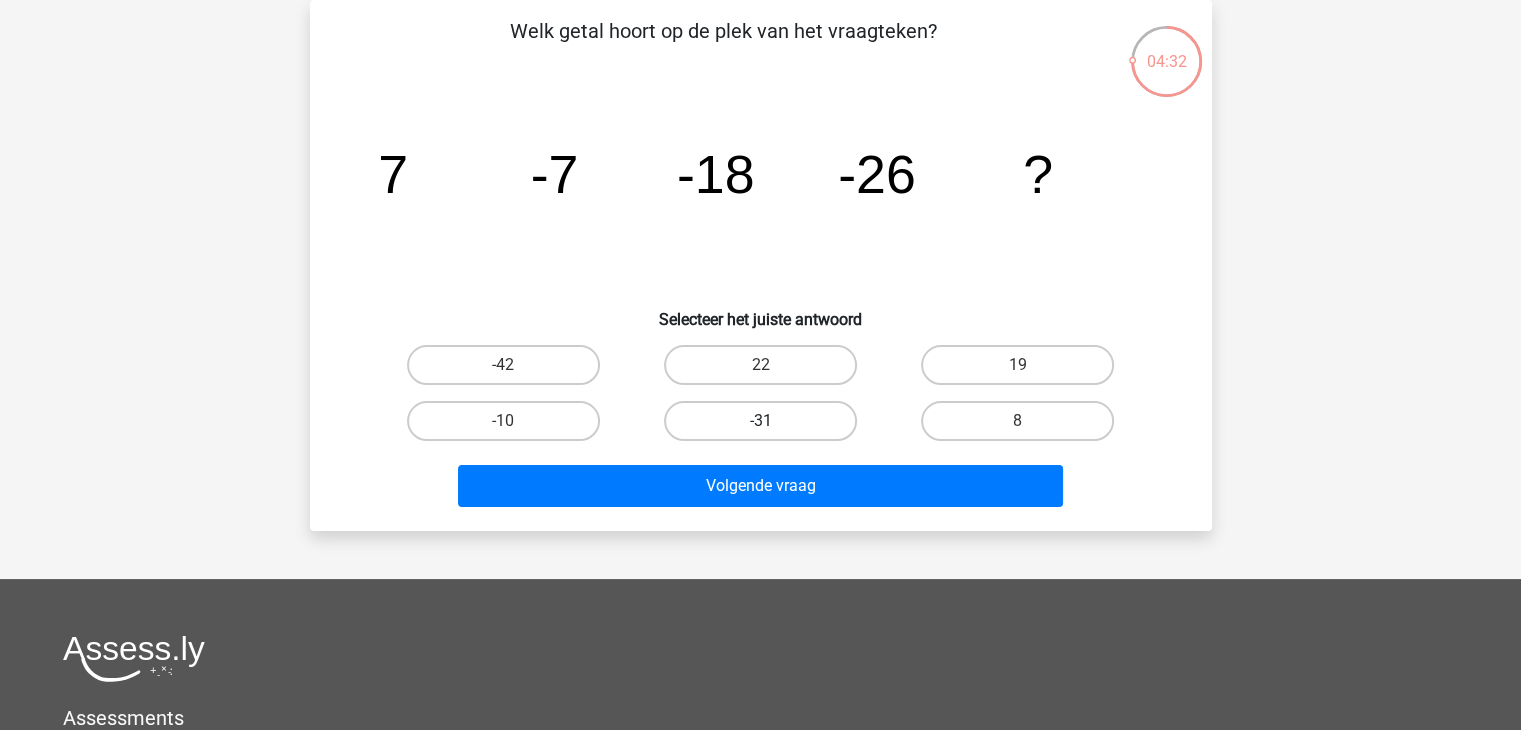 click on "-31" at bounding box center [760, 421] 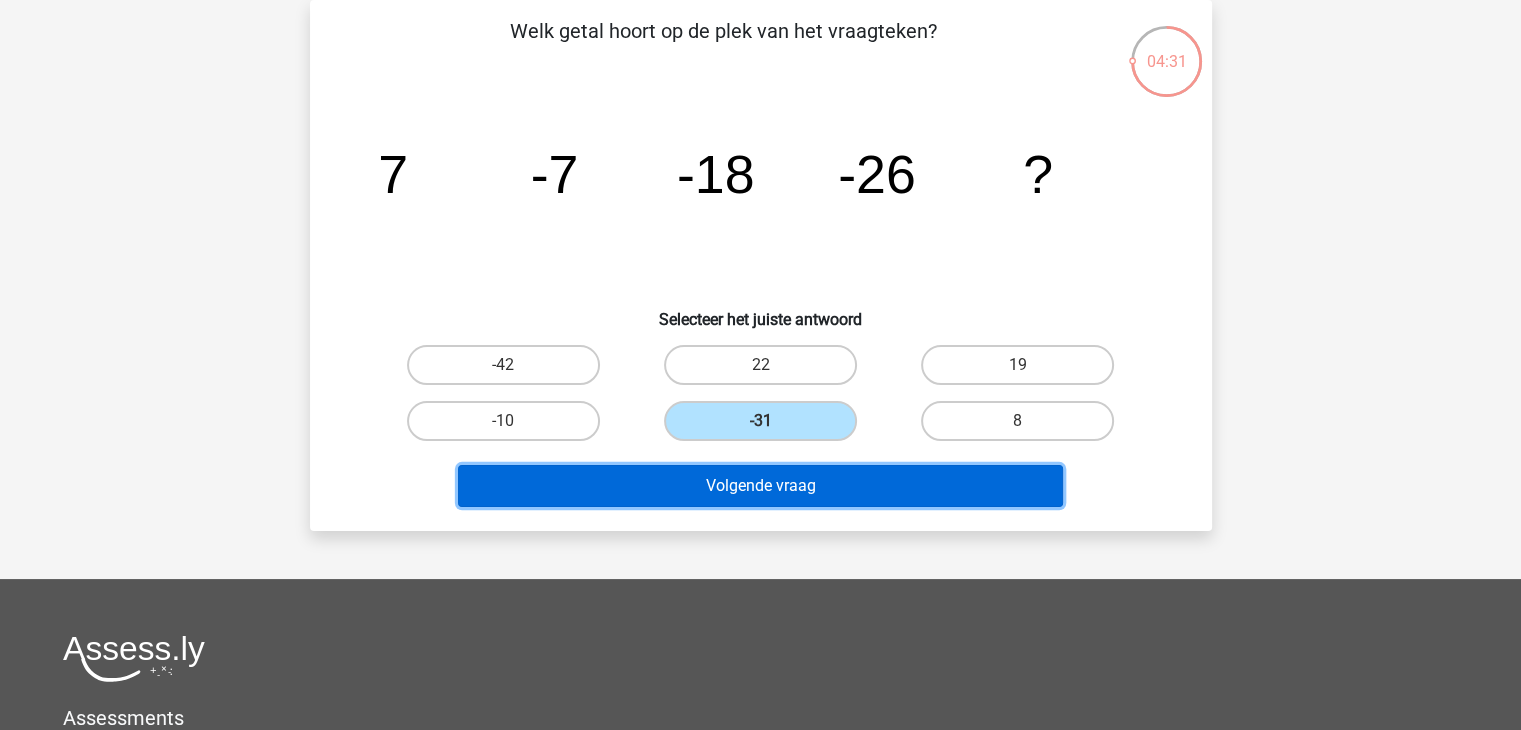 click on "Volgende vraag" at bounding box center [760, 486] 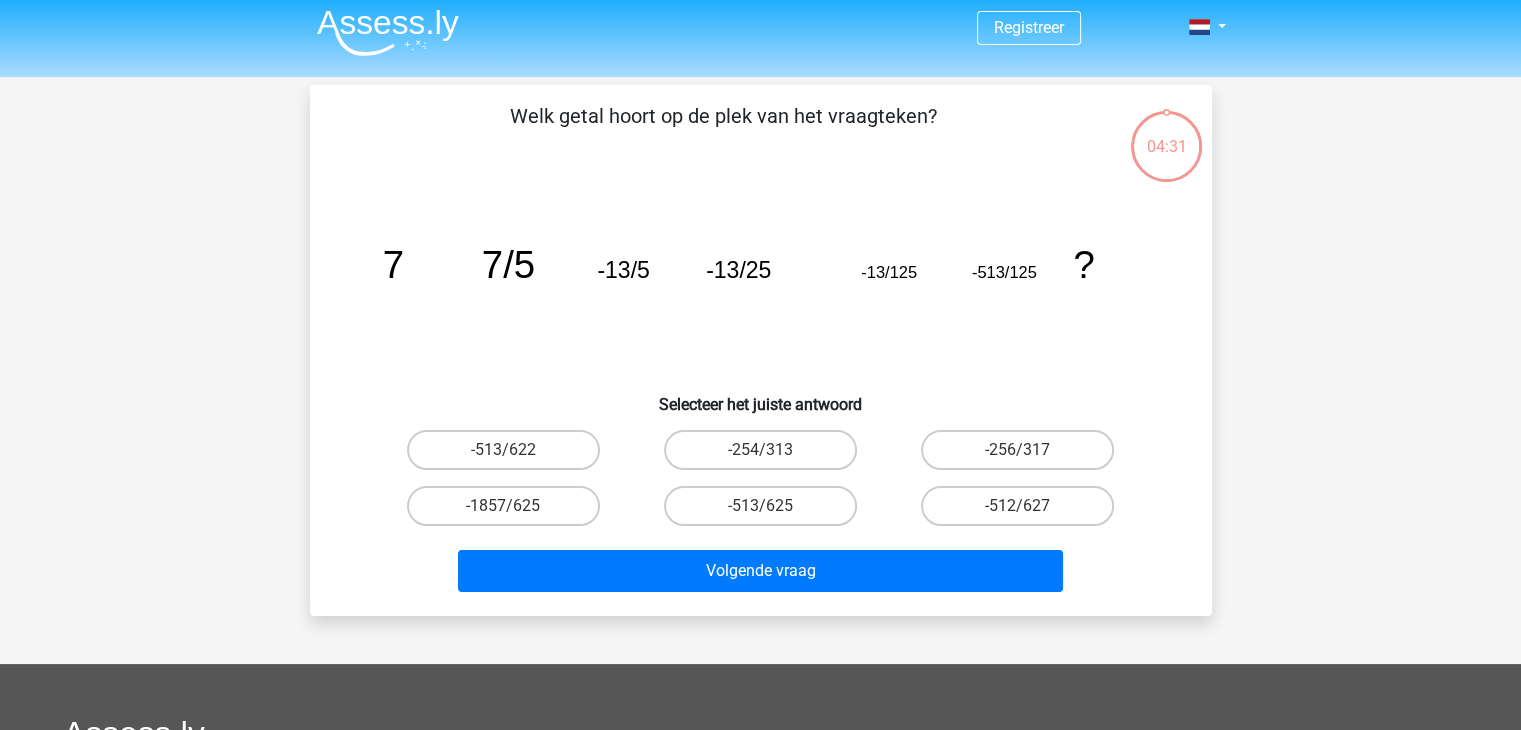 scroll, scrollTop: 0, scrollLeft: 0, axis: both 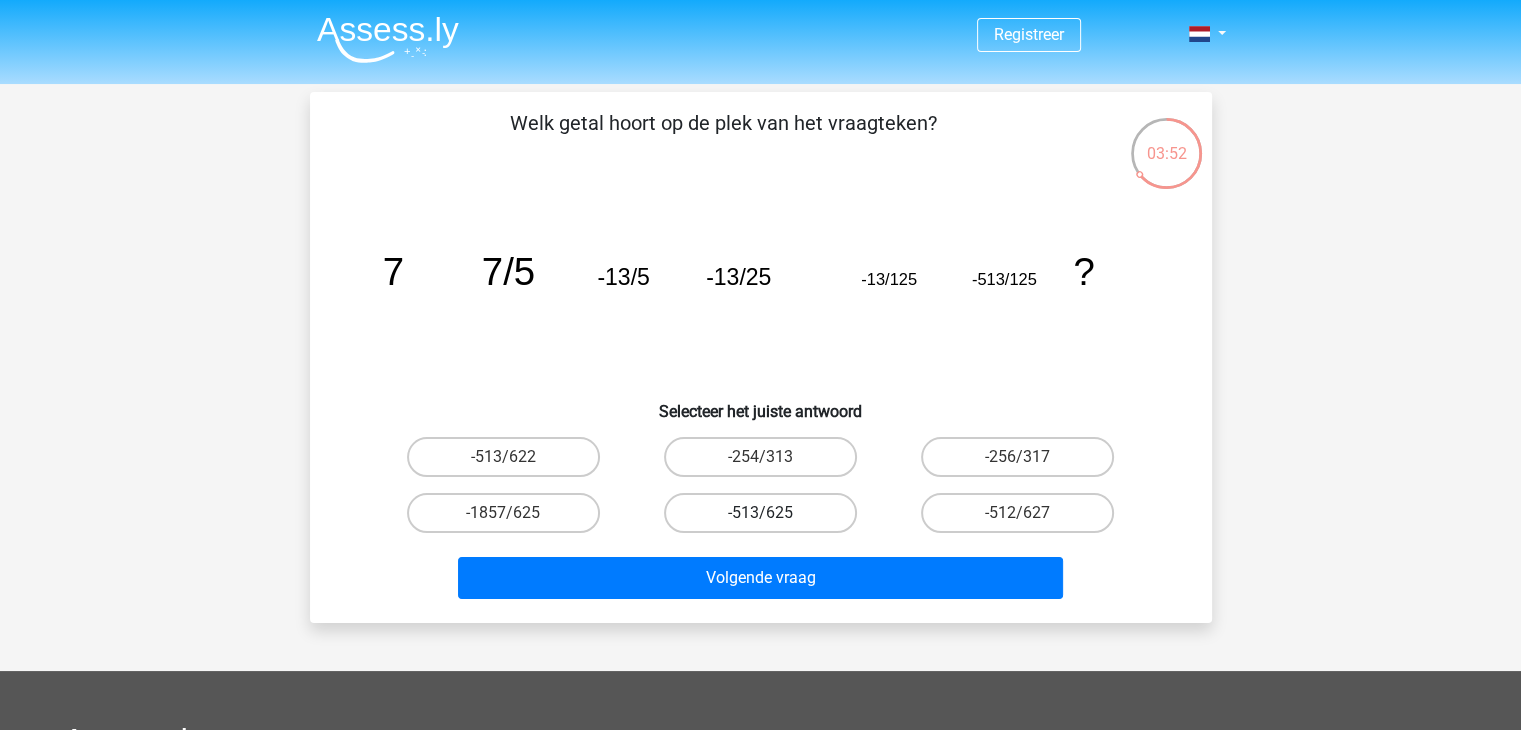 click on "-513/625" at bounding box center [760, 513] 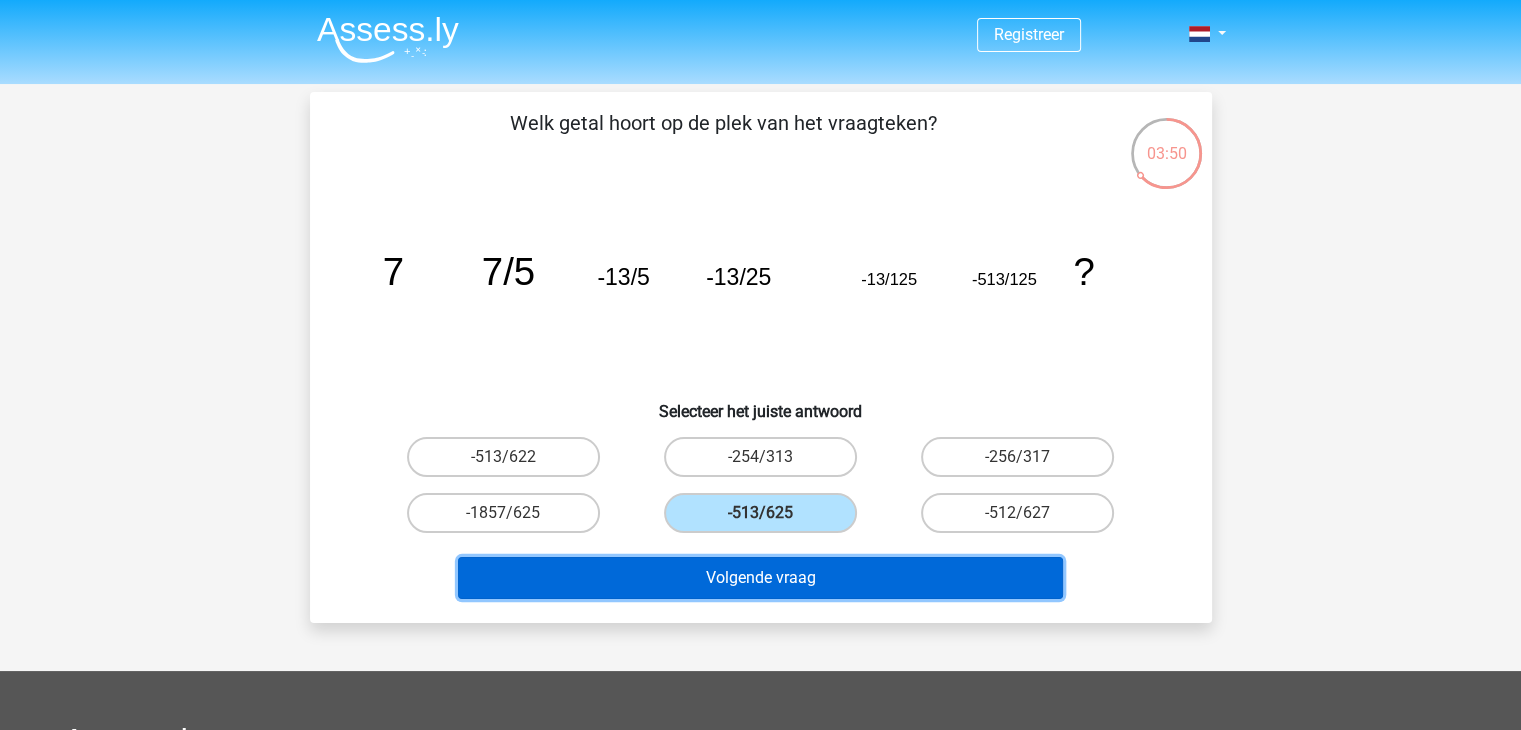 click on "Volgende vraag" at bounding box center (760, 578) 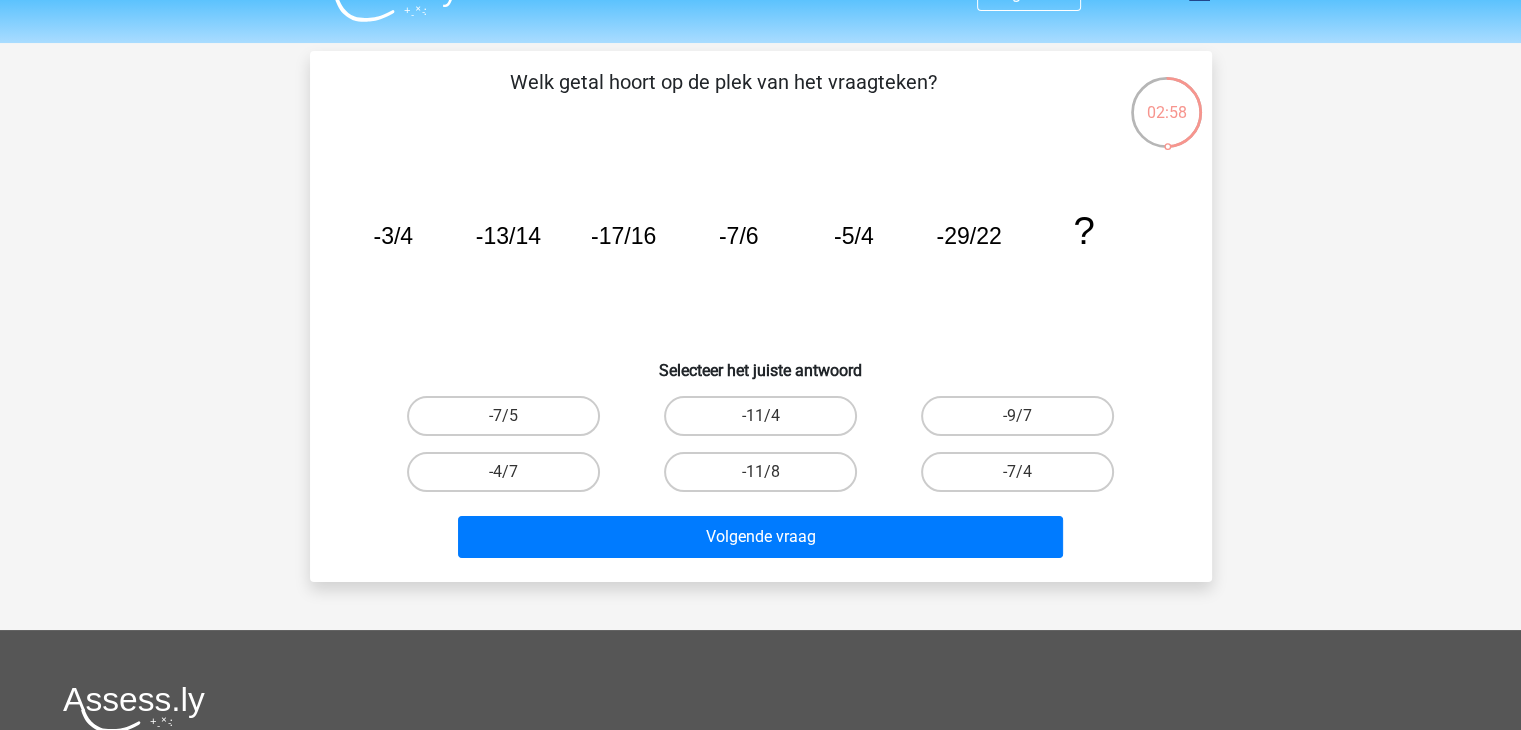 scroll, scrollTop: 0, scrollLeft: 0, axis: both 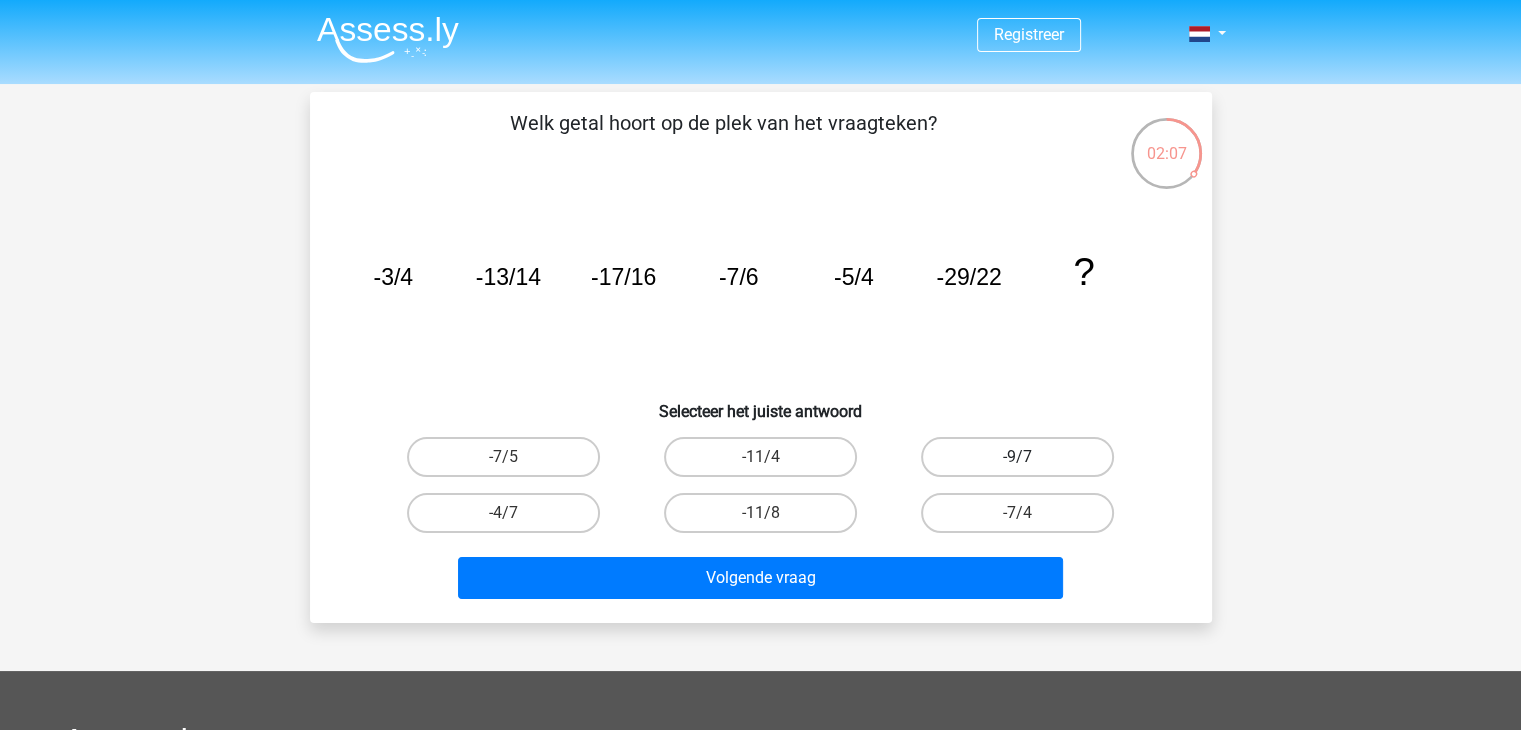 click on "-9/7" at bounding box center (1017, 457) 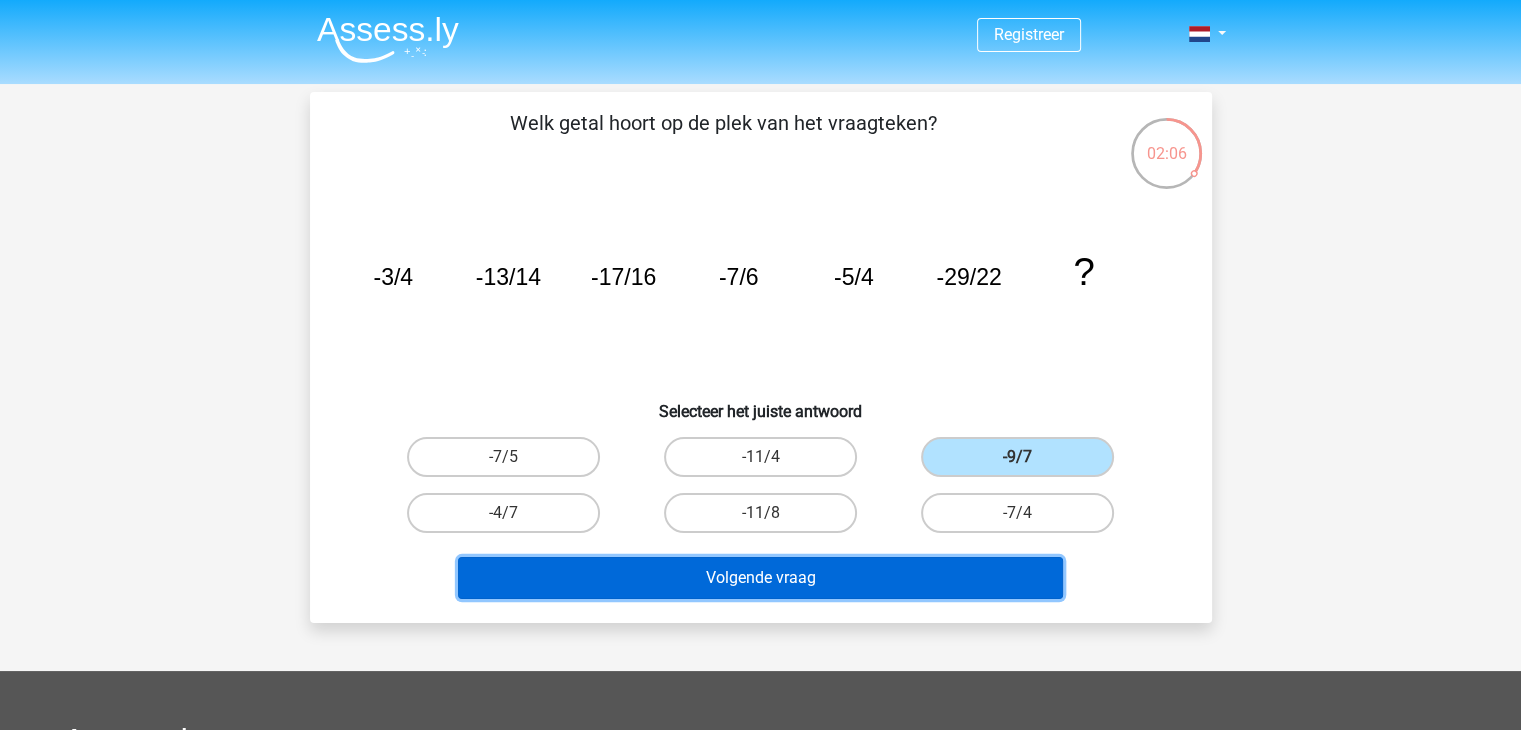 click on "Volgende vraag" at bounding box center (760, 578) 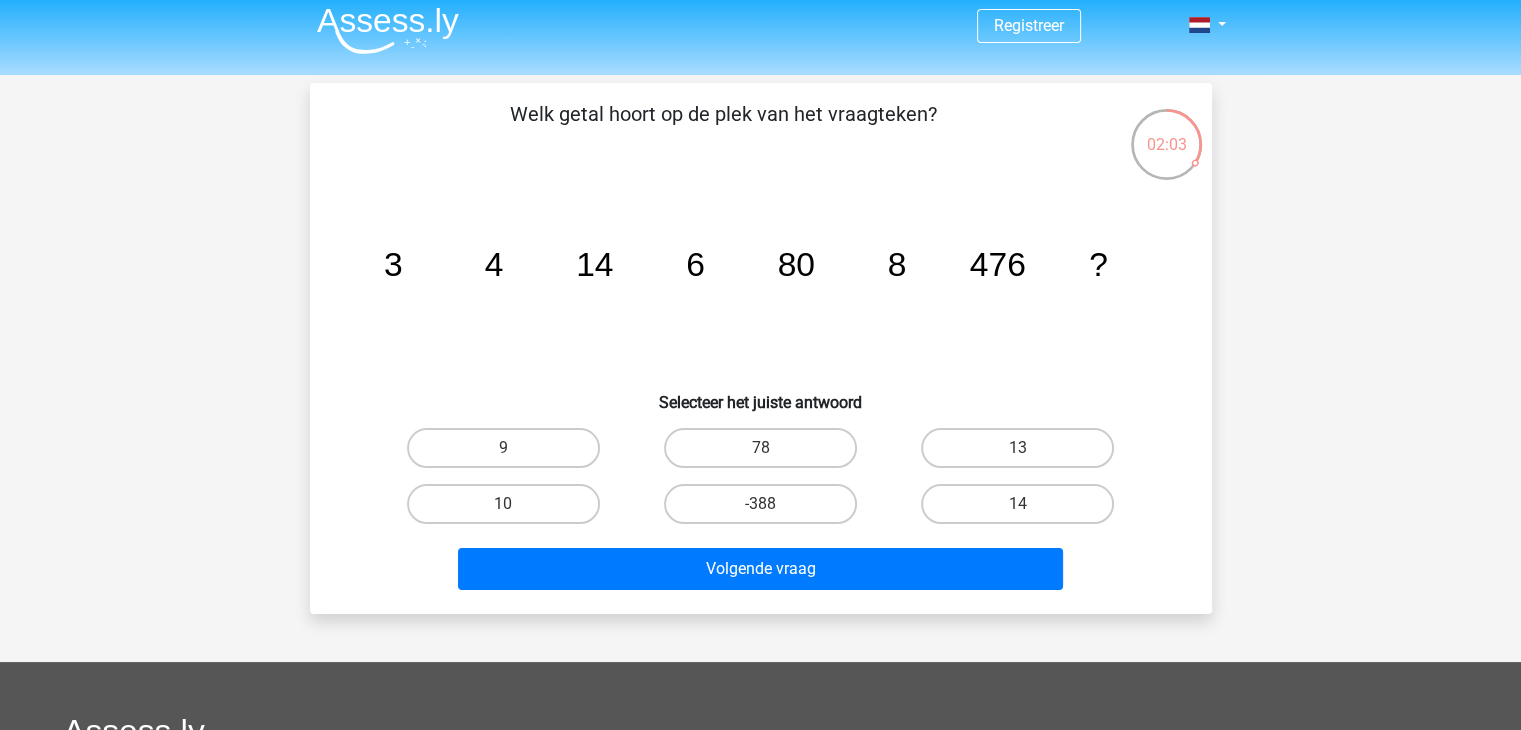 scroll, scrollTop: 8, scrollLeft: 0, axis: vertical 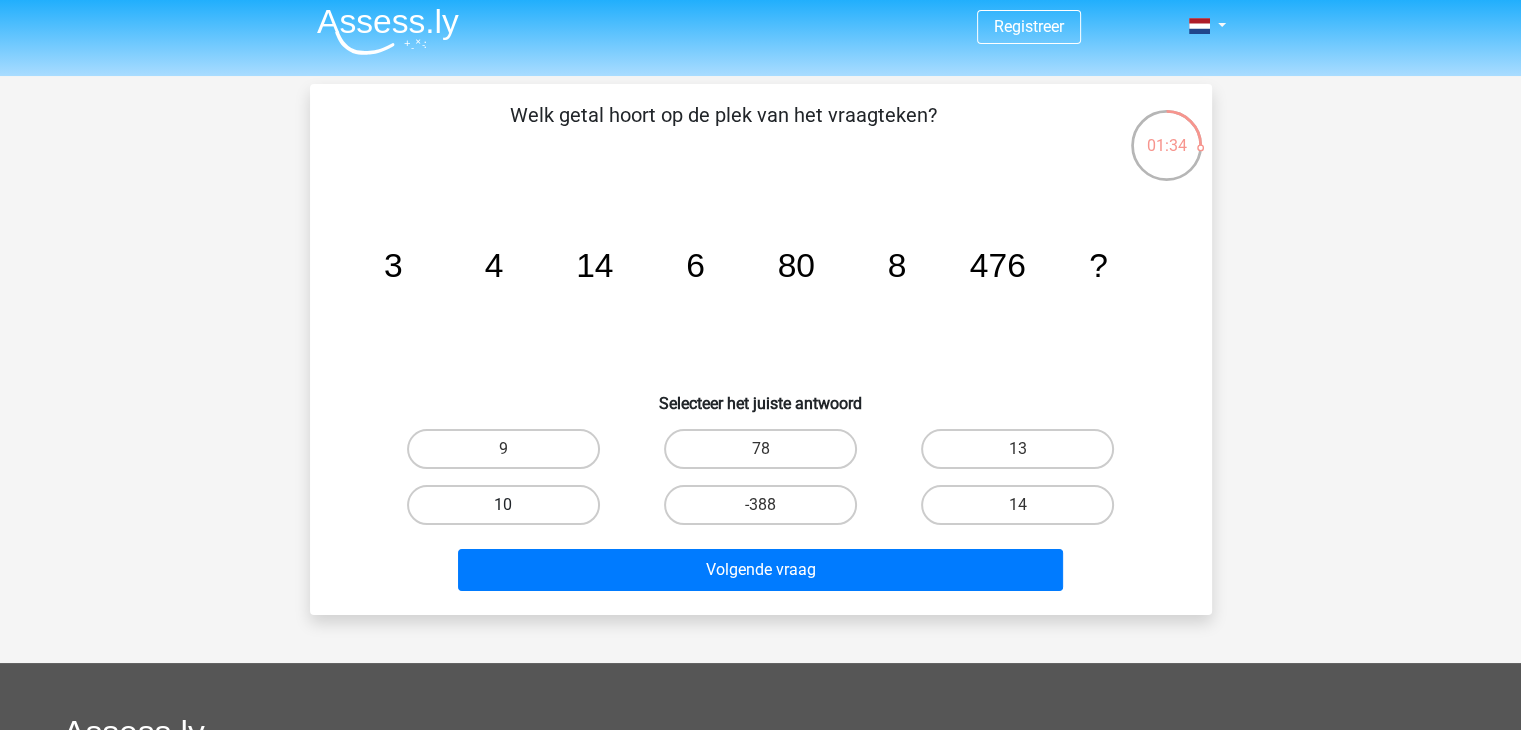 click on "10" at bounding box center (503, 505) 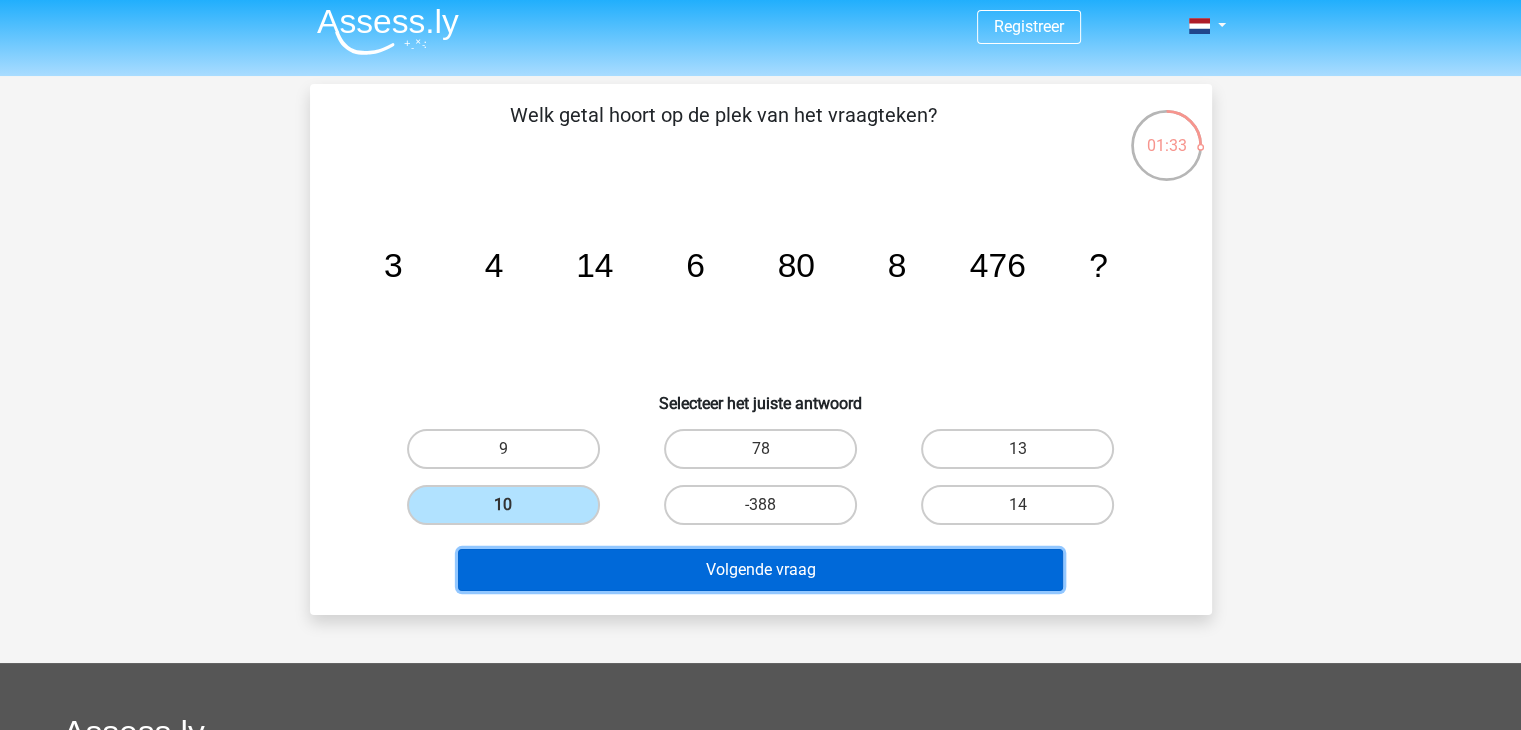 click on "Volgende vraag" at bounding box center (760, 570) 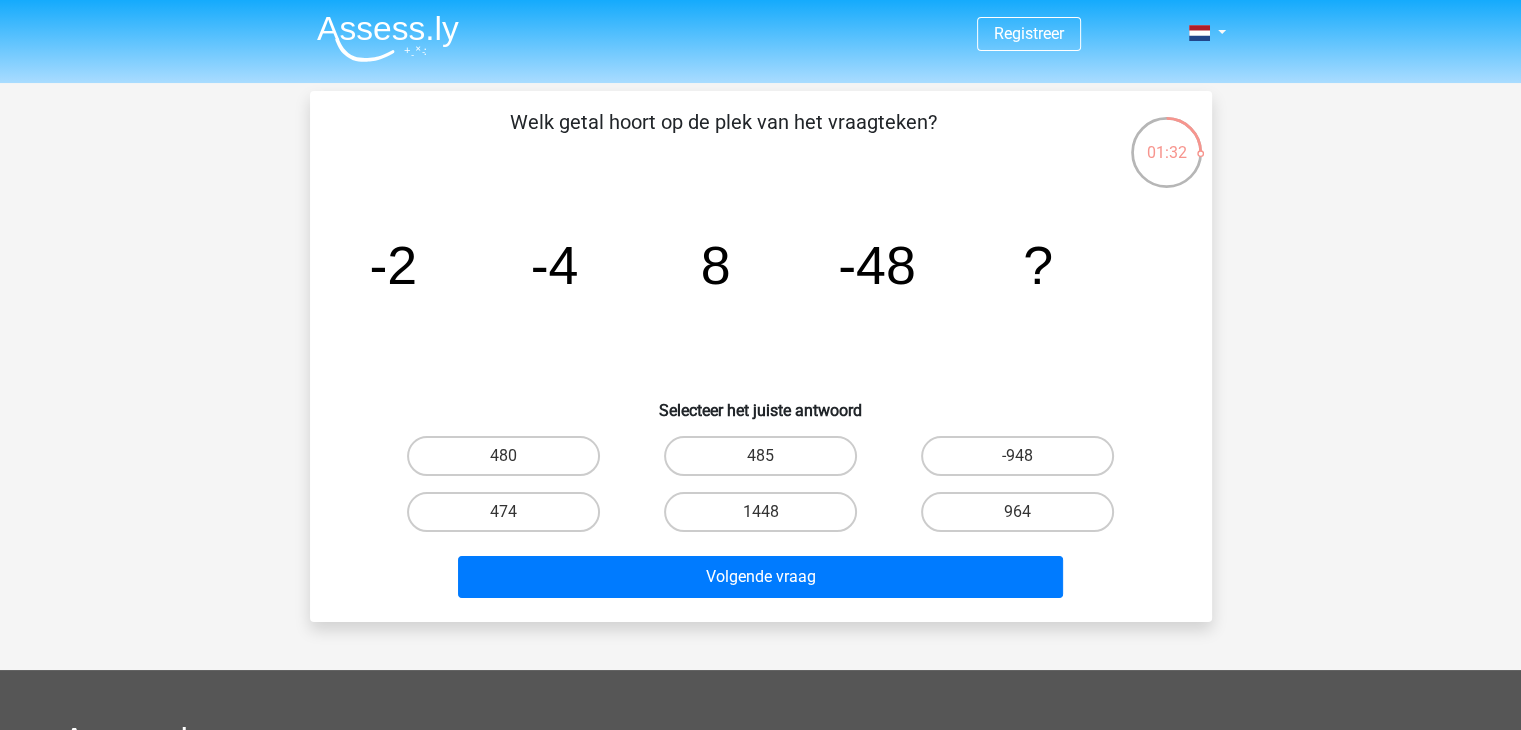 scroll, scrollTop: 0, scrollLeft: 0, axis: both 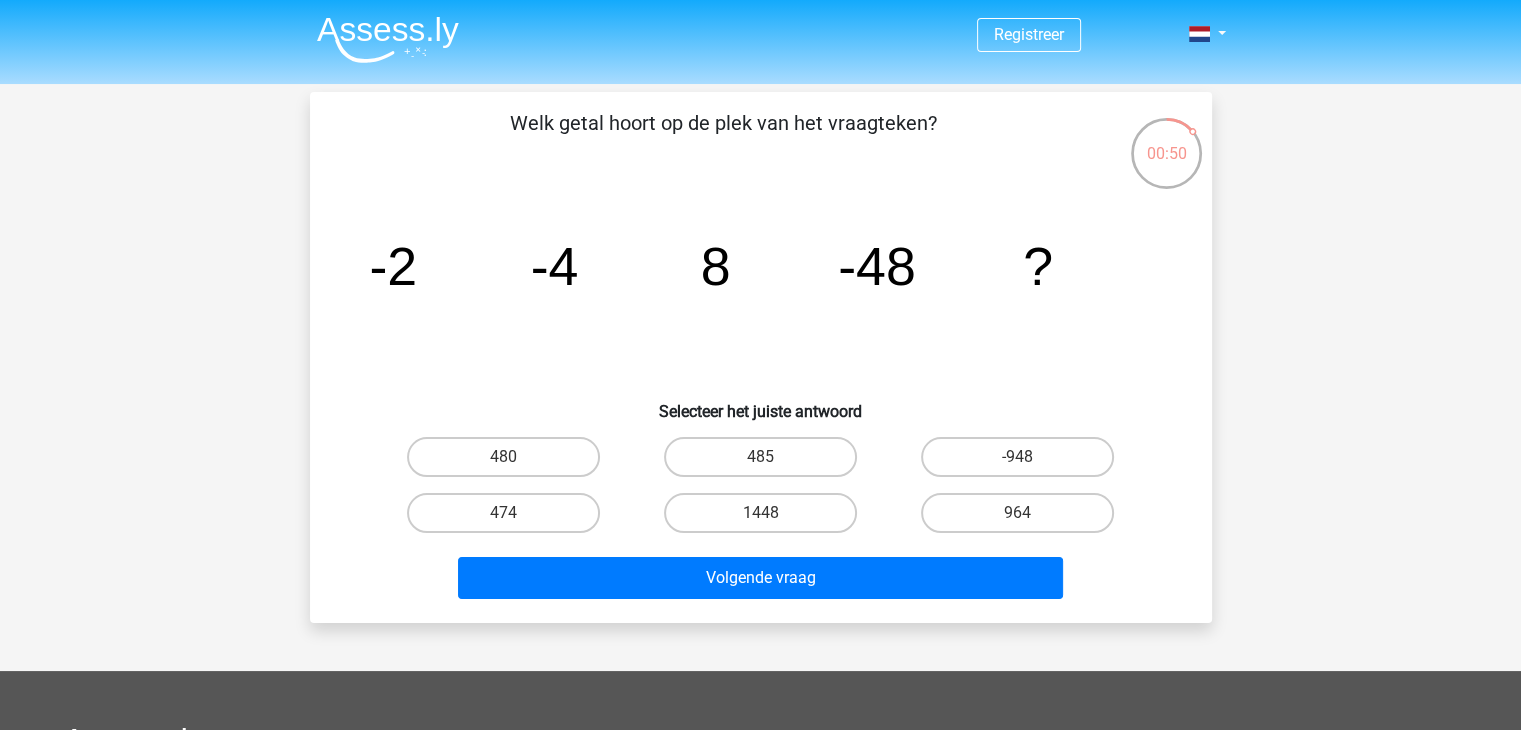 click on "1448" at bounding box center [766, 519] 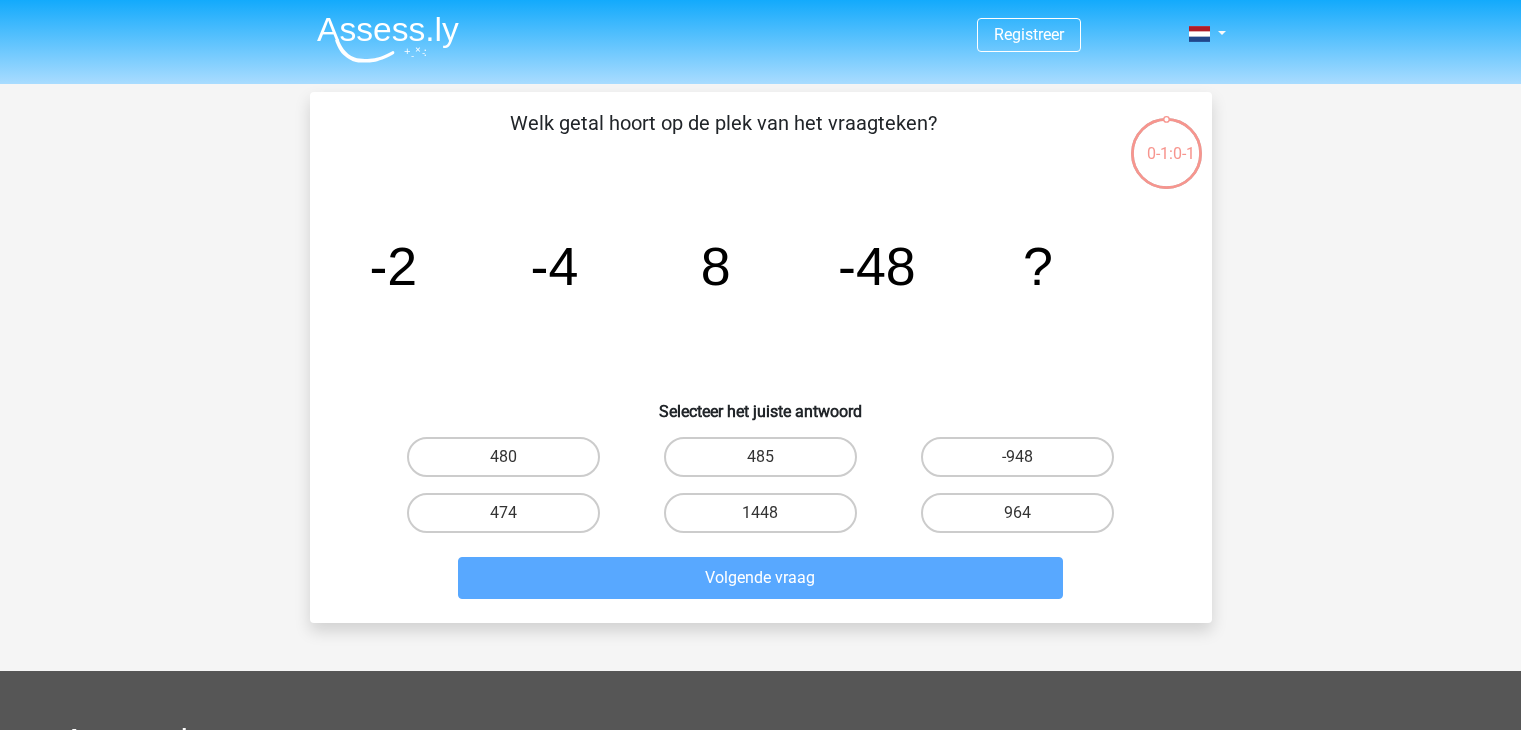 scroll, scrollTop: 0, scrollLeft: 0, axis: both 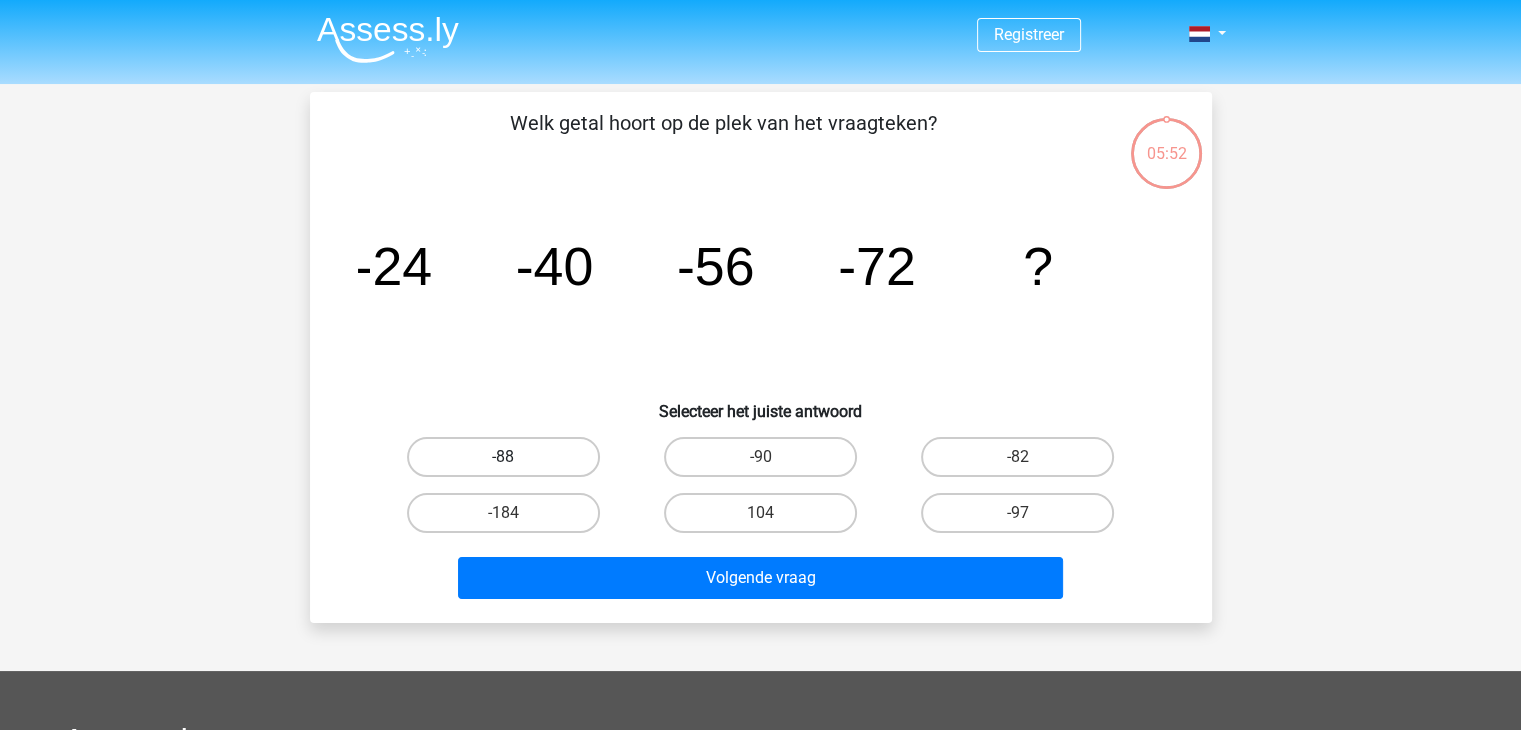 click on "-88" at bounding box center [503, 457] 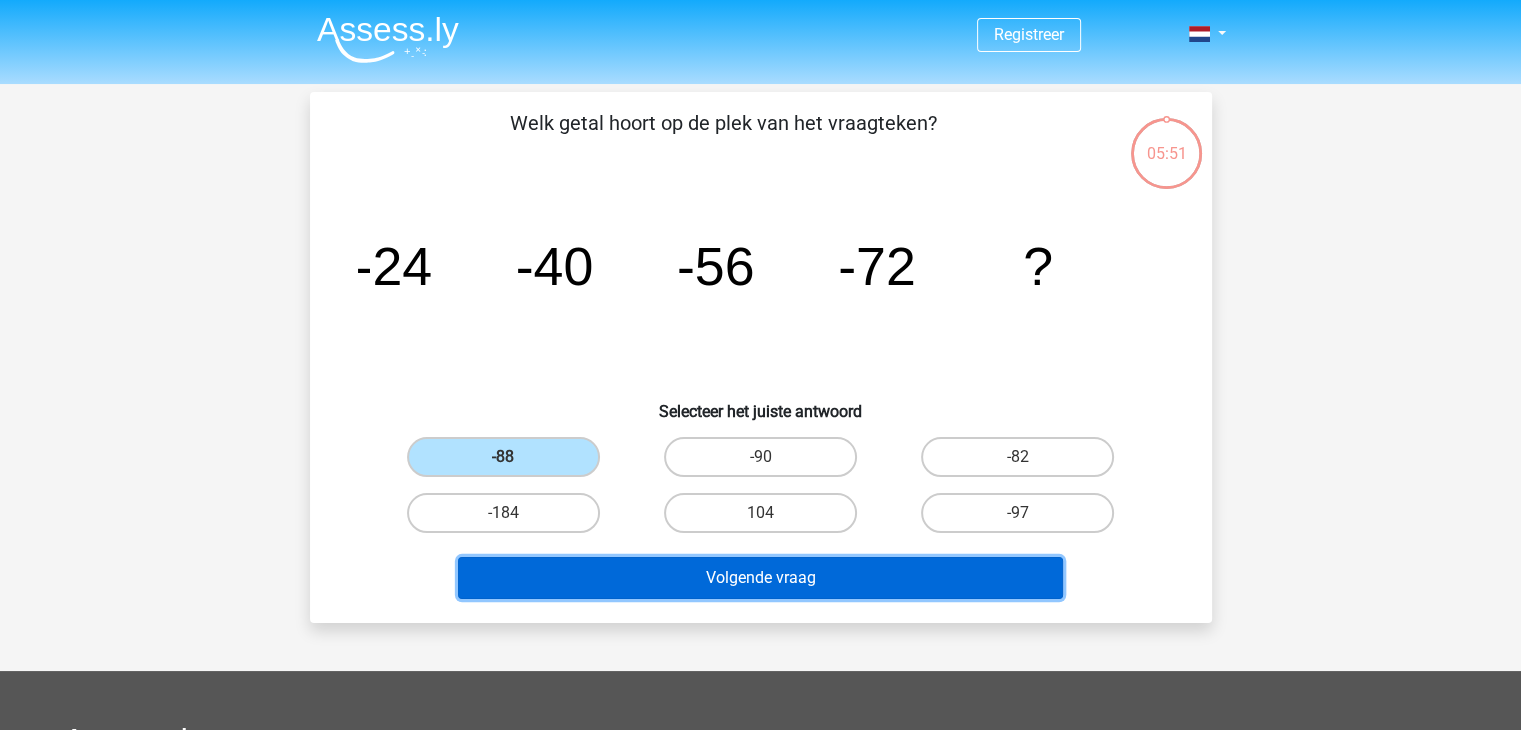 click on "Volgende vraag" at bounding box center (760, 578) 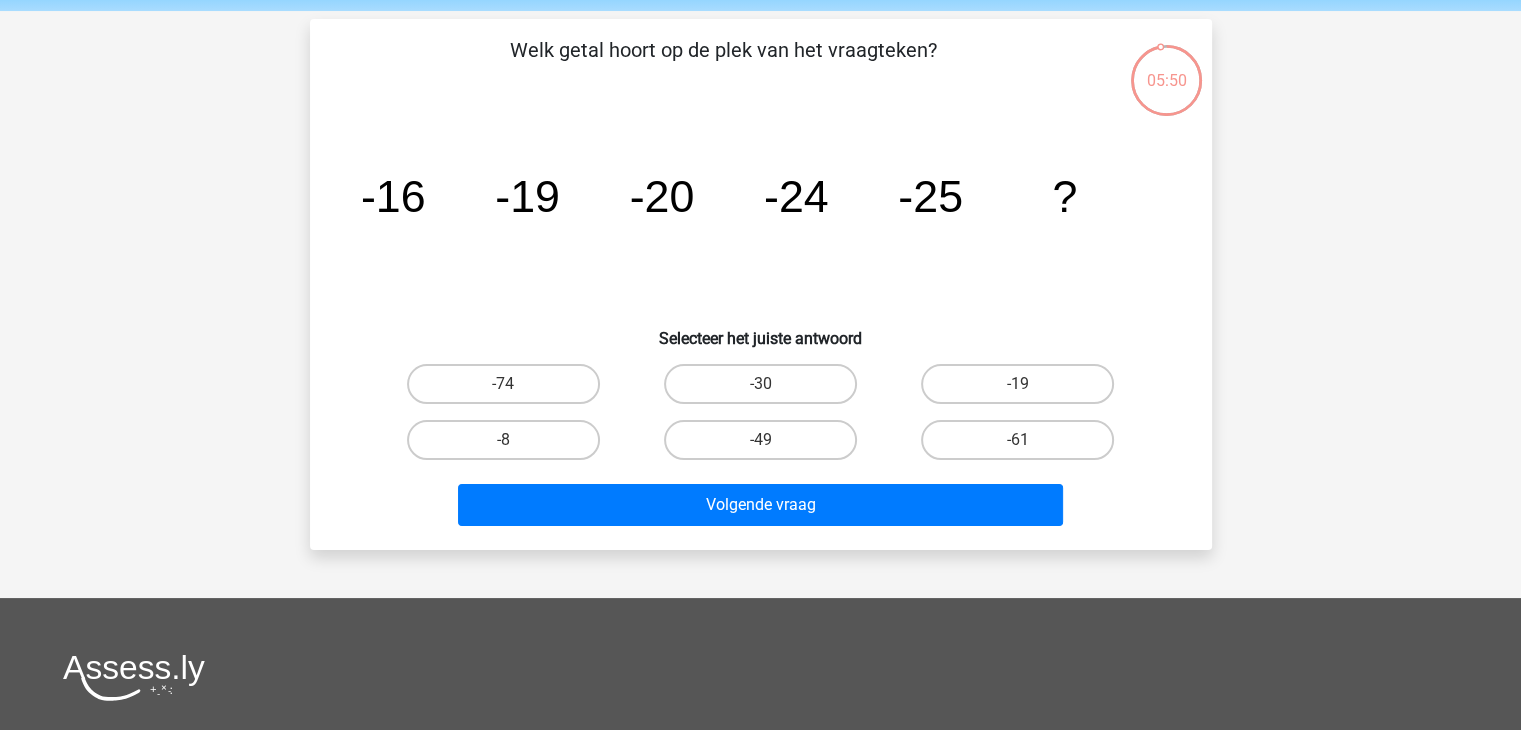 scroll, scrollTop: 69, scrollLeft: 0, axis: vertical 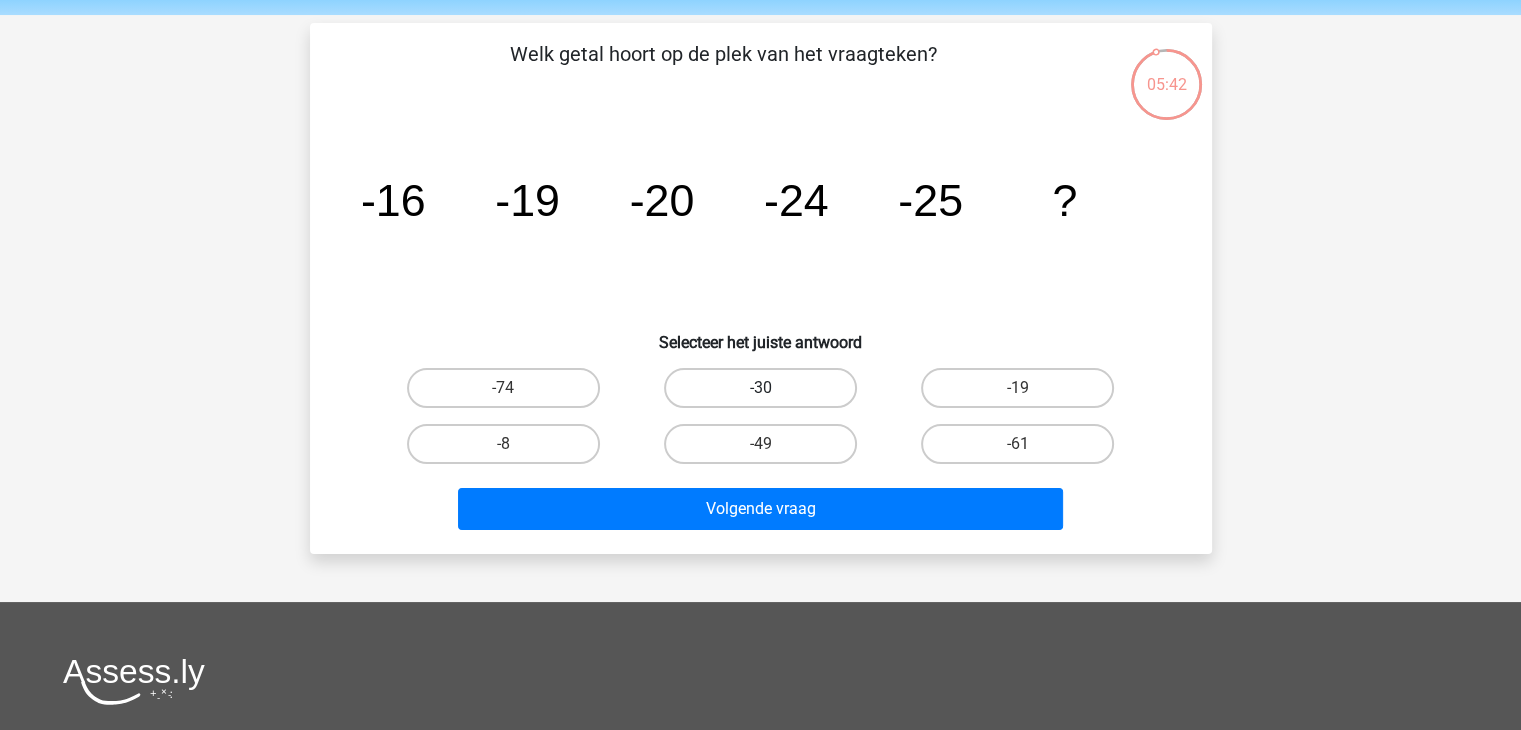 click on "-30" at bounding box center (760, 388) 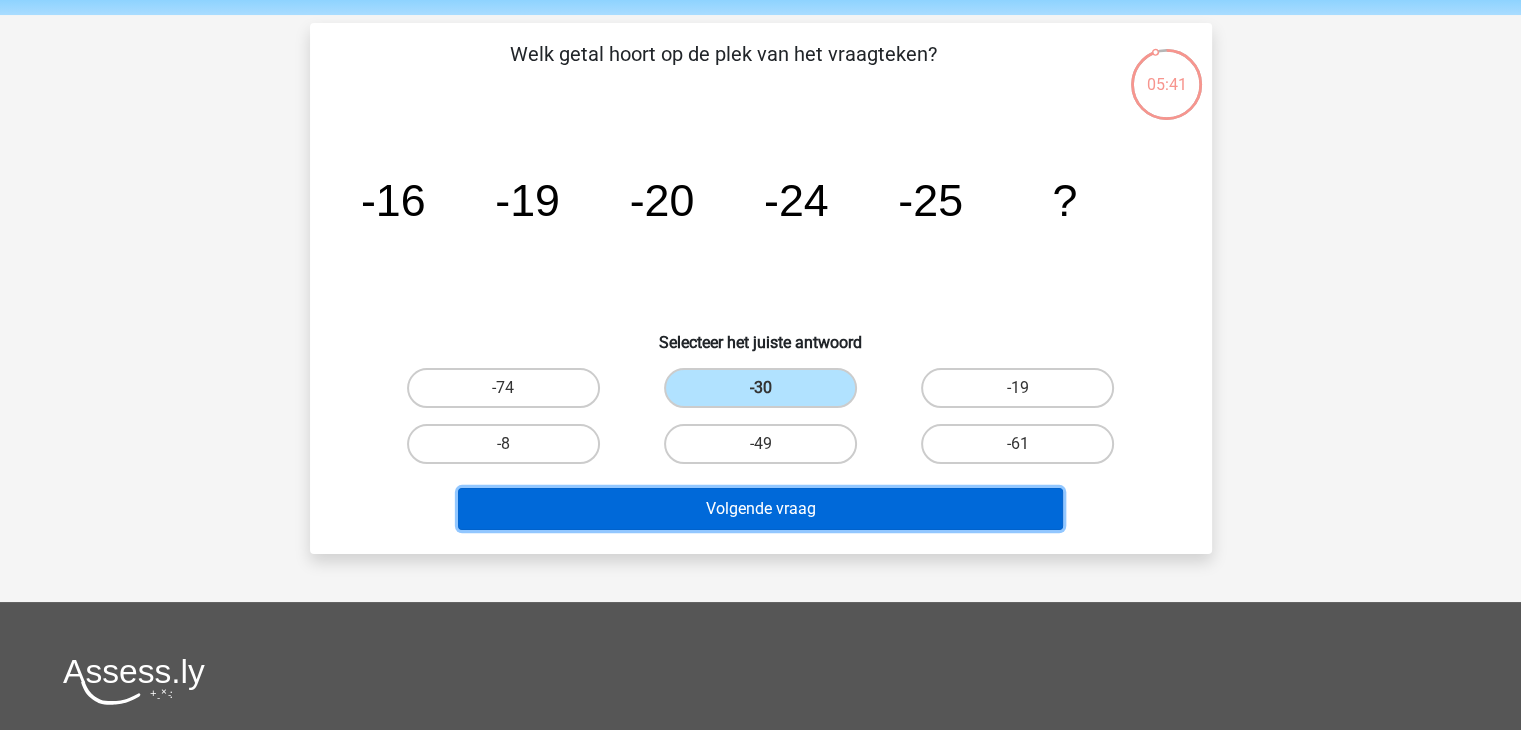 click on "Volgende vraag" at bounding box center (760, 509) 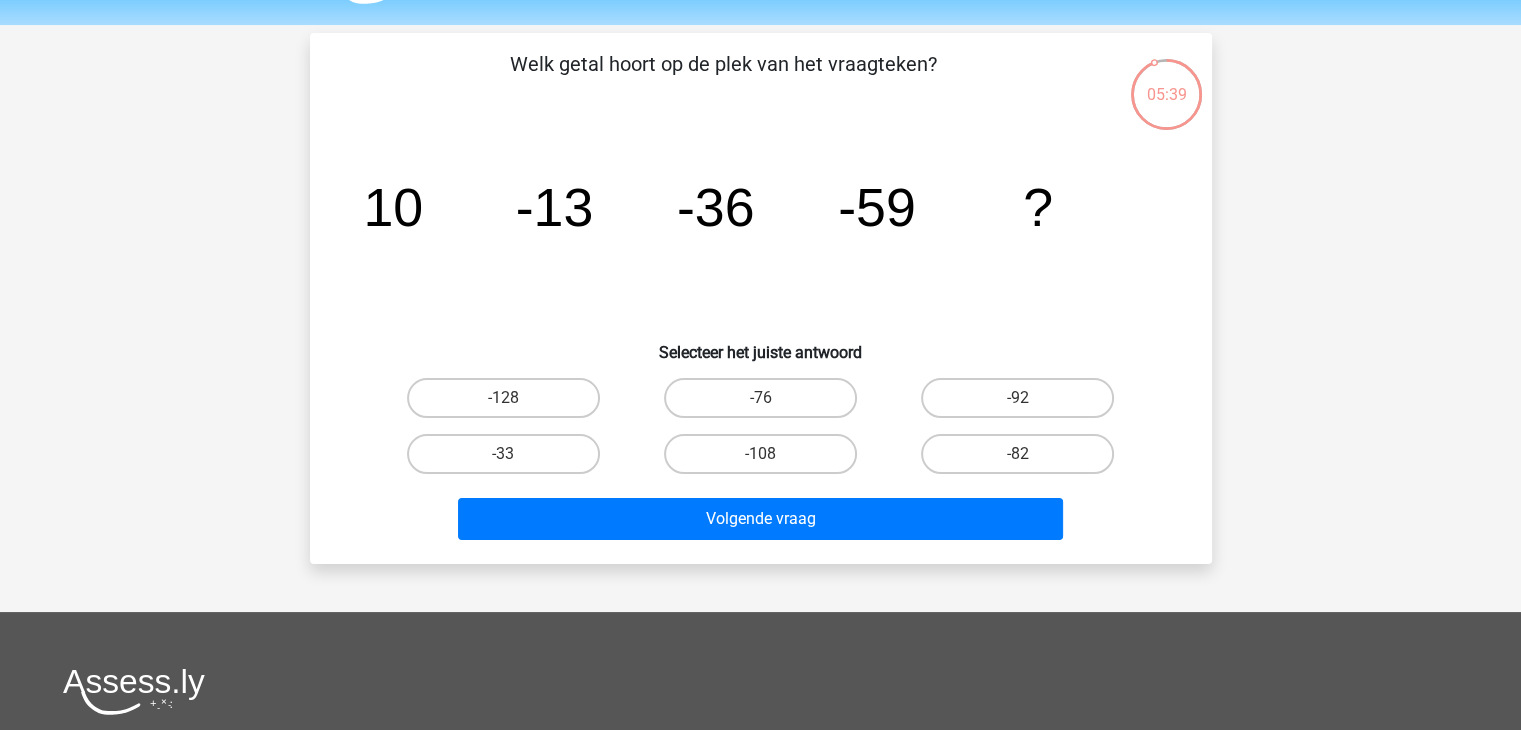 scroll, scrollTop: 53, scrollLeft: 0, axis: vertical 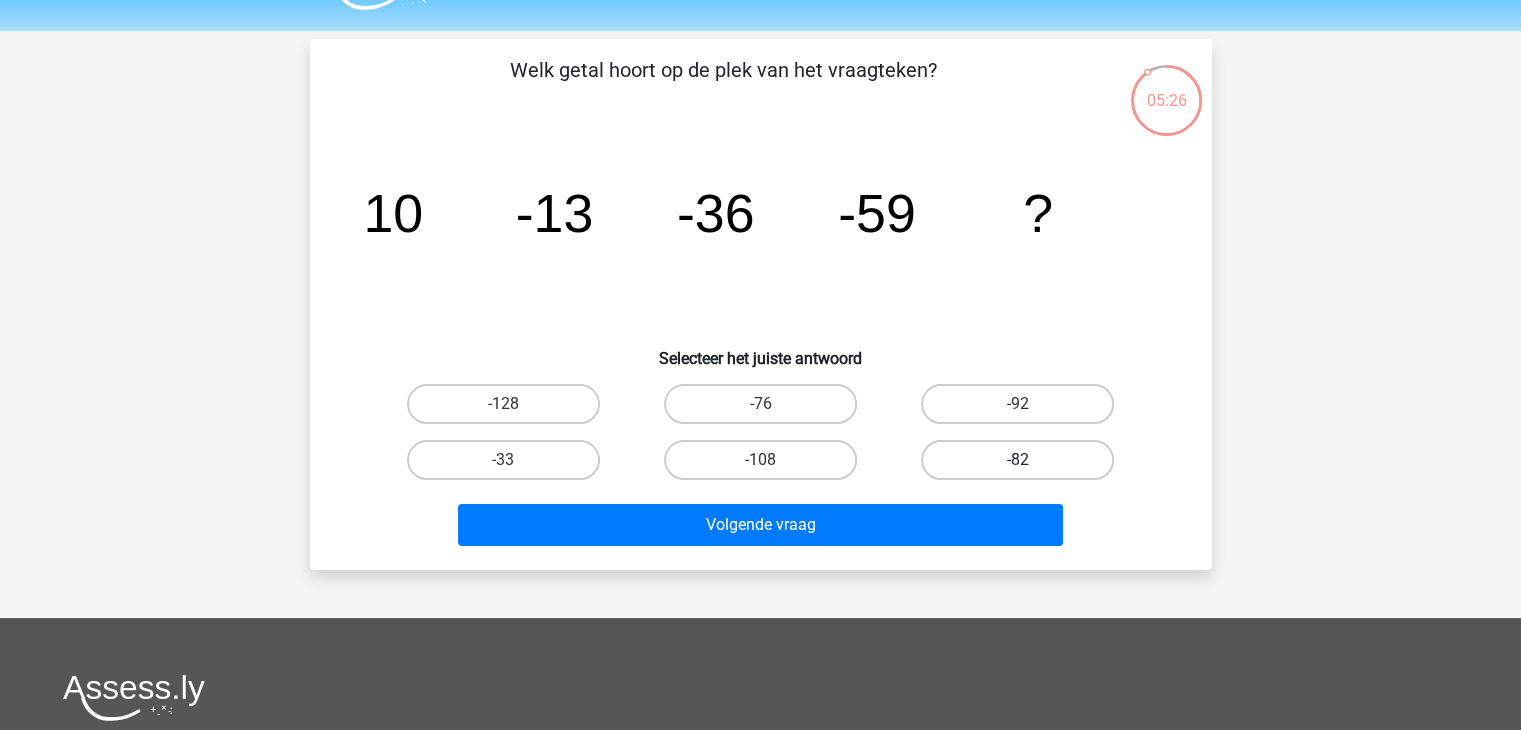 click on "-82" at bounding box center [1017, 460] 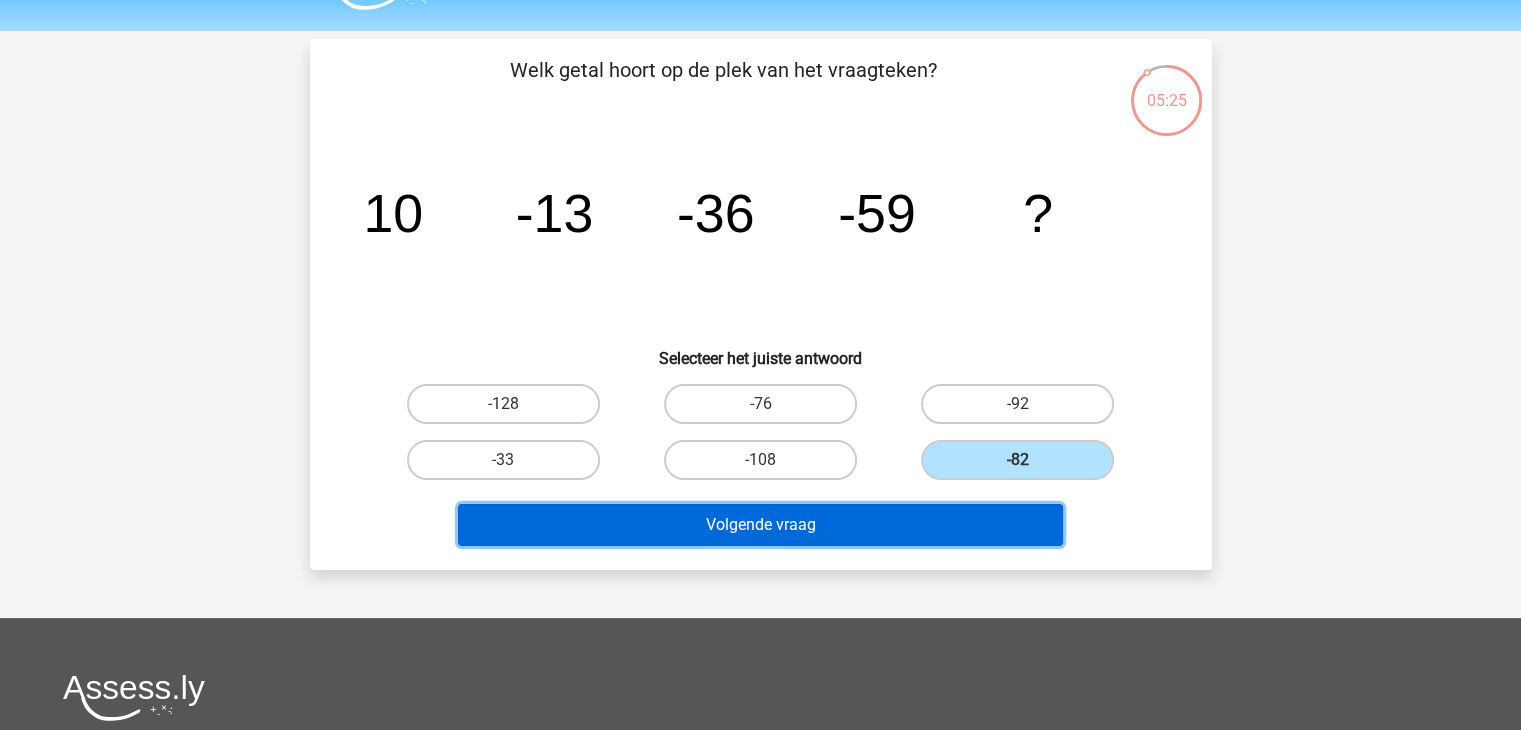 click on "Volgende vraag" at bounding box center (760, 525) 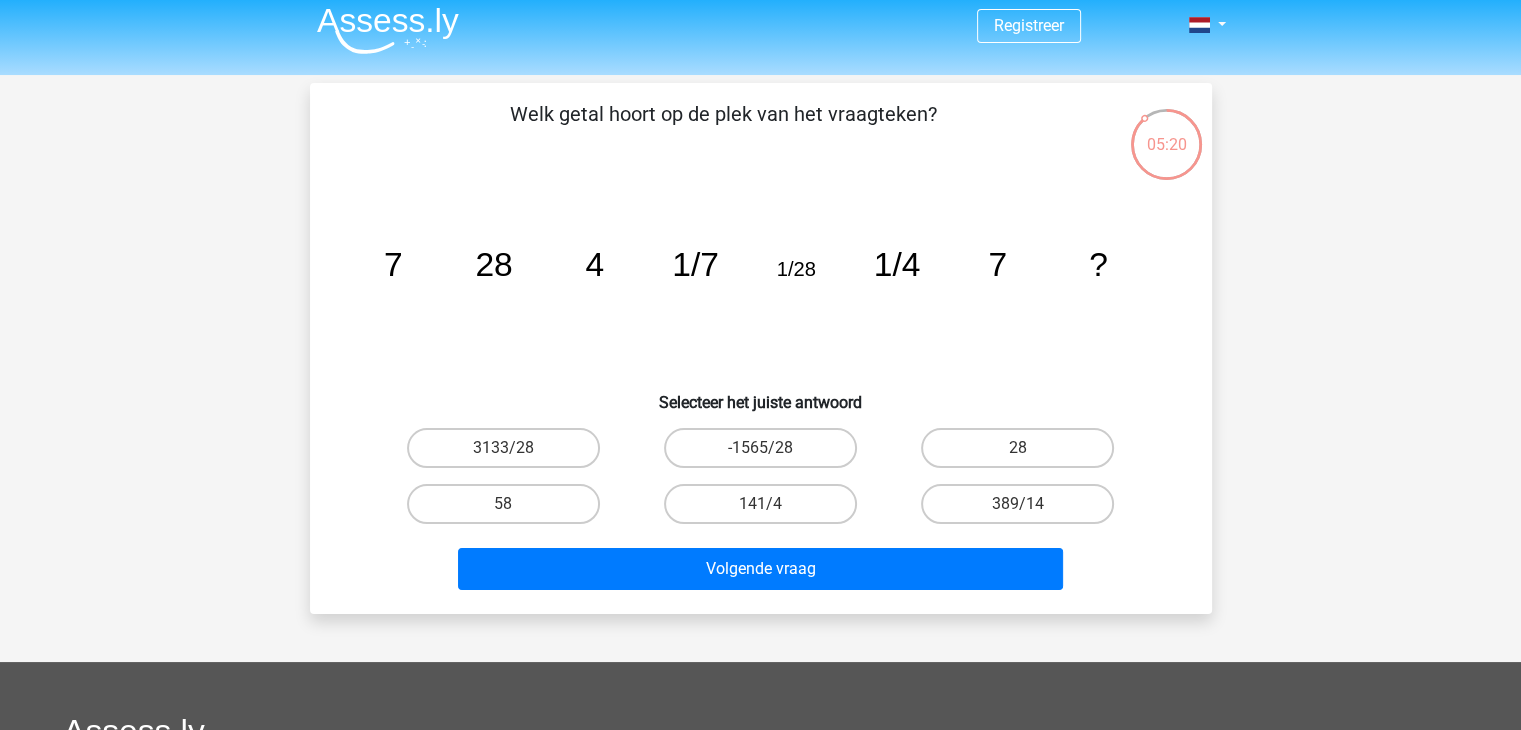scroll, scrollTop: 8, scrollLeft: 0, axis: vertical 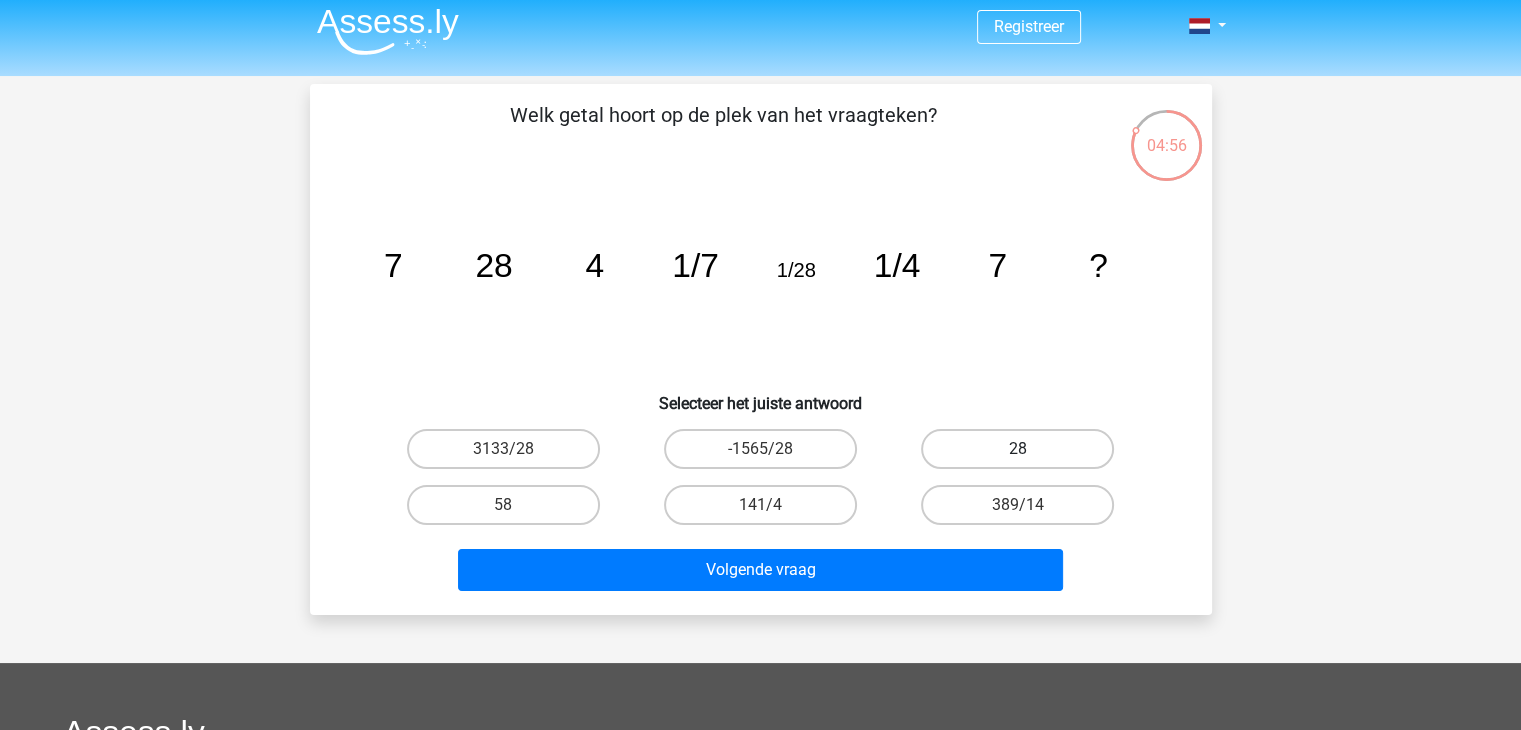 click on "28" at bounding box center [1017, 449] 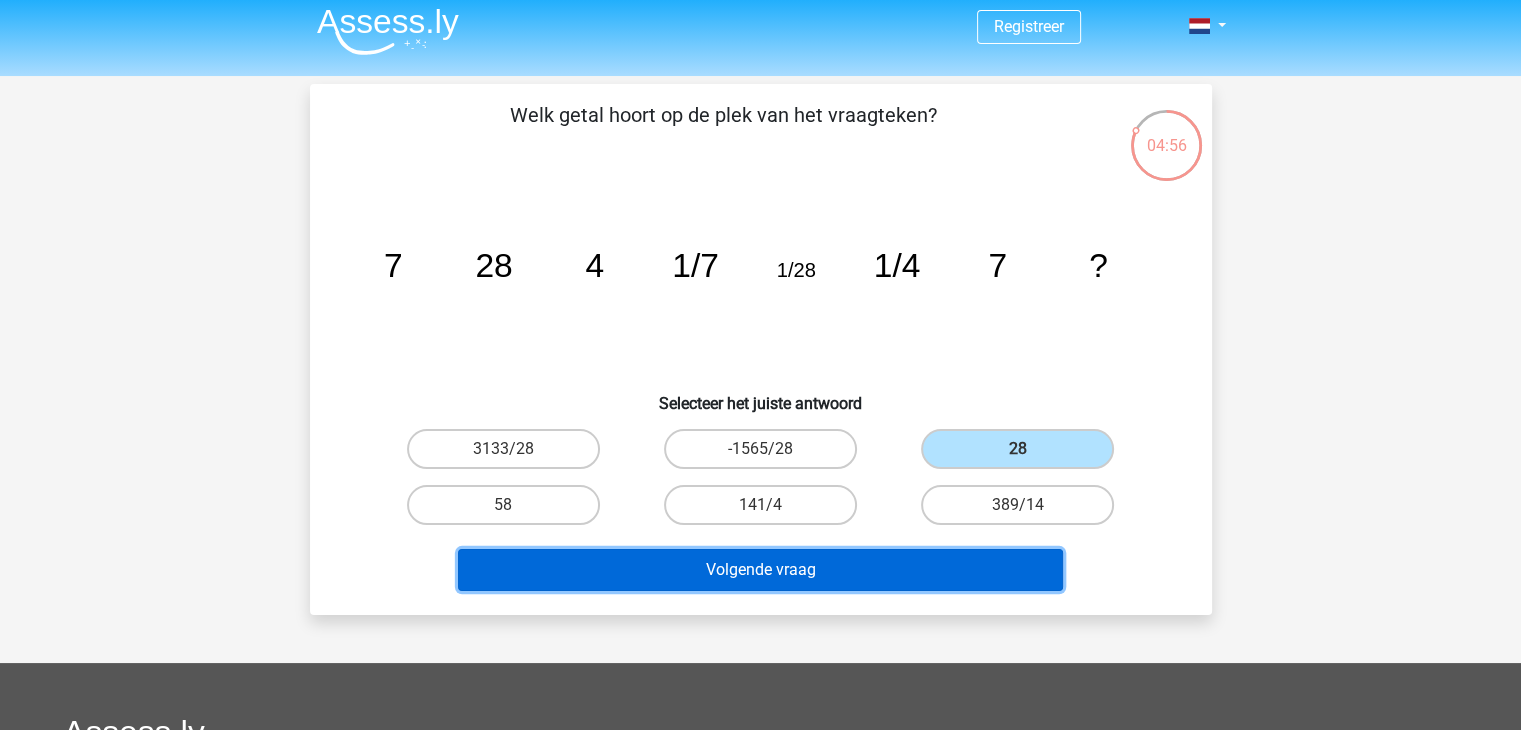 click on "Volgende vraag" at bounding box center [760, 570] 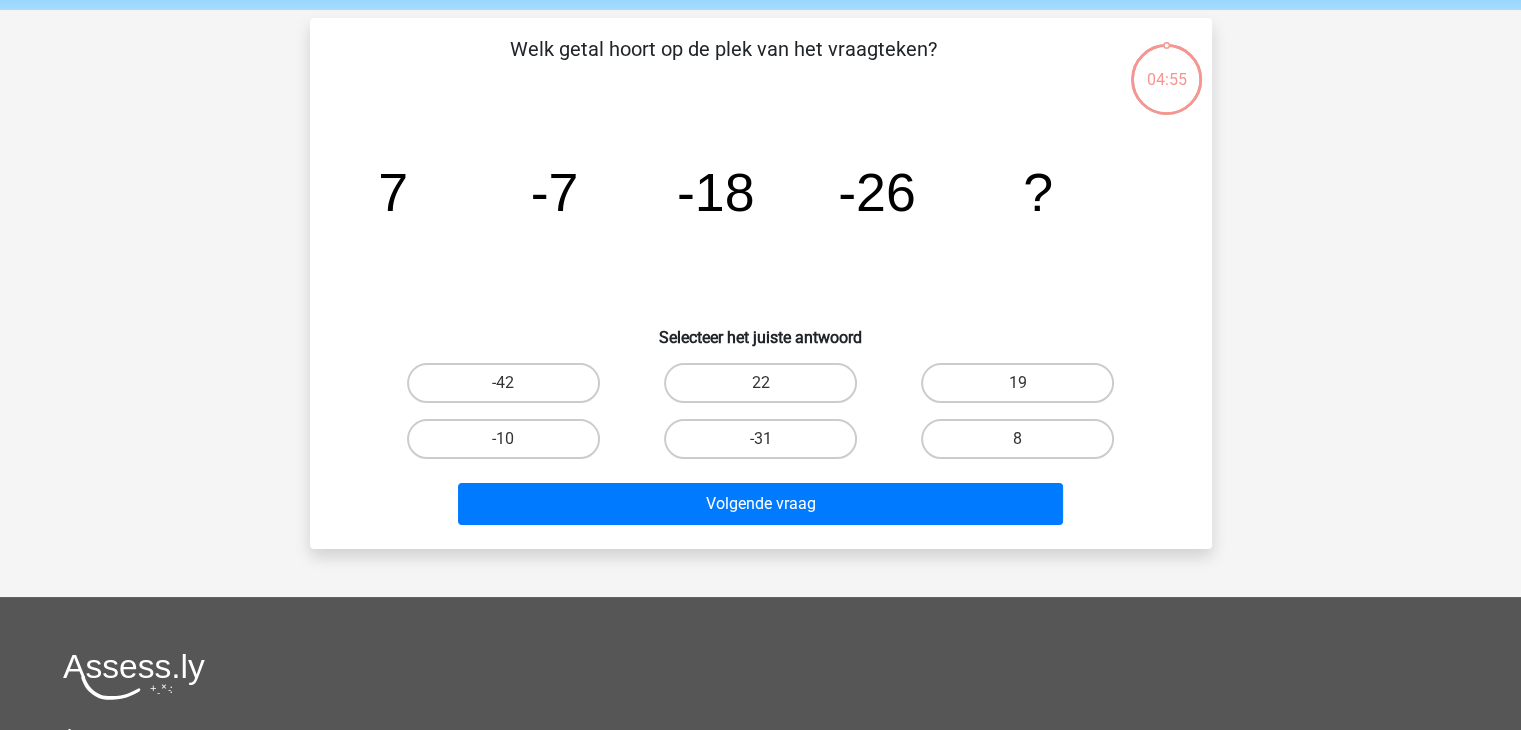 scroll, scrollTop: 92, scrollLeft: 0, axis: vertical 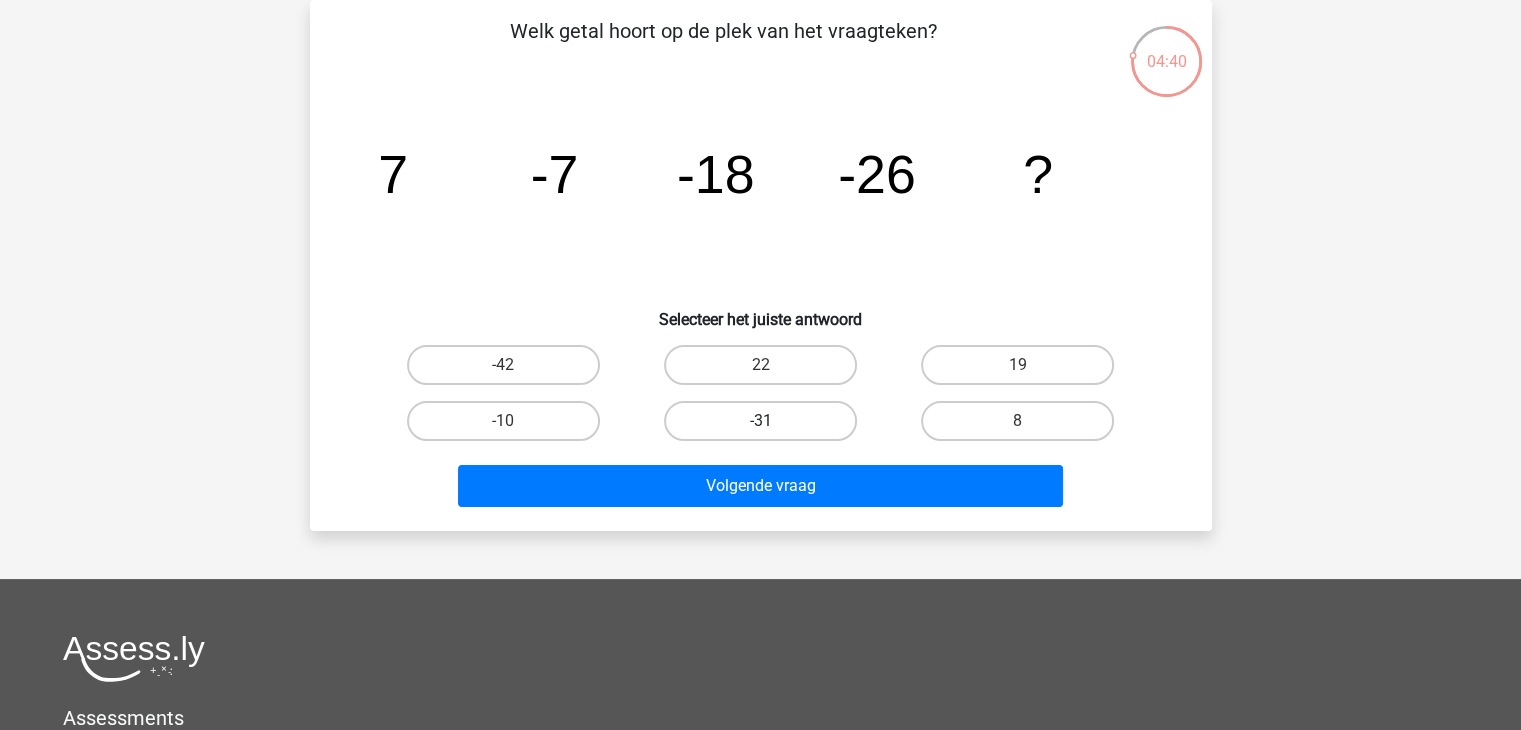 click on "-31" at bounding box center [760, 421] 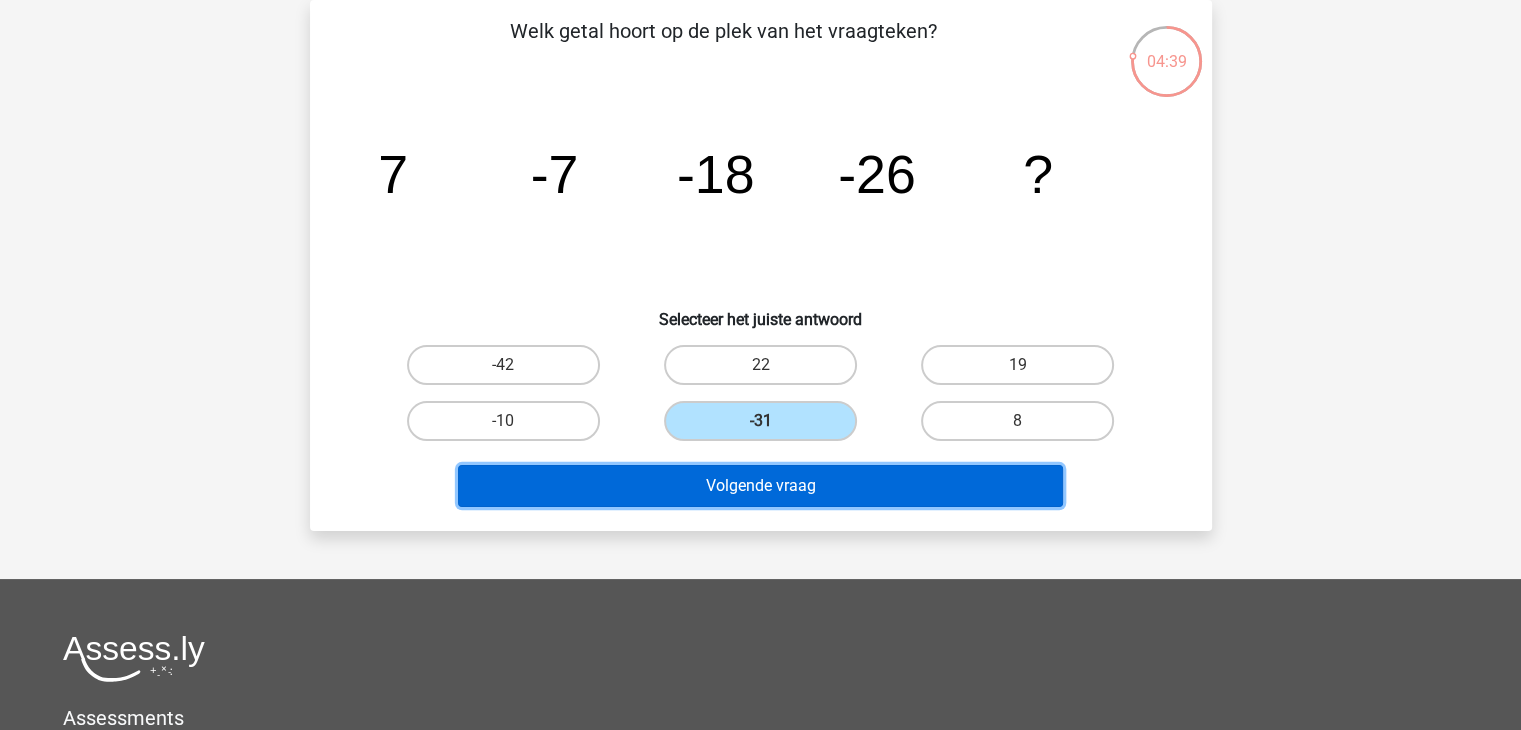 click on "Volgende vraag" at bounding box center [760, 486] 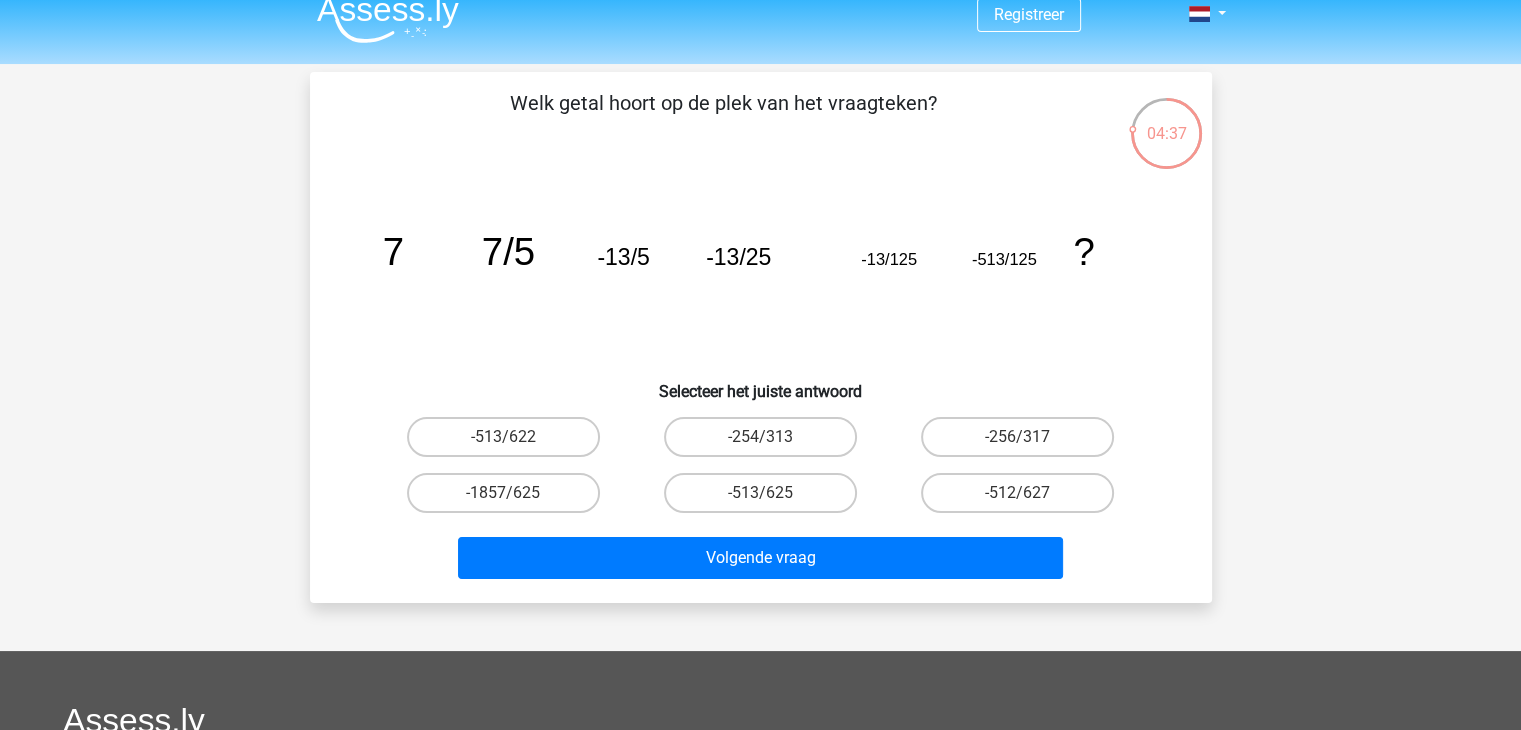 scroll, scrollTop: 18, scrollLeft: 0, axis: vertical 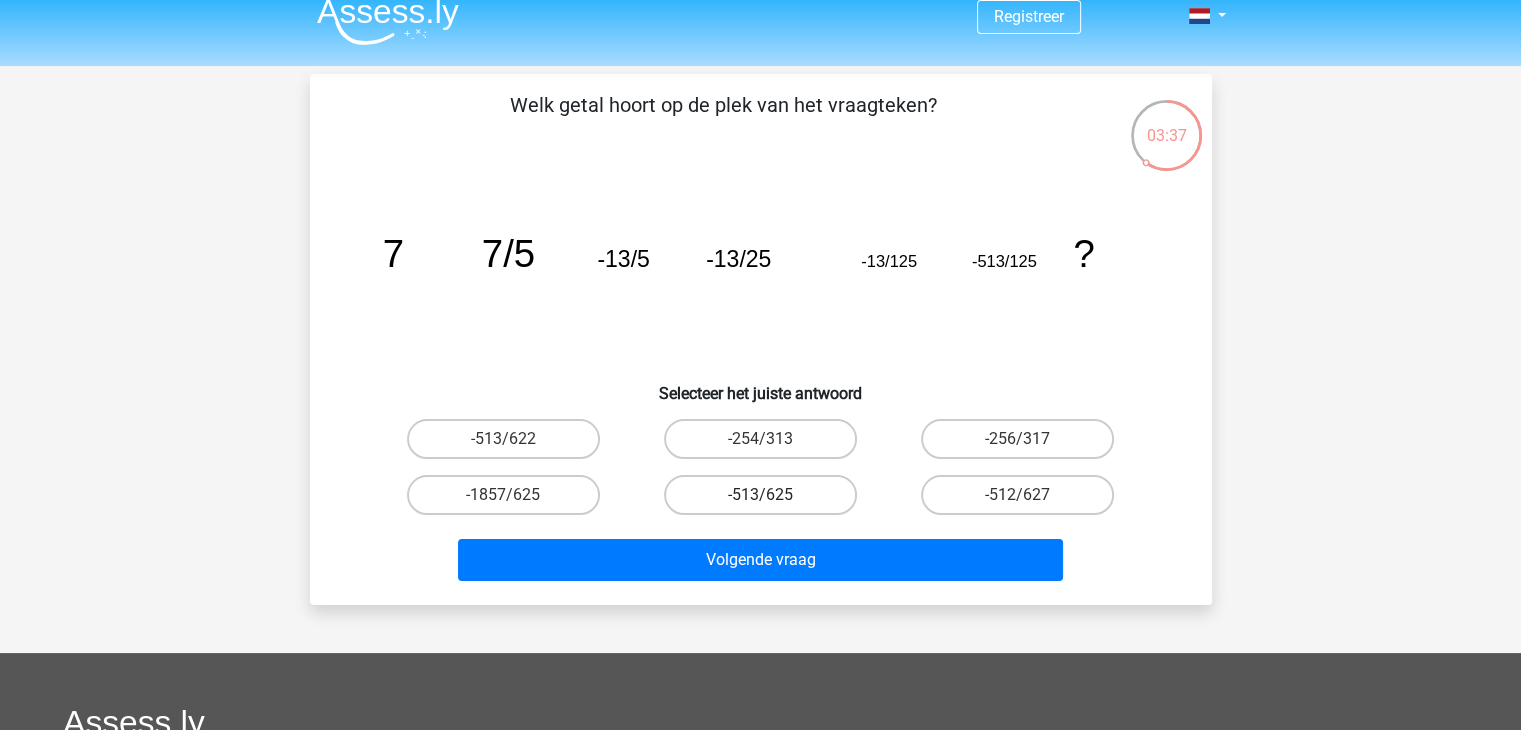 click on "-513/625" at bounding box center (760, 495) 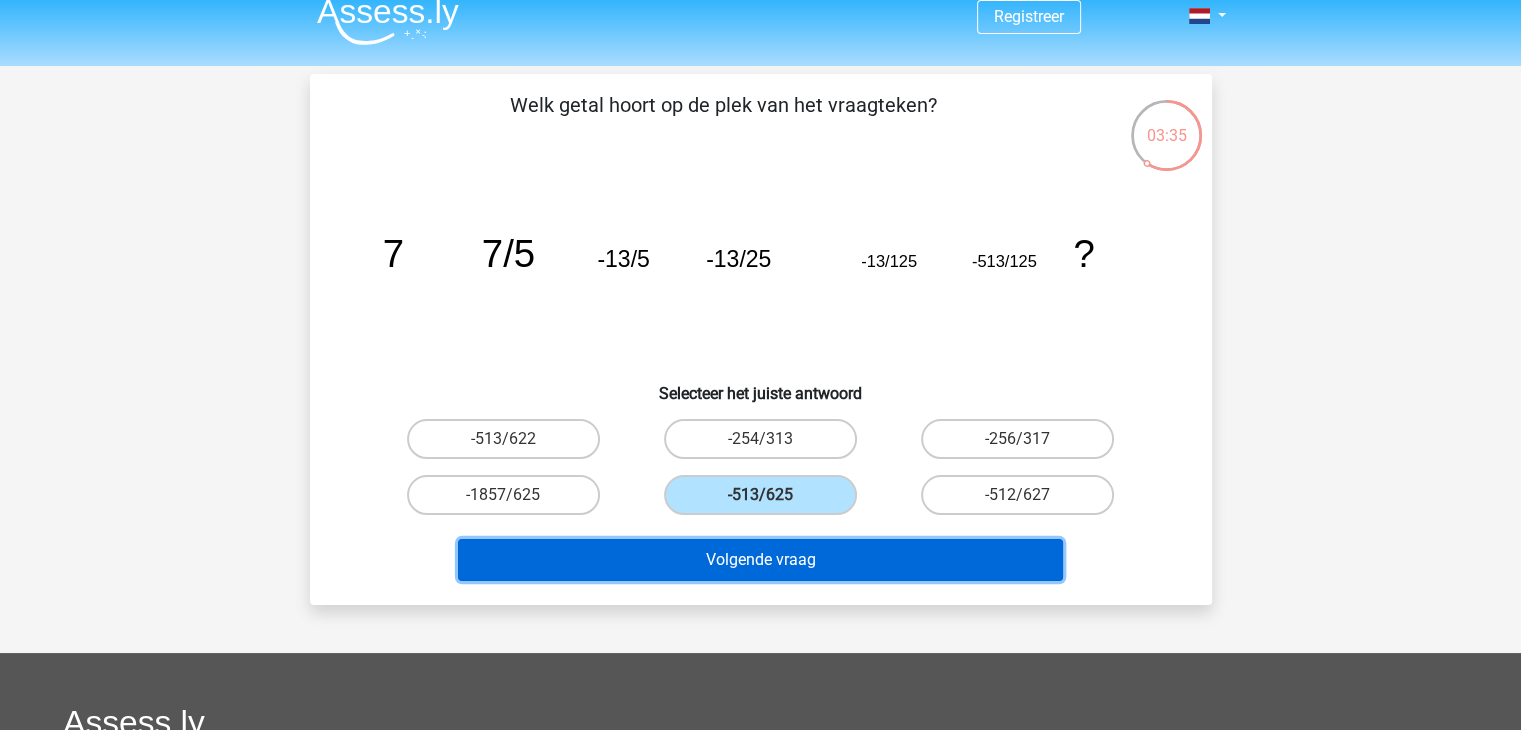 click on "Volgende vraag" at bounding box center [760, 560] 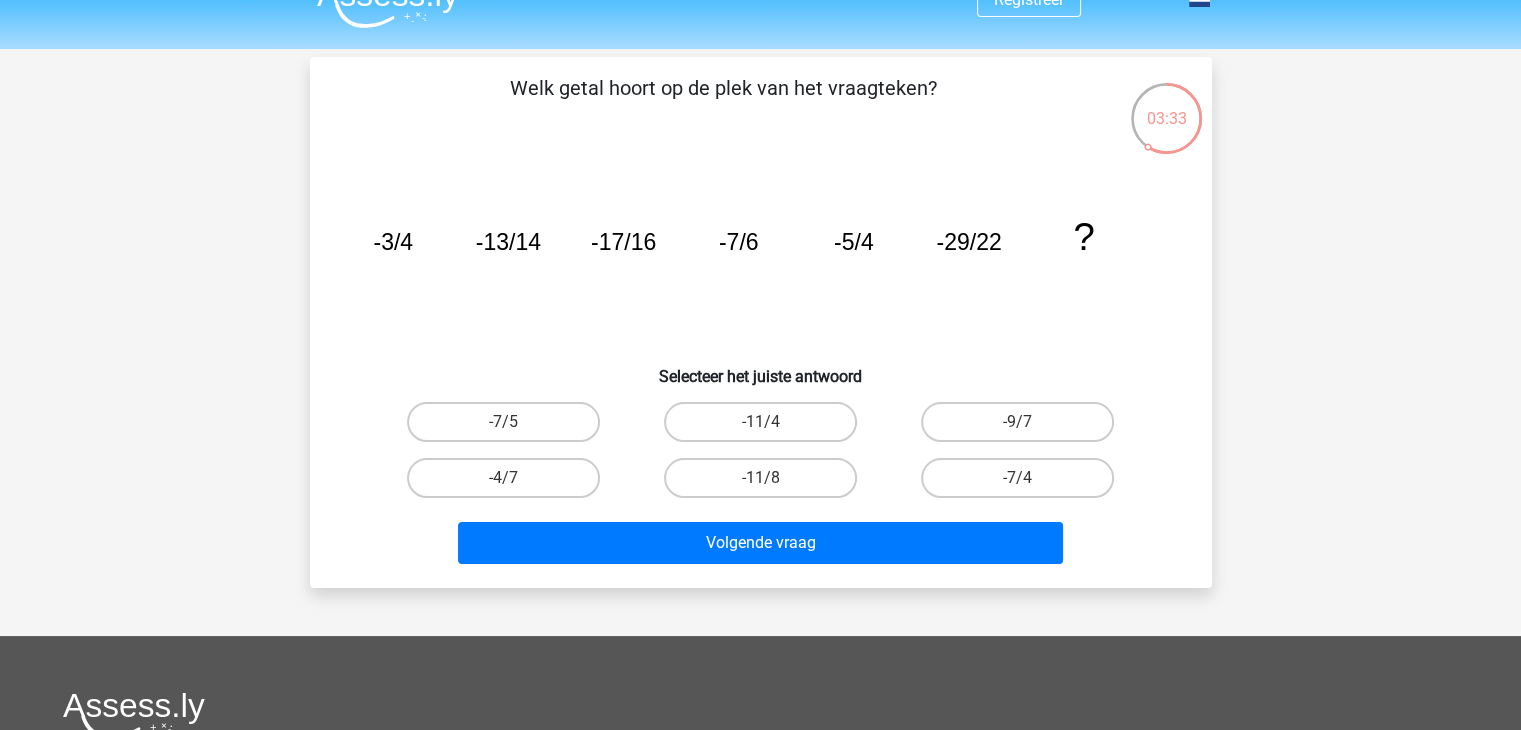 scroll, scrollTop: 0, scrollLeft: 0, axis: both 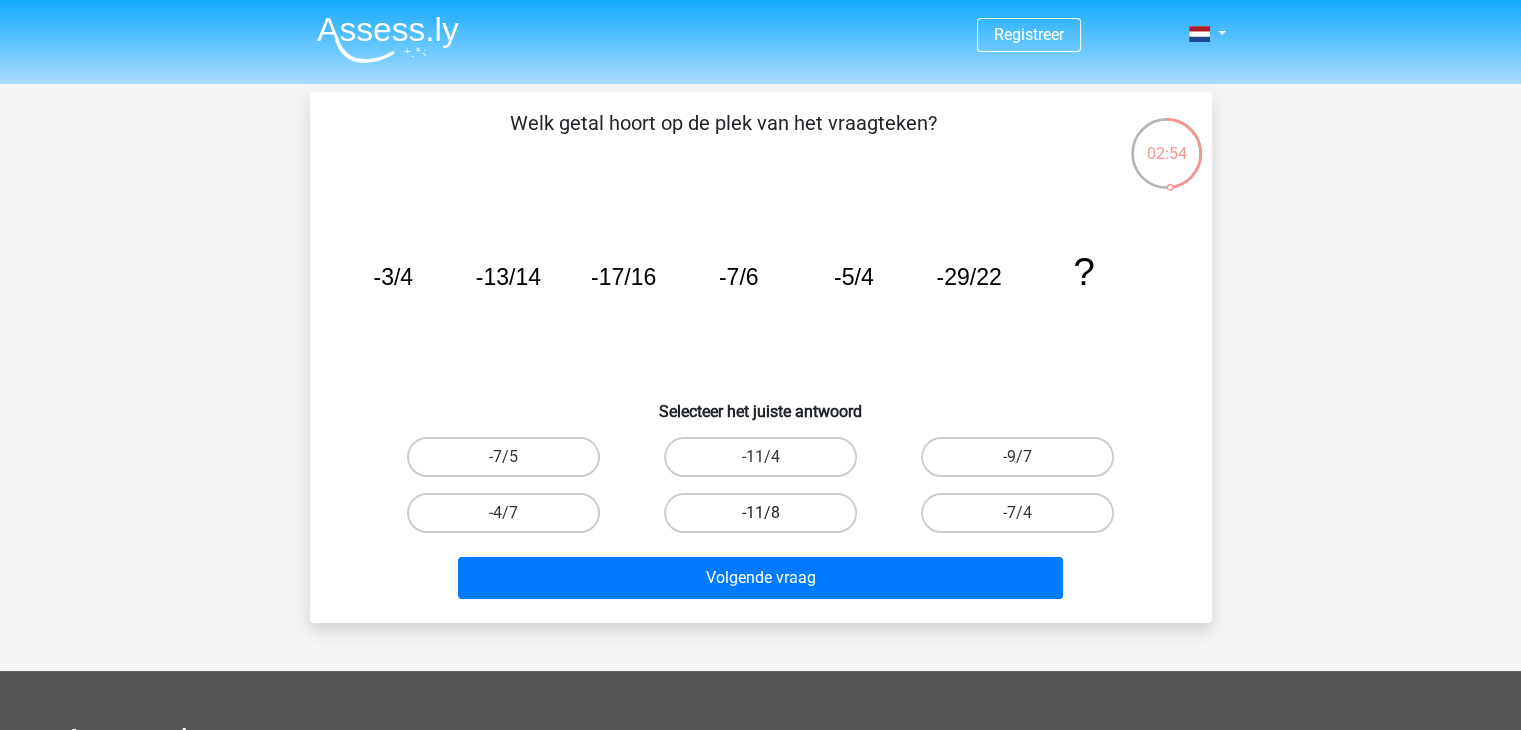 click on "-11/8" at bounding box center (760, 513) 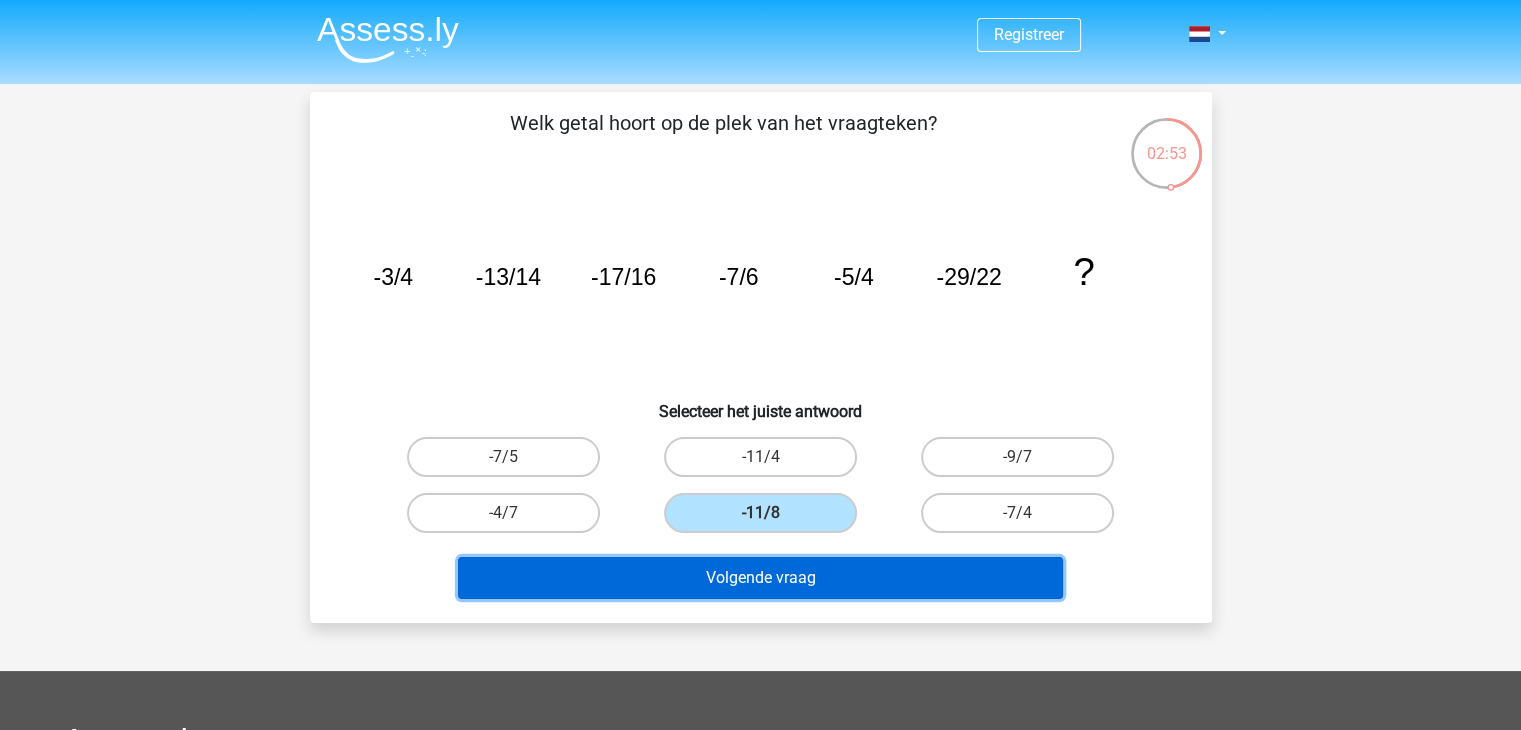 click on "Volgende vraag" at bounding box center [760, 578] 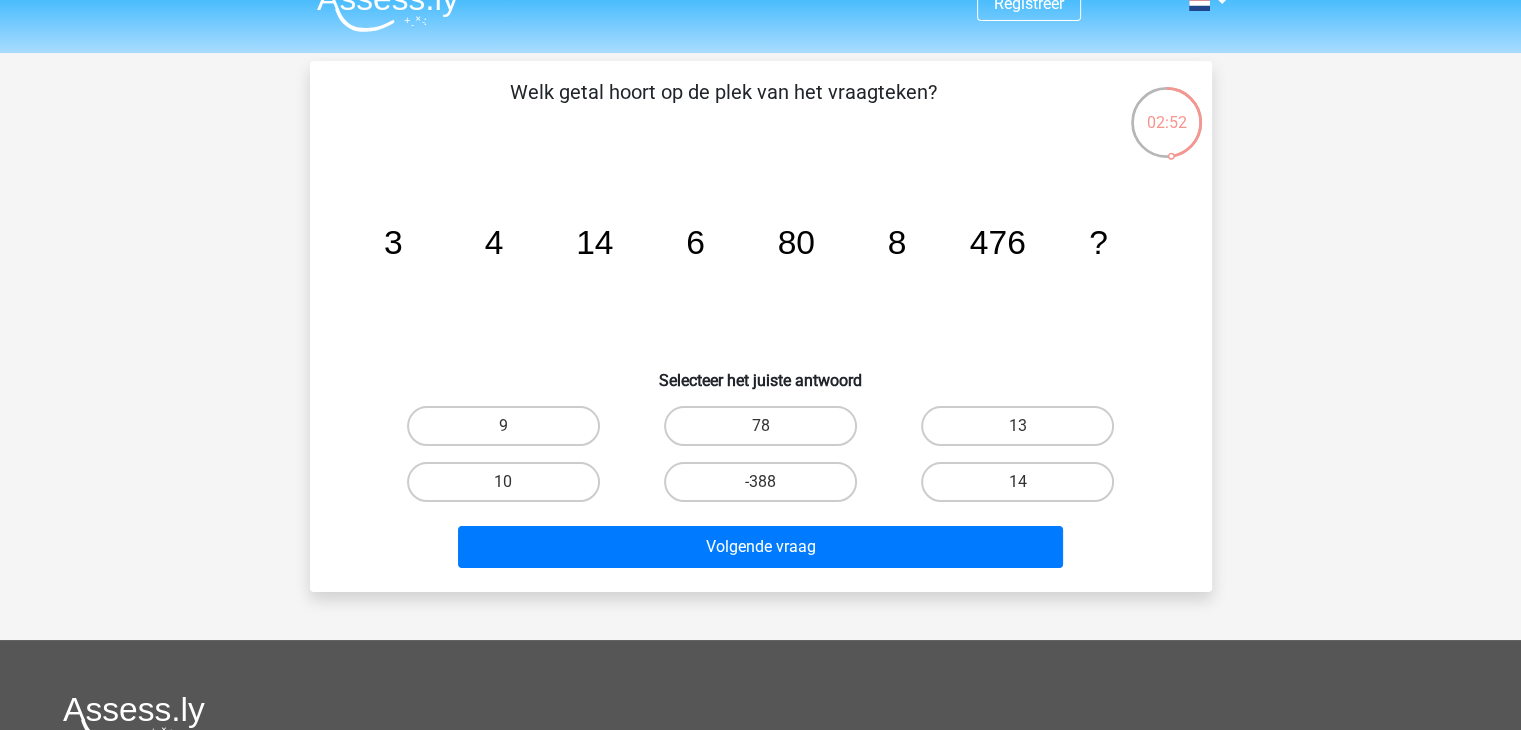 scroll, scrollTop: 30, scrollLeft: 0, axis: vertical 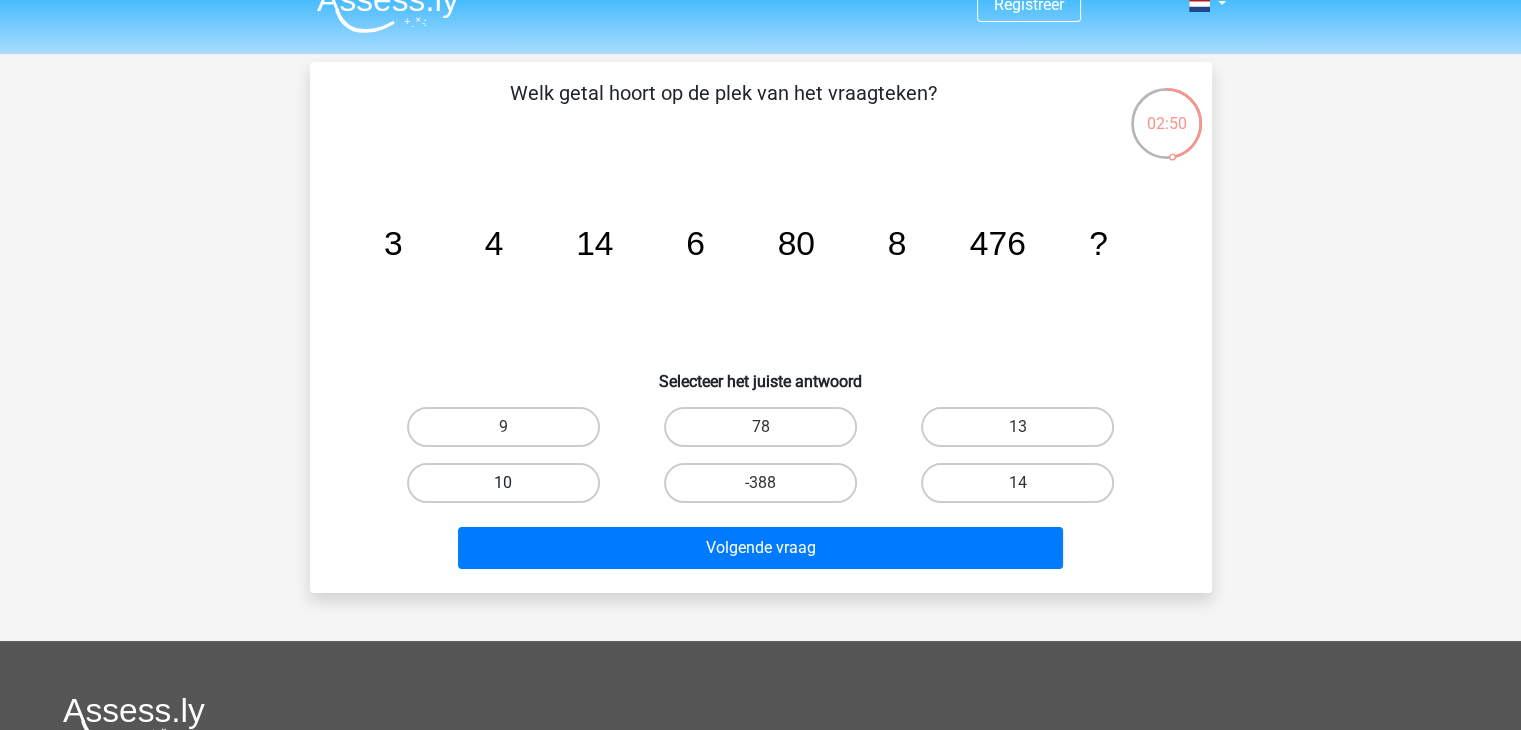 click on "10" at bounding box center (503, 483) 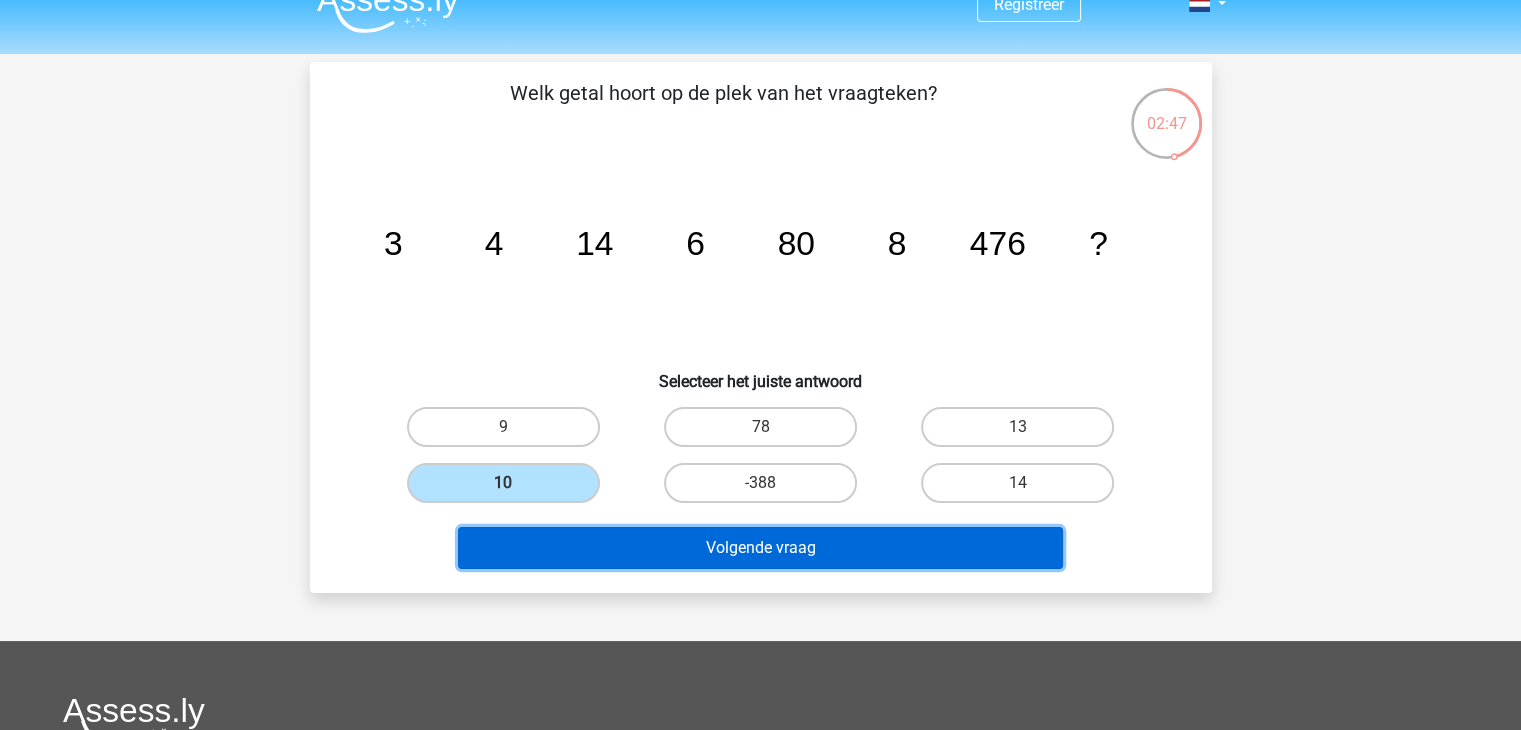 click on "Volgende vraag" at bounding box center (760, 548) 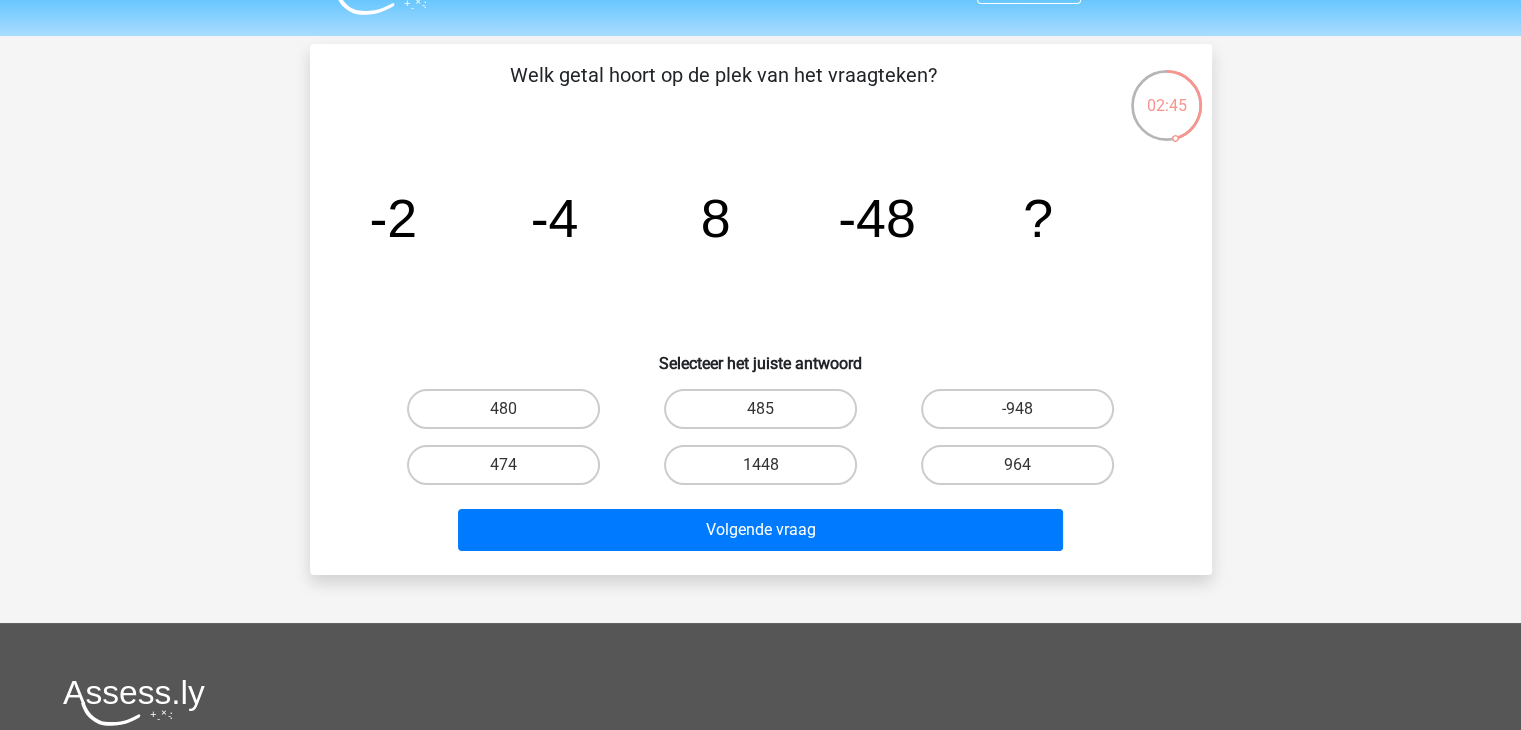 scroll, scrollTop: 43, scrollLeft: 0, axis: vertical 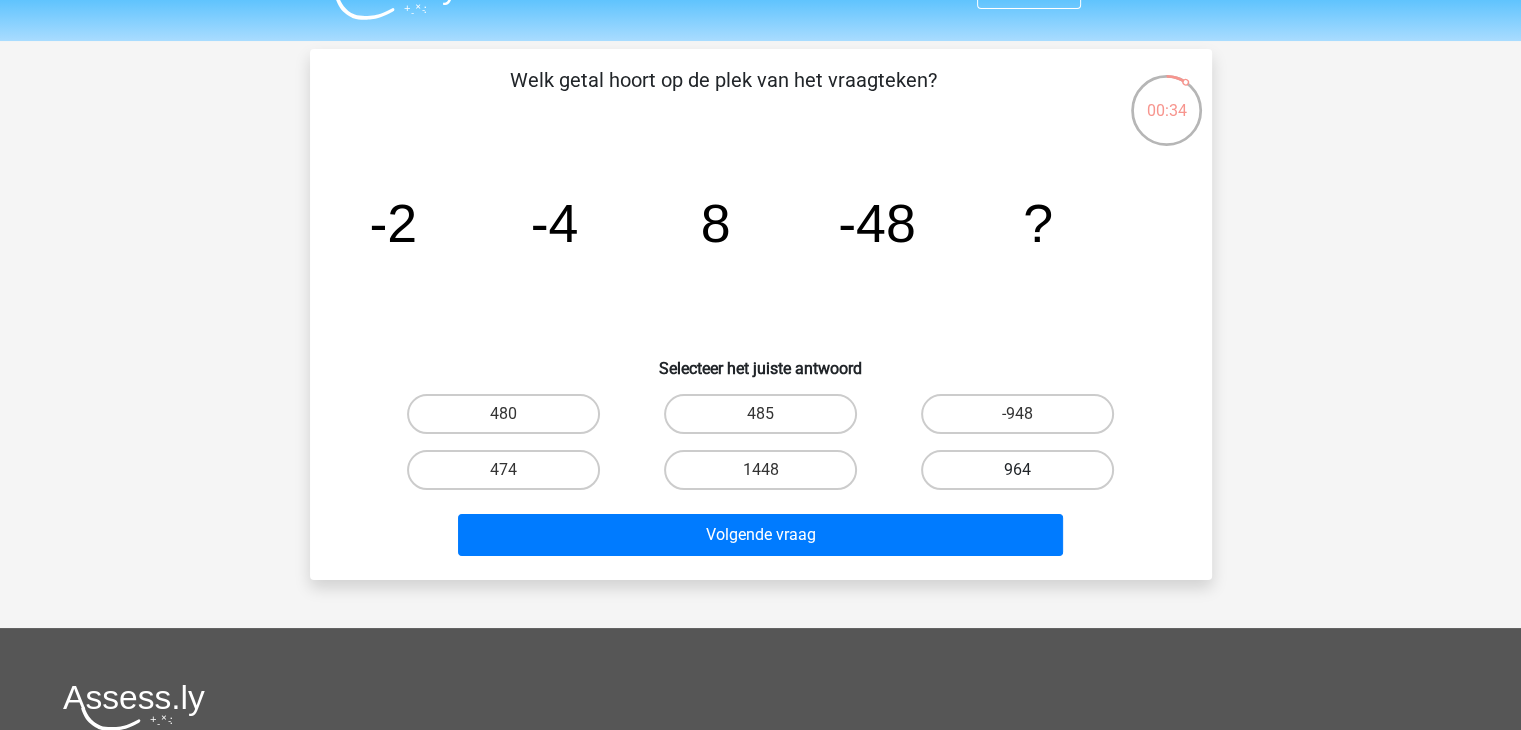 click on "964" at bounding box center [1017, 470] 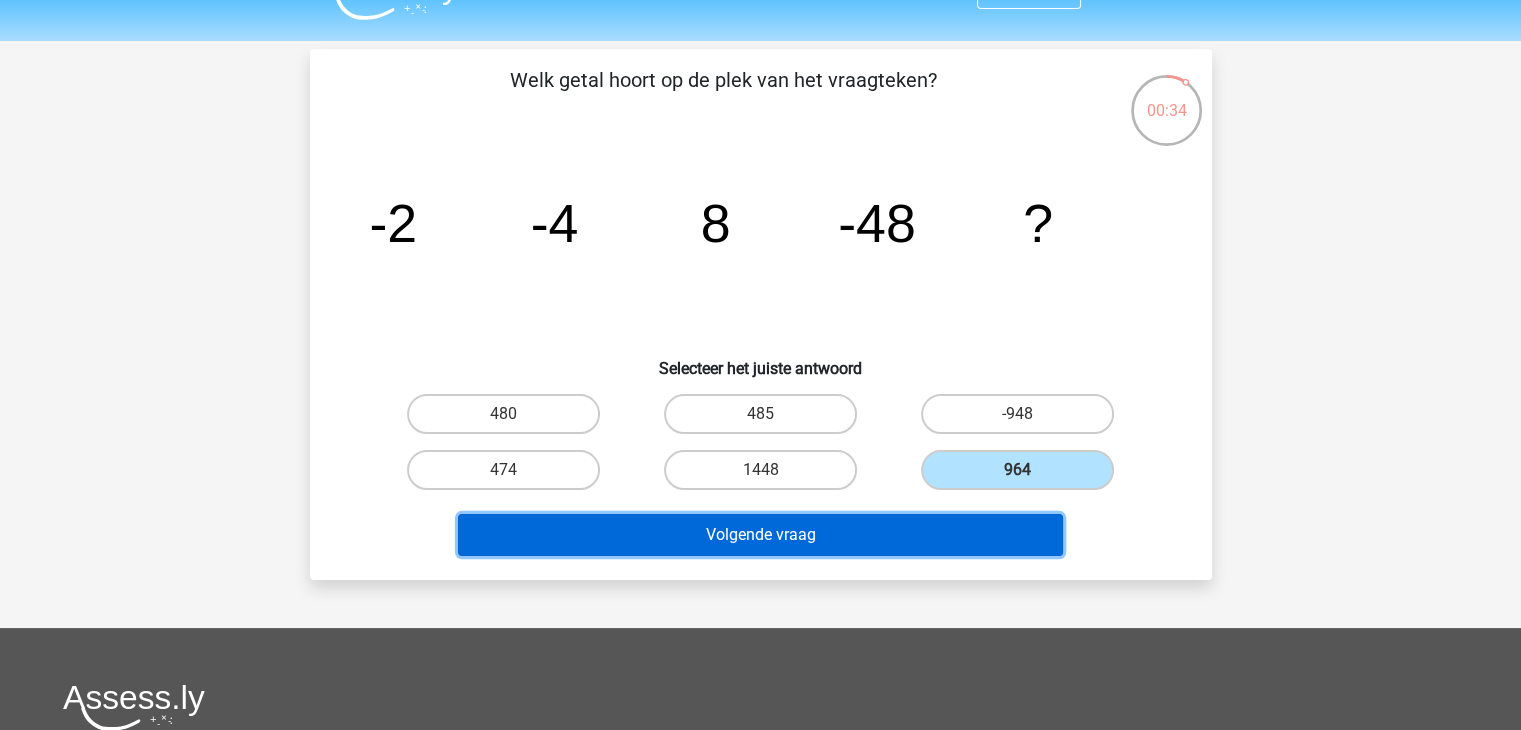 click on "Volgende vraag" at bounding box center [760, 535] 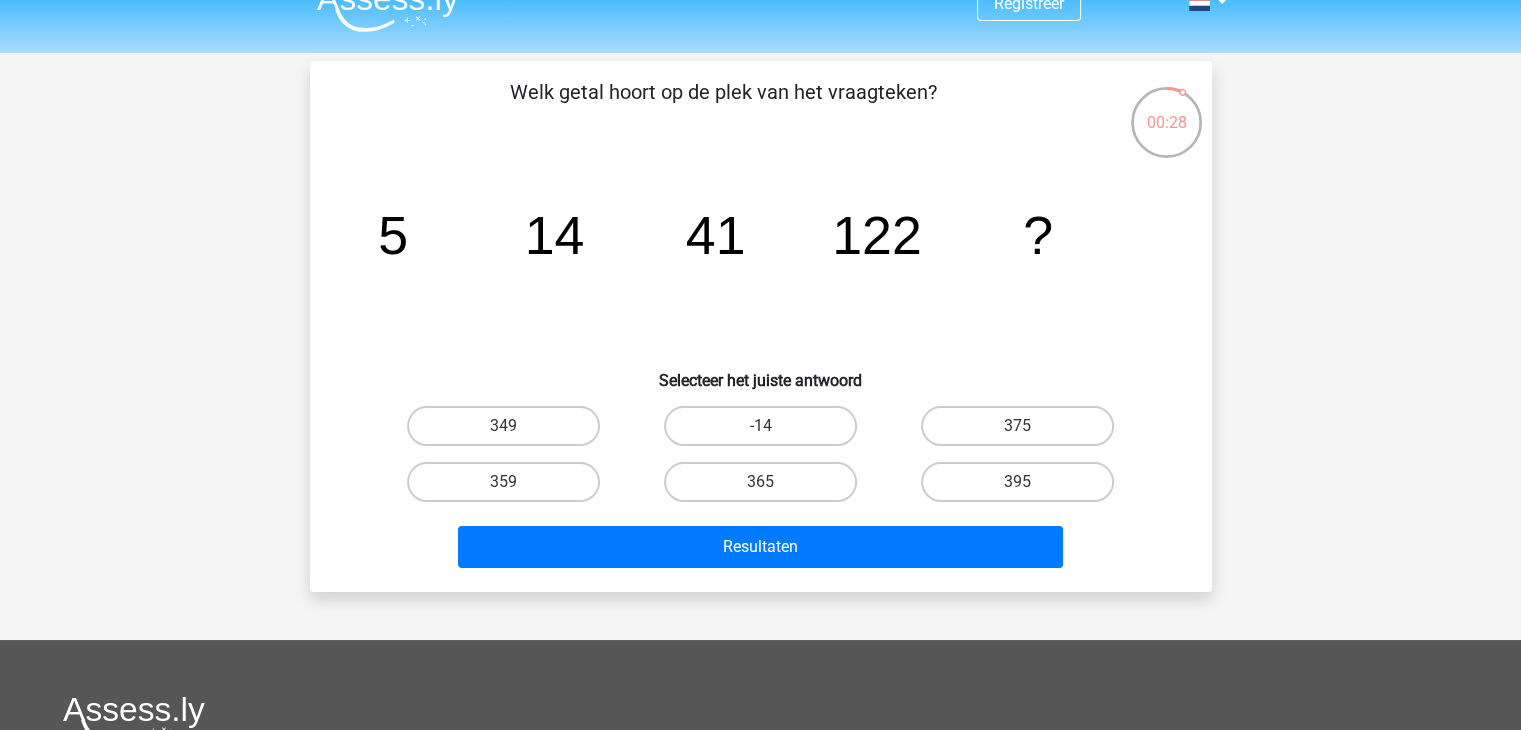scroll, scrollTop: 0, scrollLeft: 0, axis: both 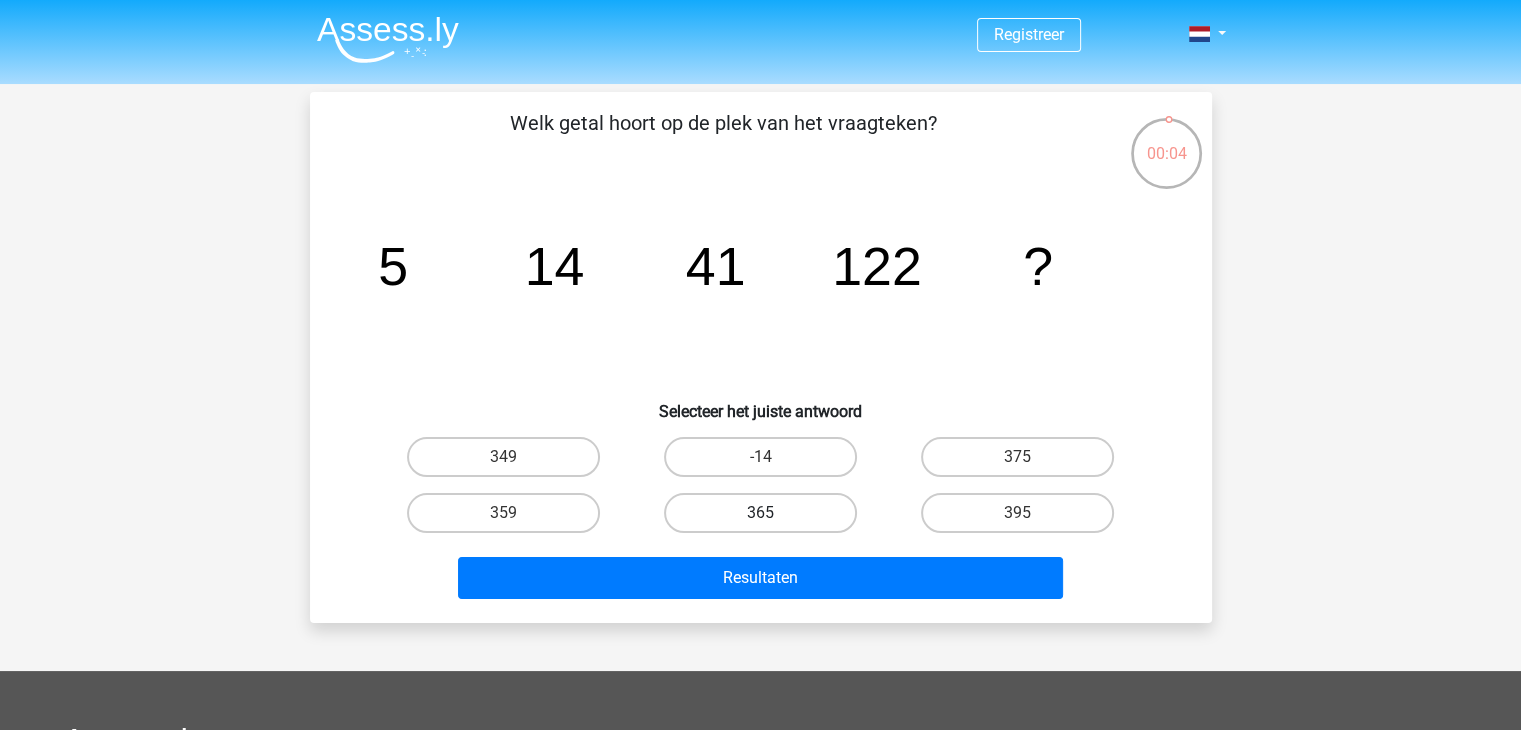 click on "365" at bounding box center [760, 513] 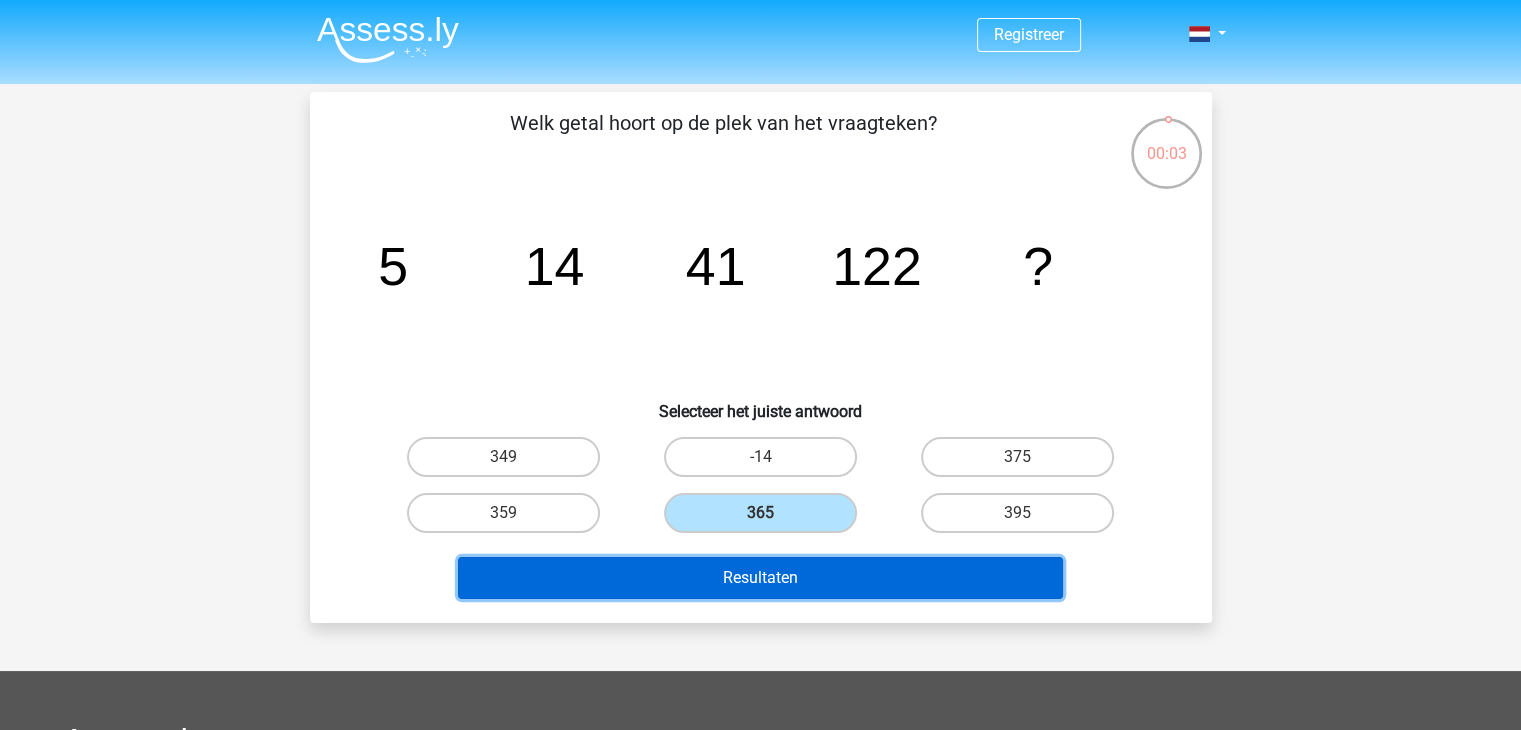 click on "Resultaten" at bounding box center (760, 578) 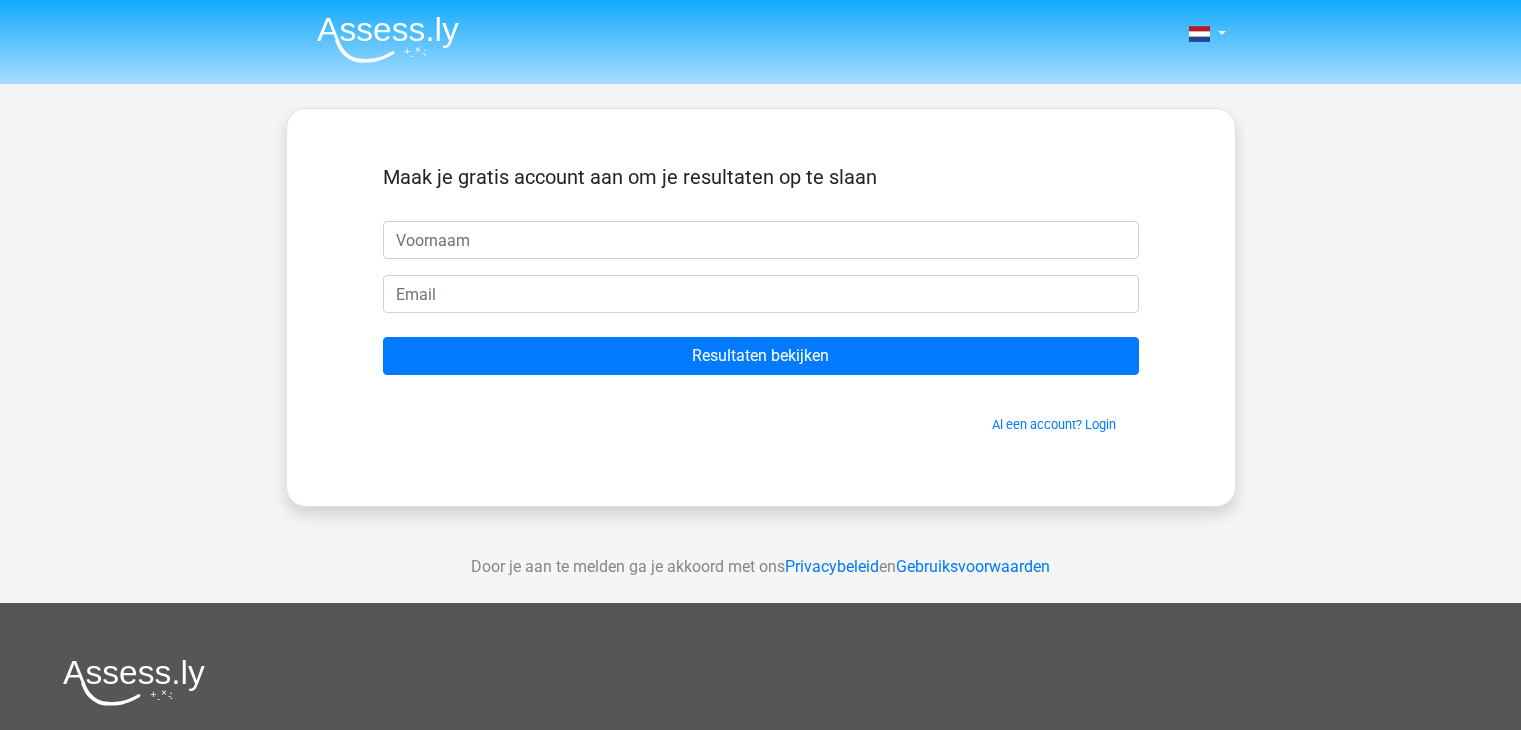 scroll, scrollTop: 0, scrollLeft: 0, axis: both 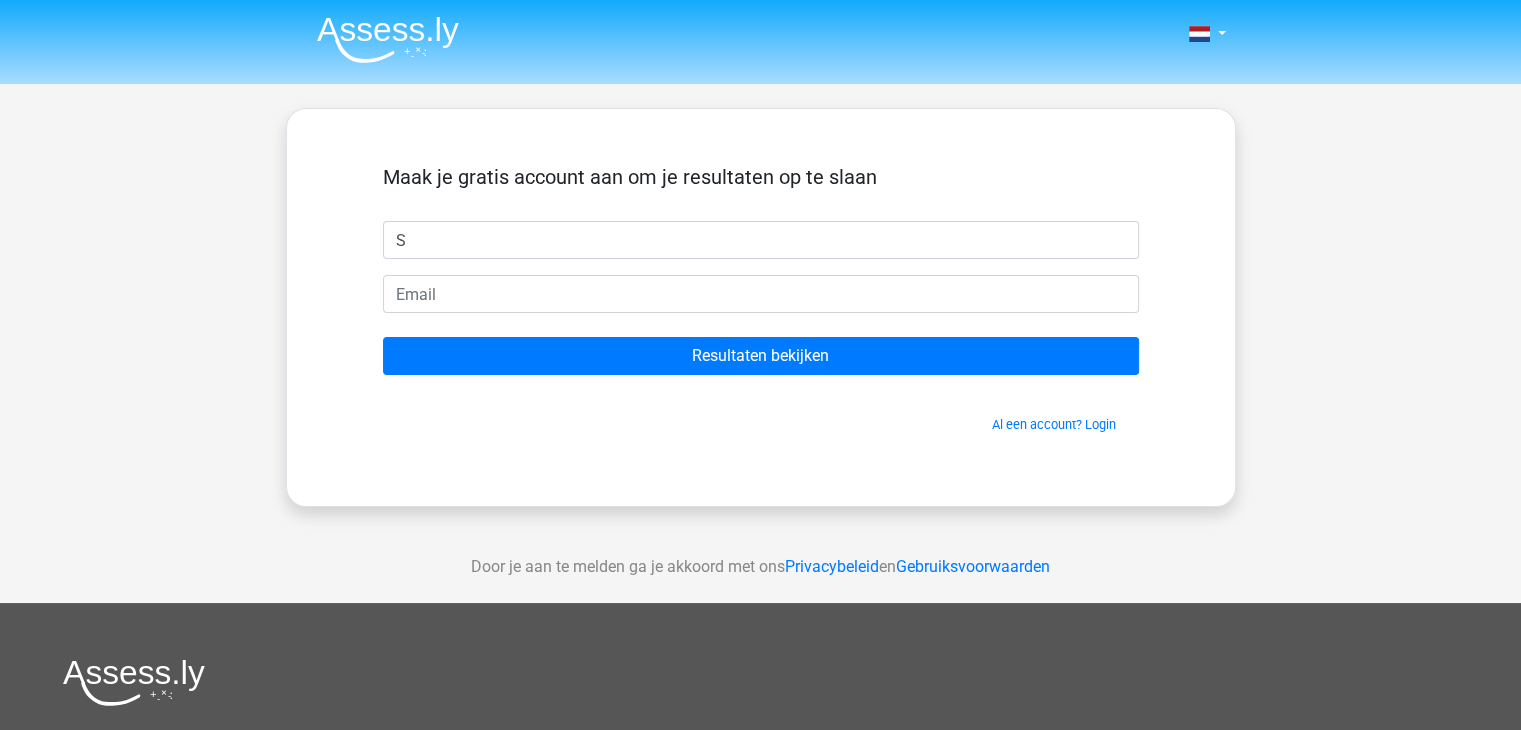 type on "S" 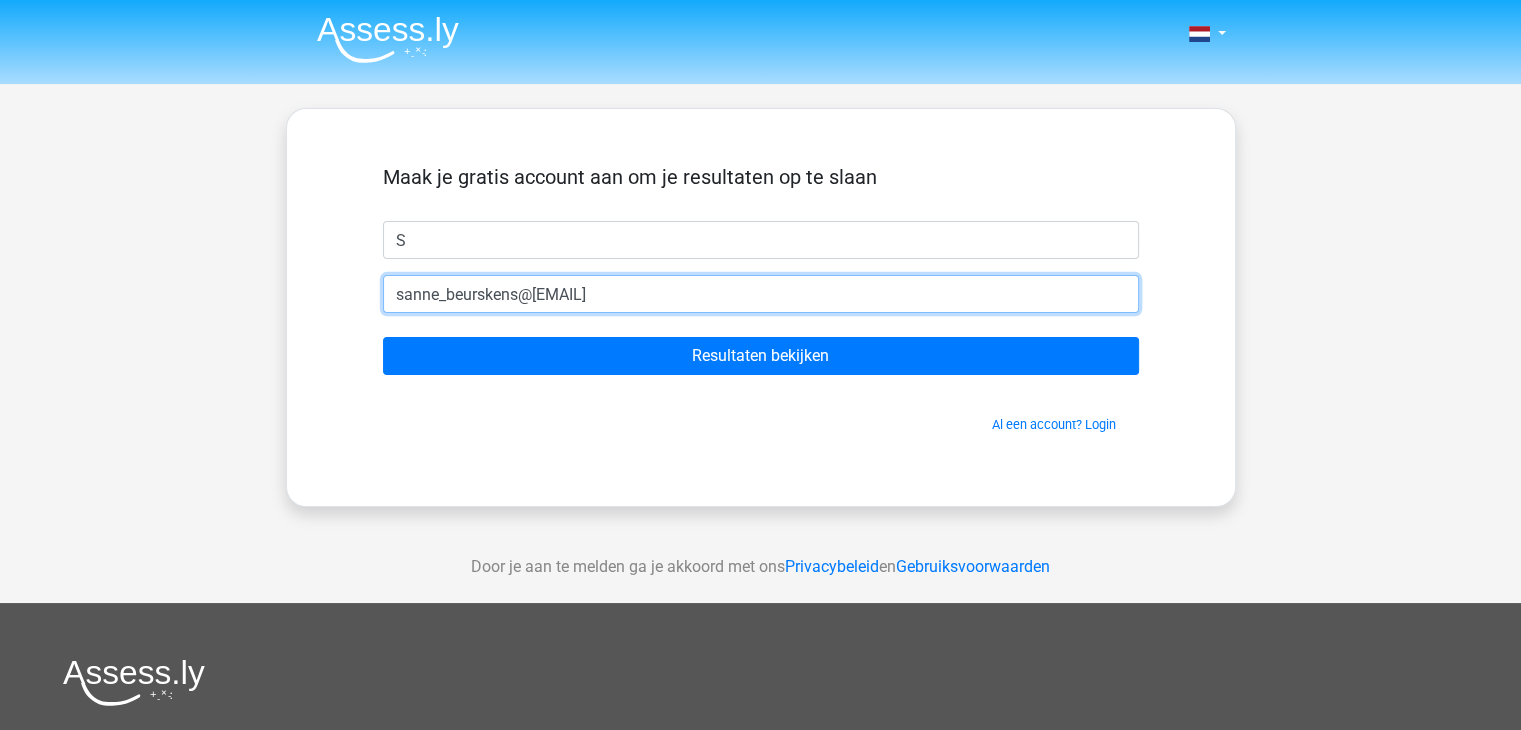 type on "sanne_beurskens@[EMAIL]" 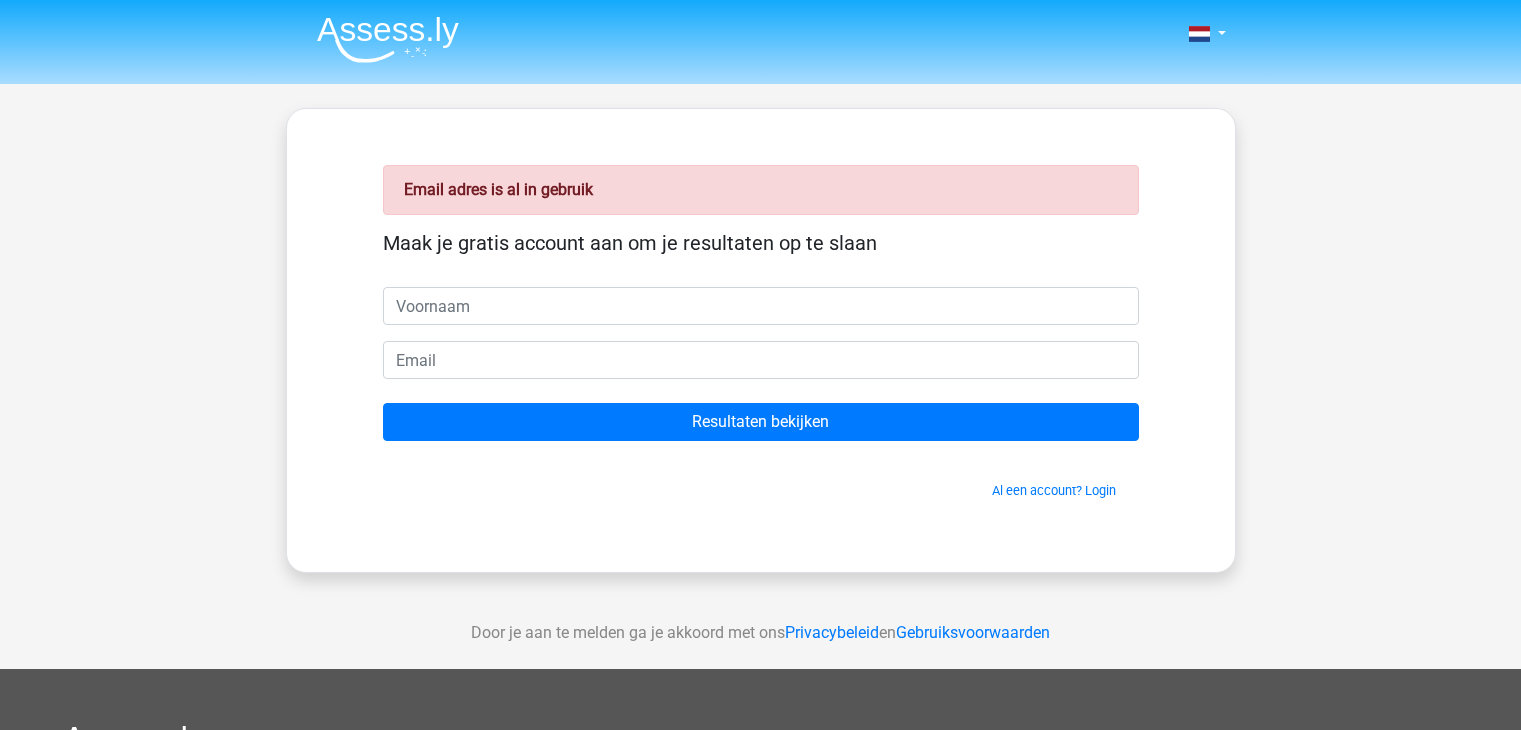 scroll, scrollTop: 0, scrollLeft: 0, axis: both 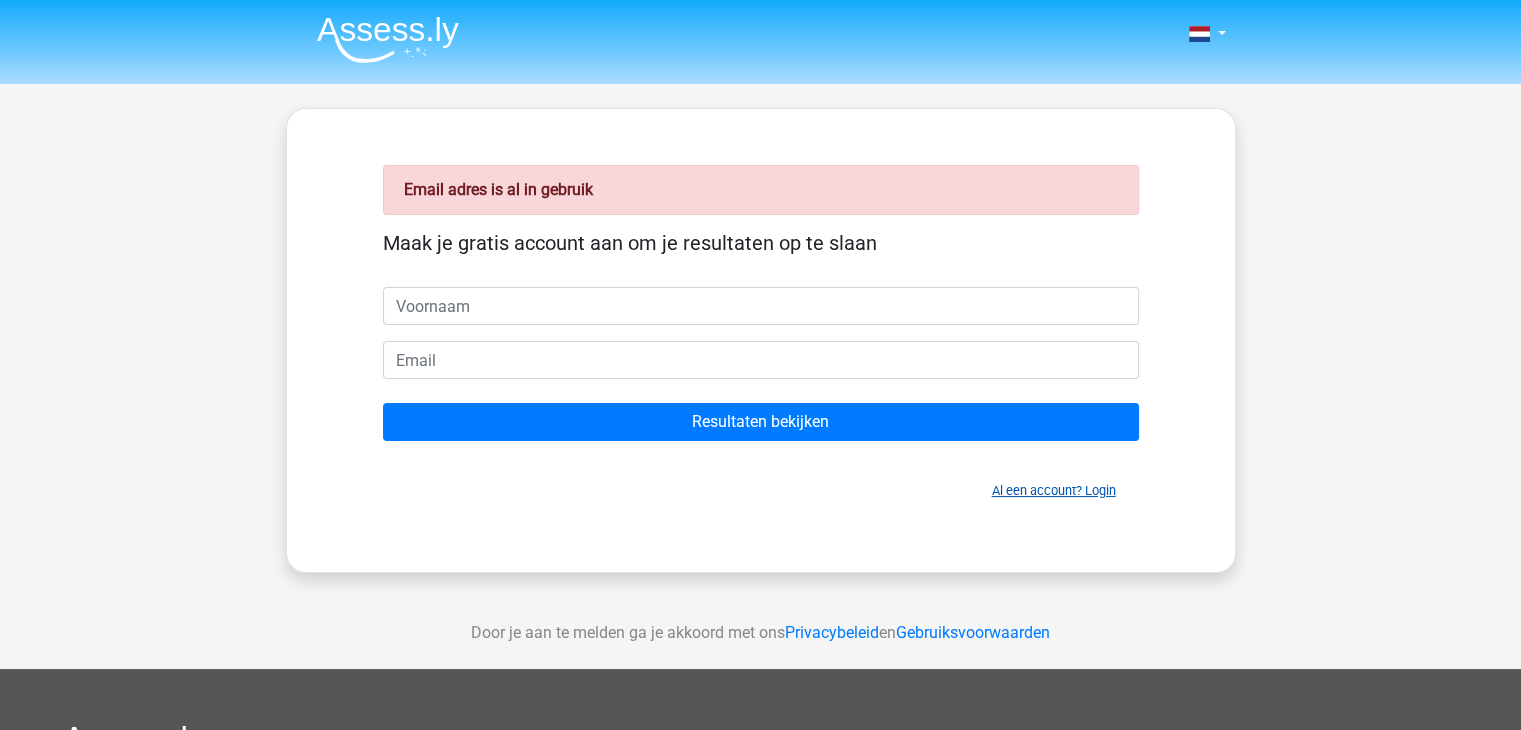 click on "Al een account? Login" at bounding box center [1054, 490] 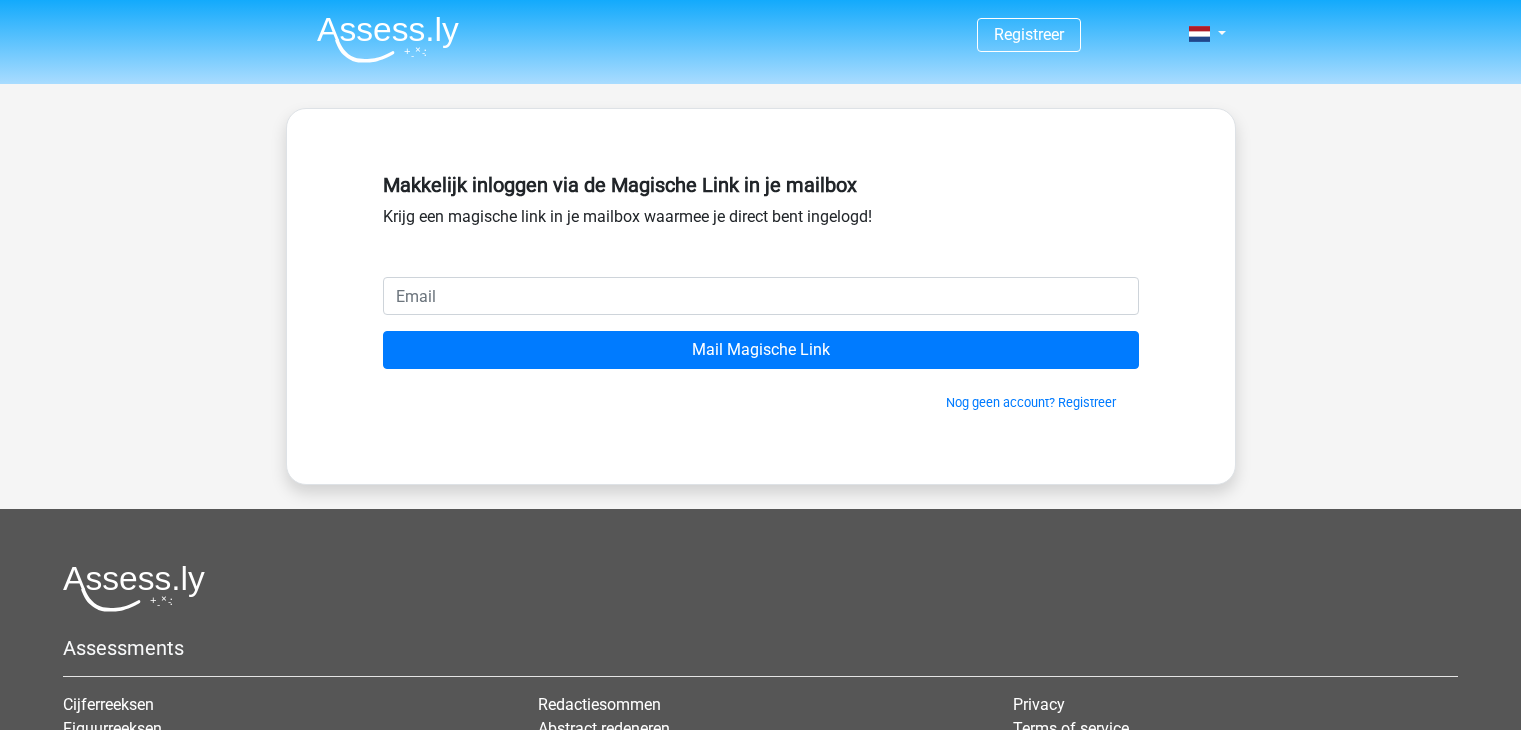 scroll, scrollTop: 0, scrollLeft: 0, axis: both 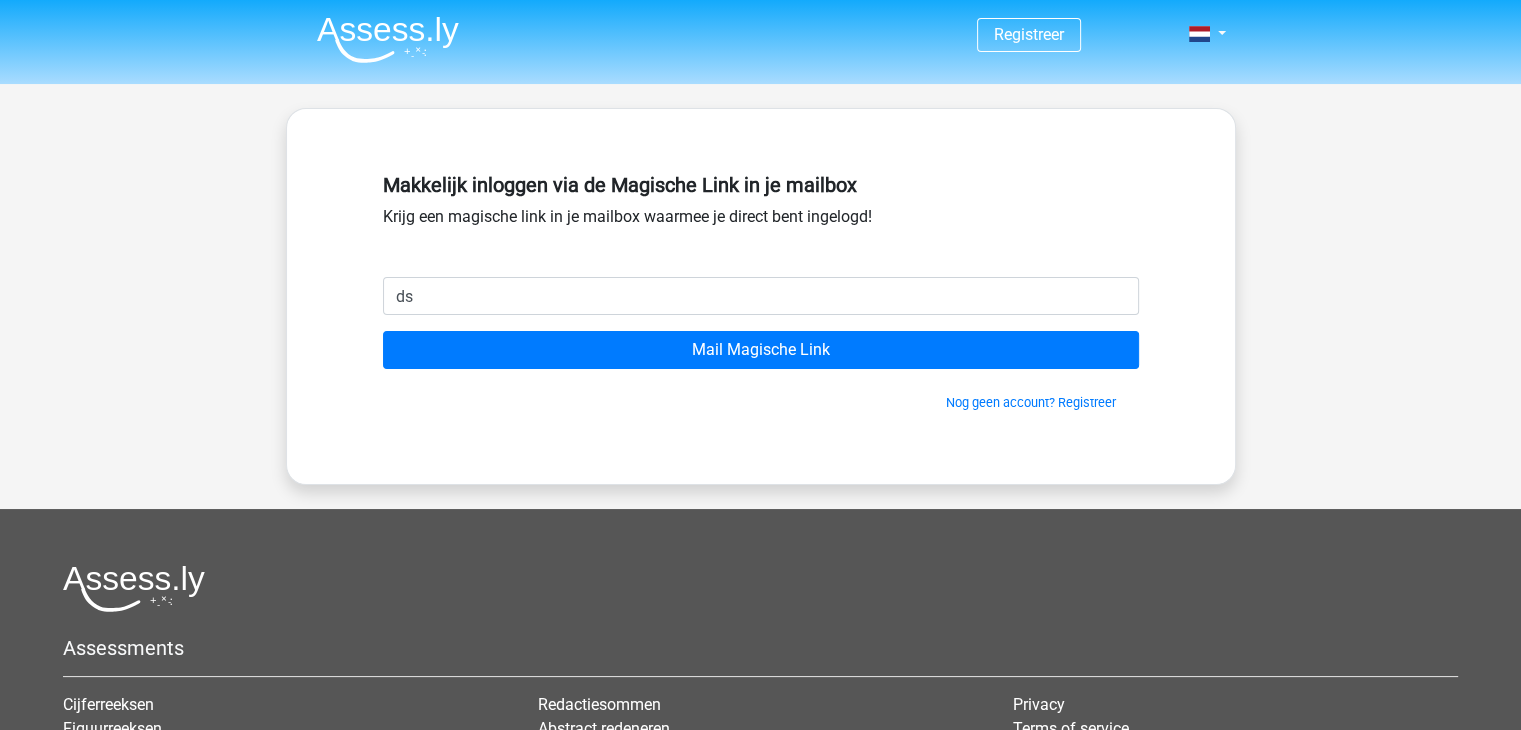 type on "d" 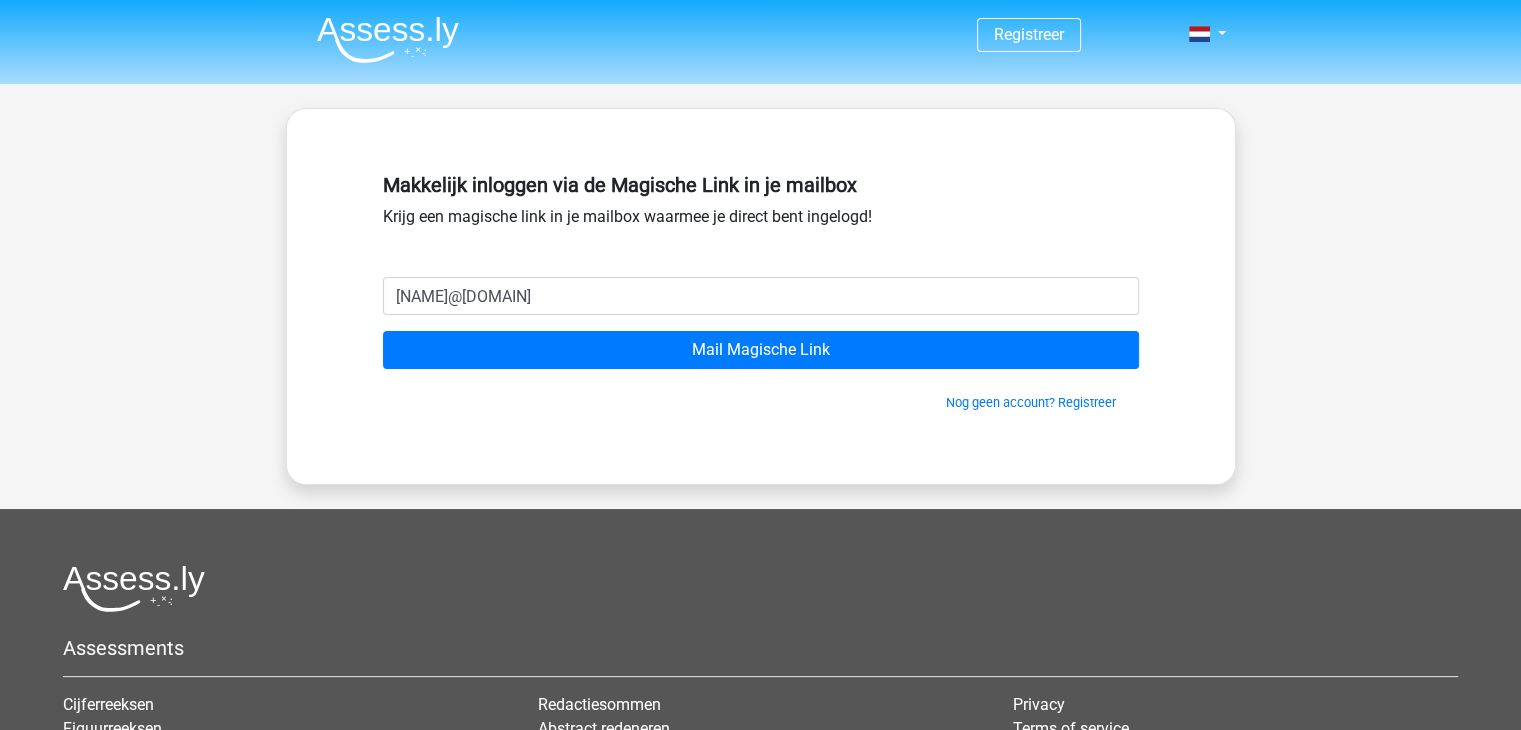 type on "[NAME]@[DOMAIN]" 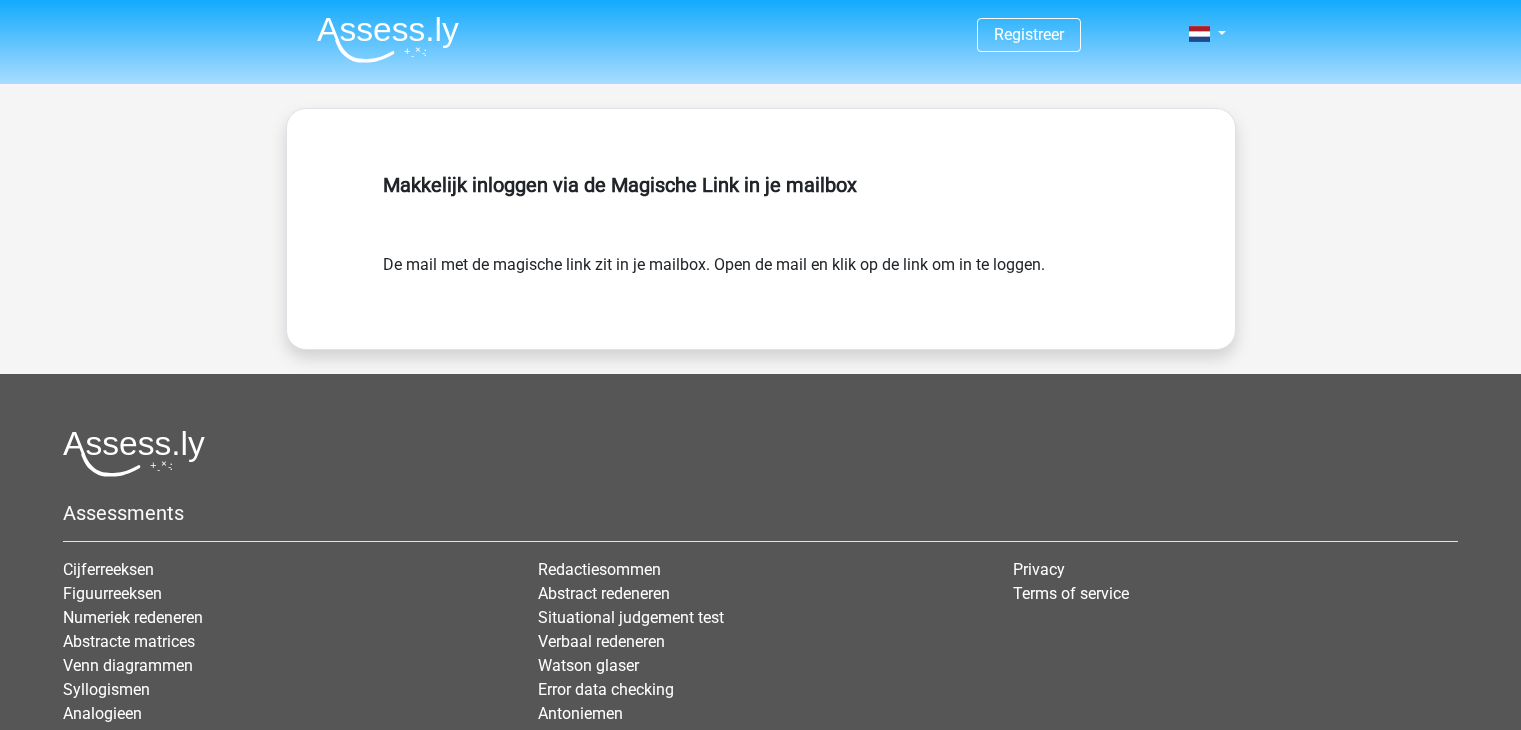 scroll, scrollTop: 0, scrollLeft: 0, axis: both 